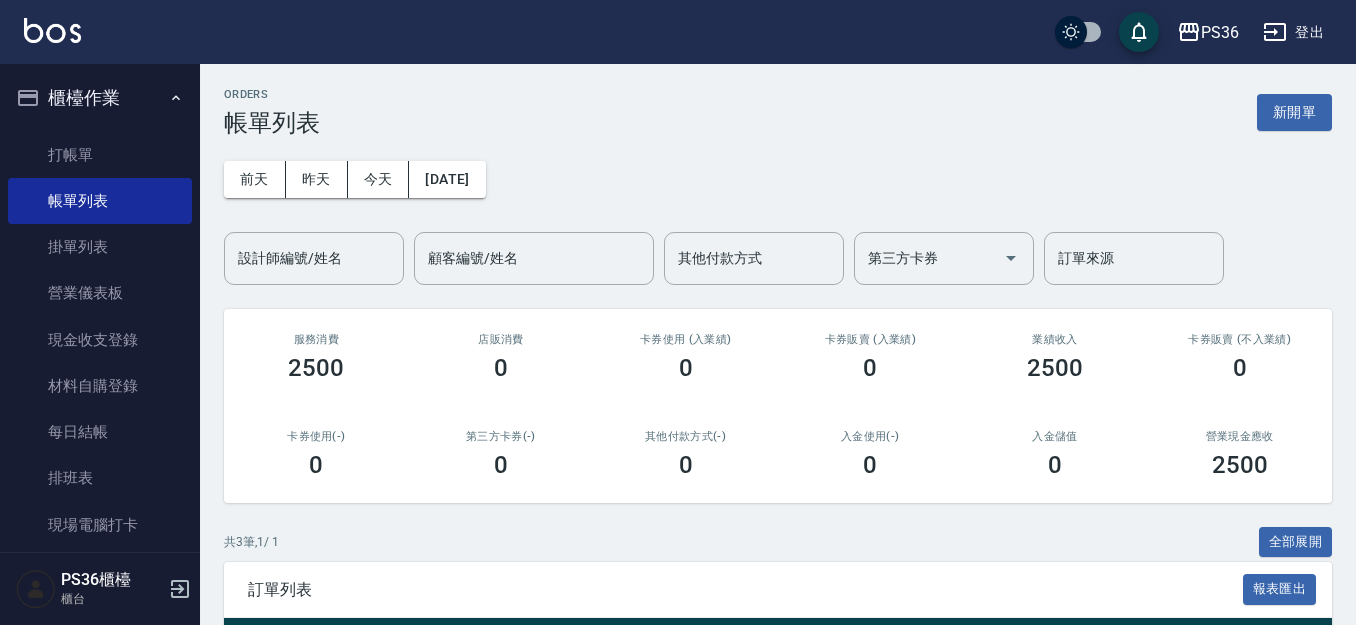 scroll, scrollTop: 279, scrollLeft: 0, axis: vertical 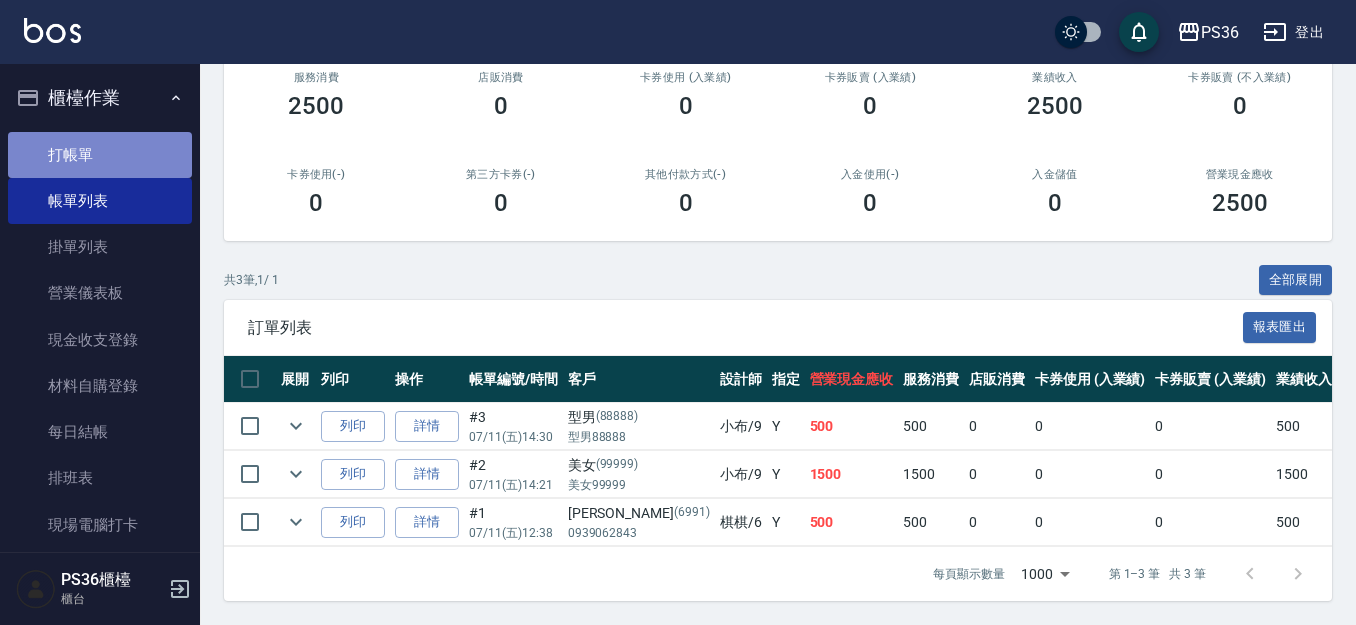click on "打帳單" at bounding box center [100, 155] 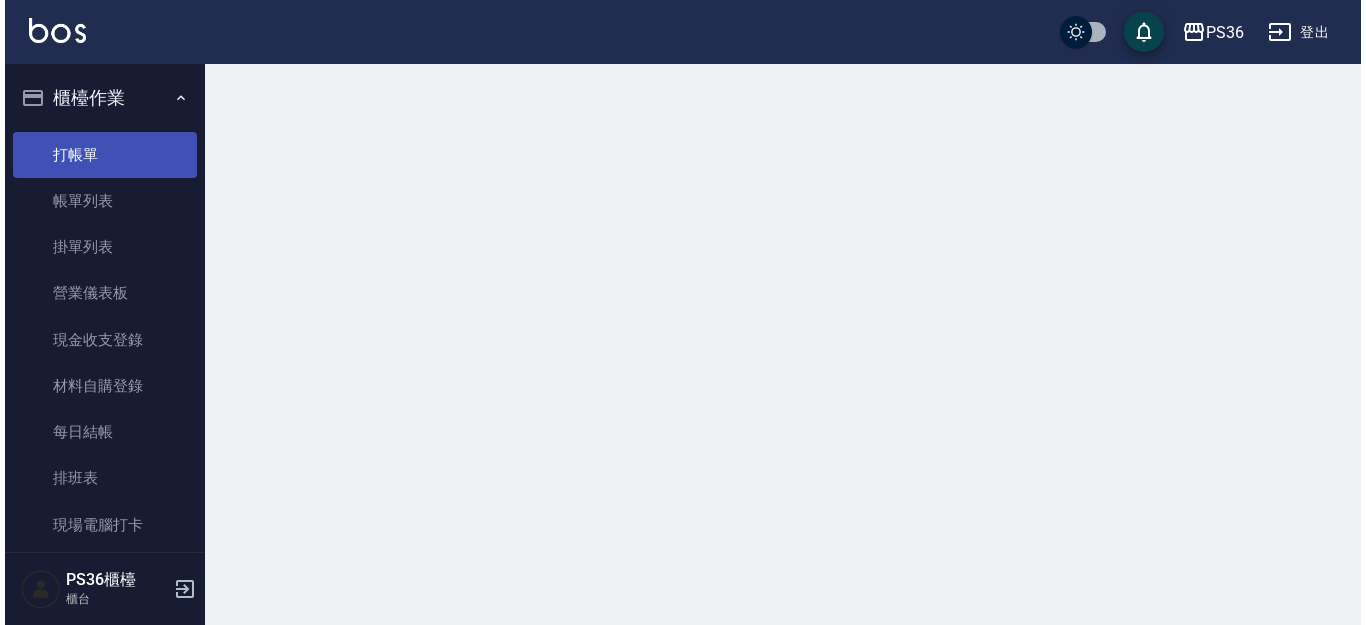 scroll, scrollTop: 0, scrollLeft: 0, axis: both 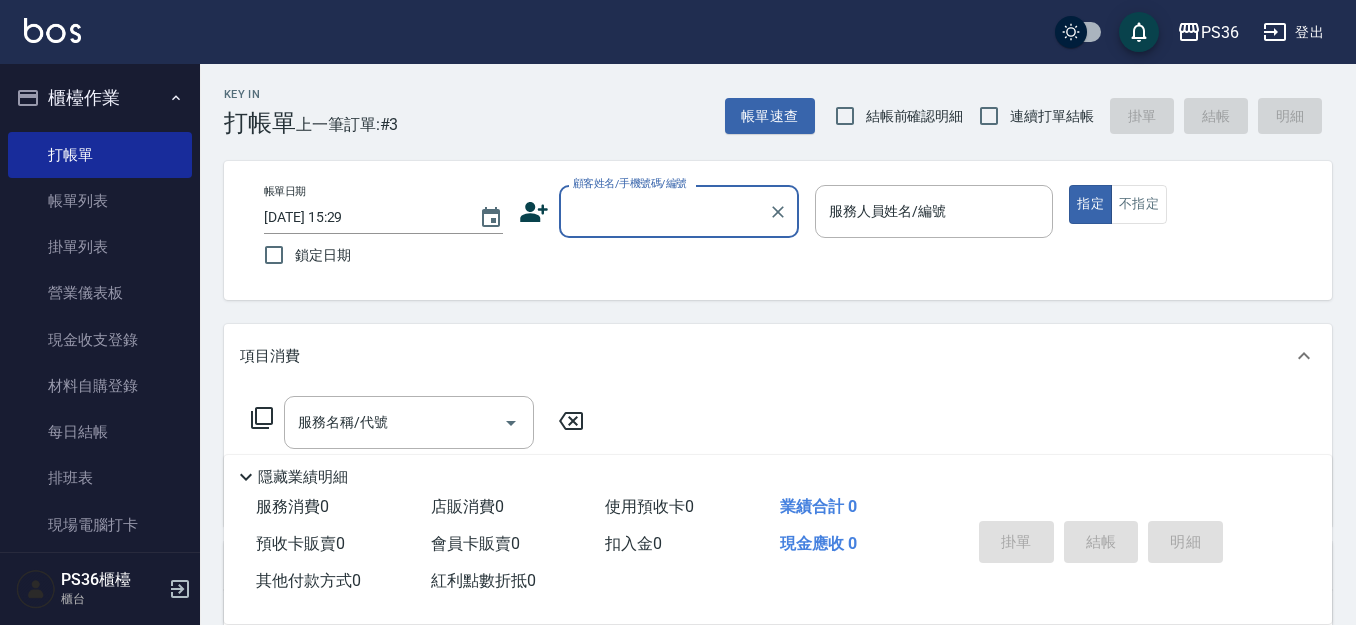 click on "顧客姓名/手機號碼/編號" at bounding box center (664, 211) 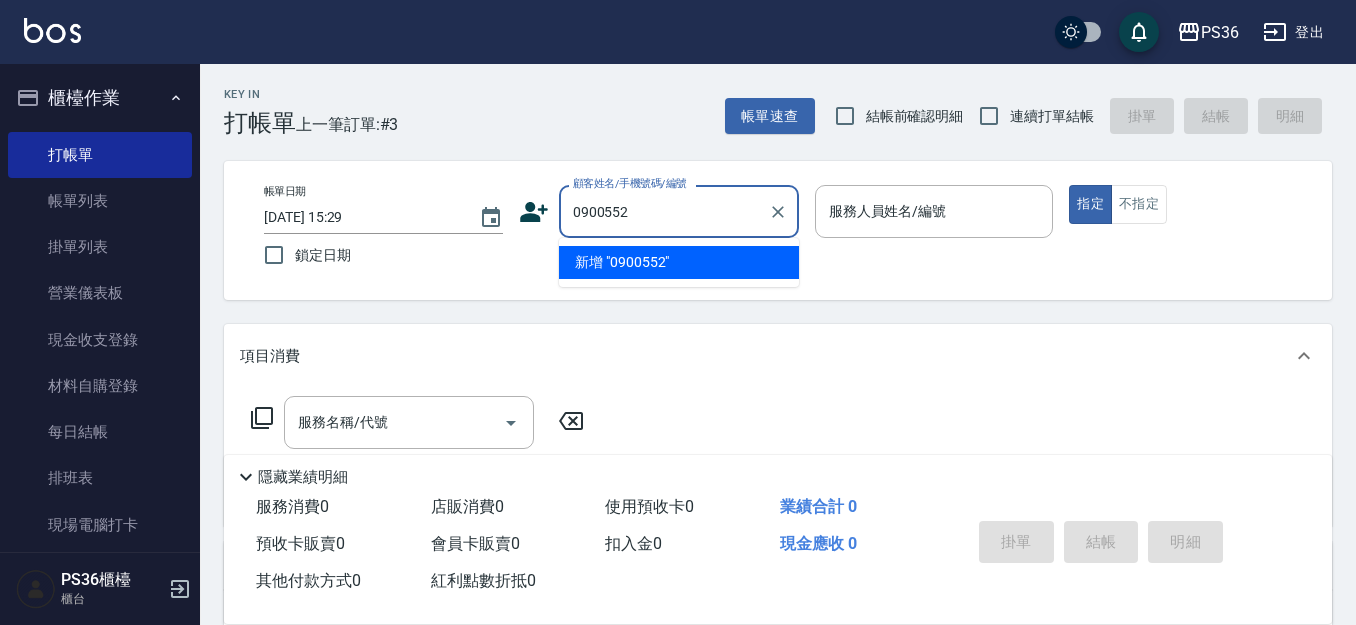 click on "0900552" at bounding box center [664, 211] 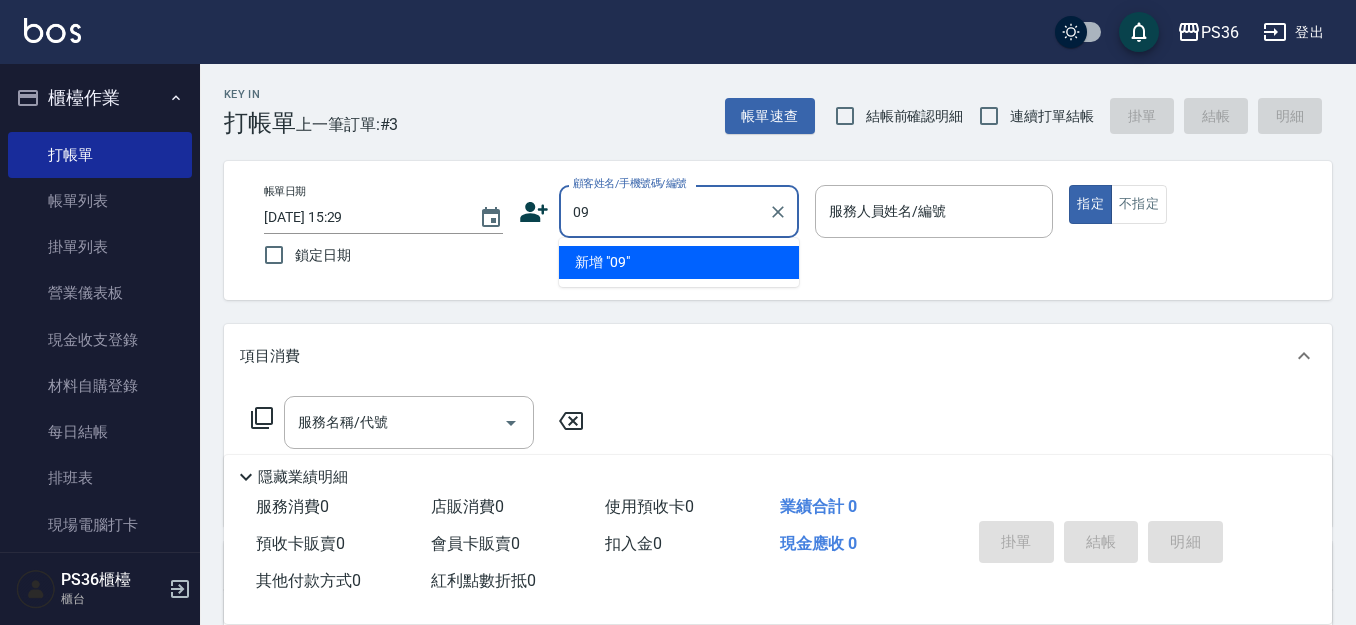 type on "0" 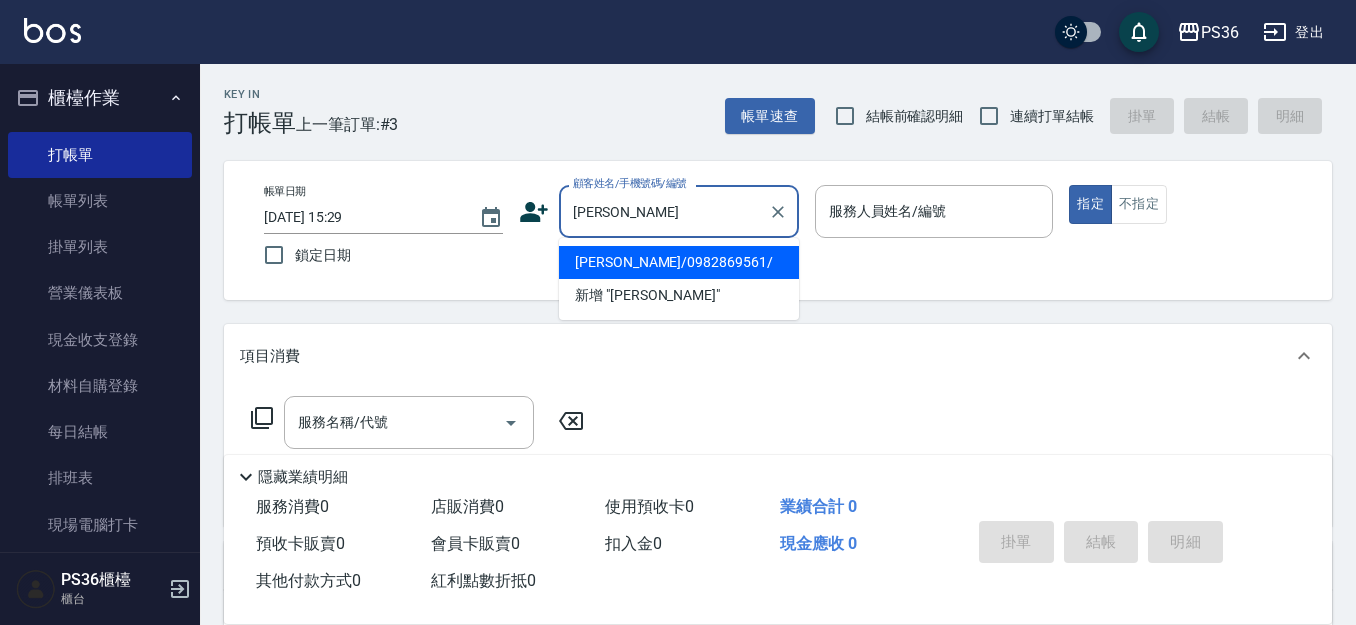 click on "[PERSON_NAME]/0982869561/" at bounding box center (679, 262) 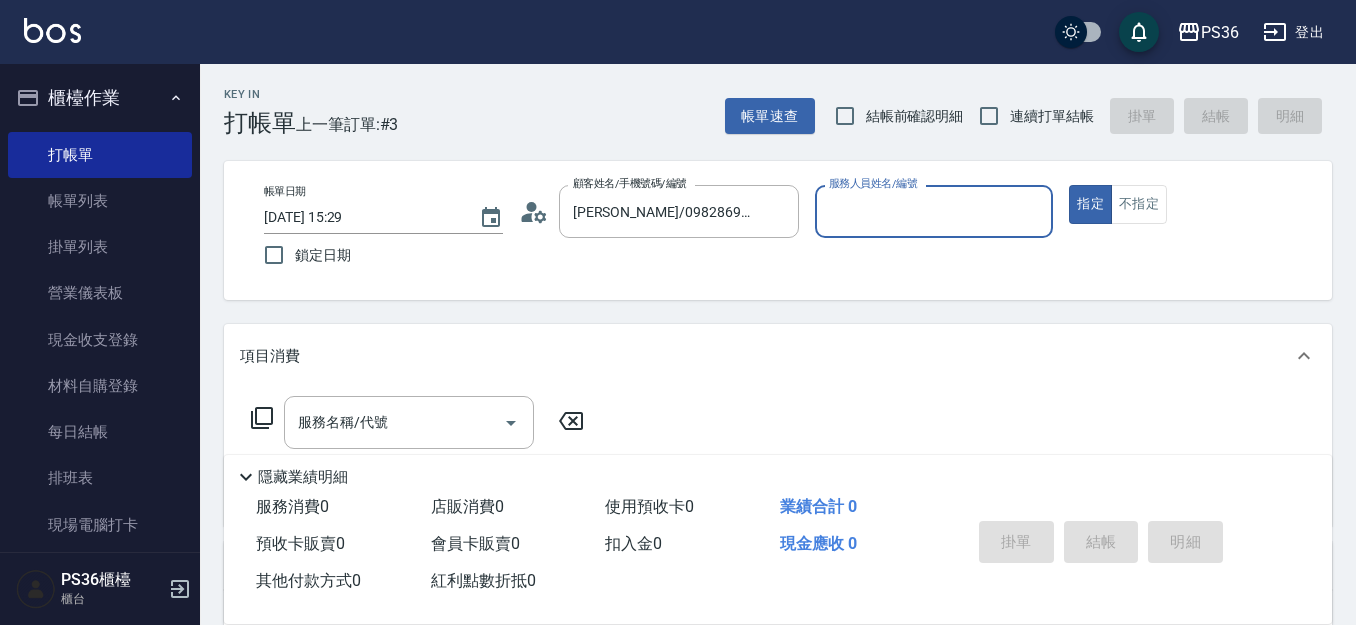 type on "小樂-0" 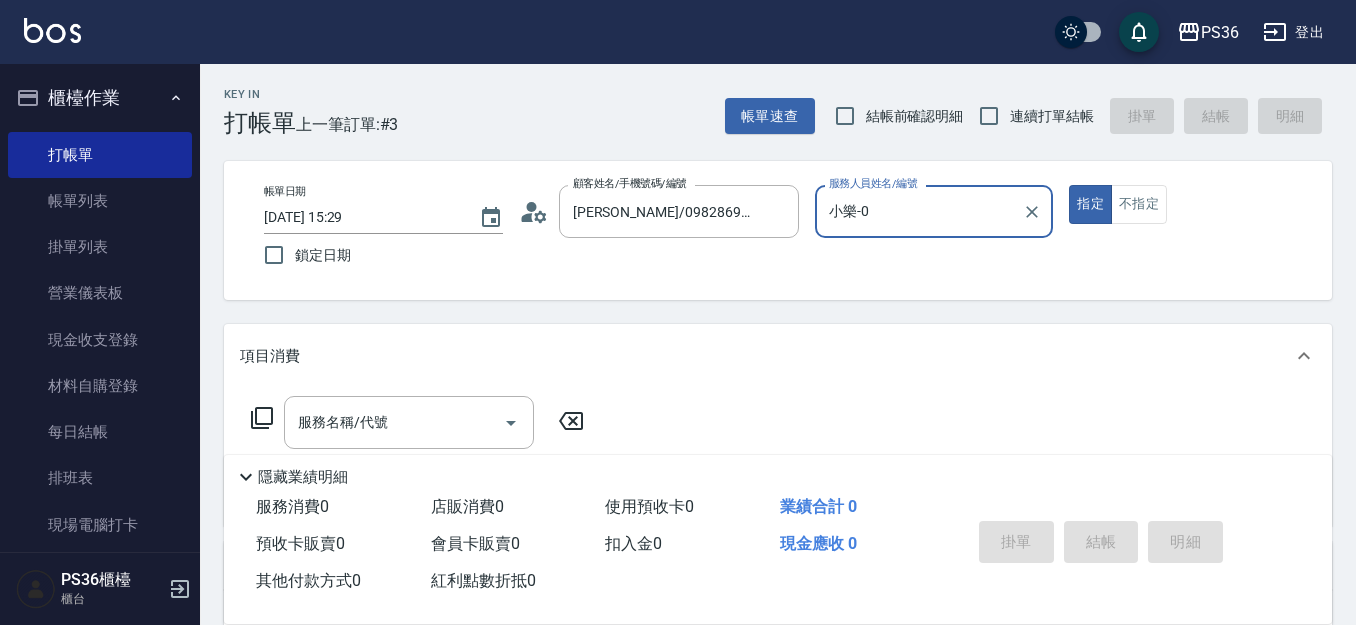 click 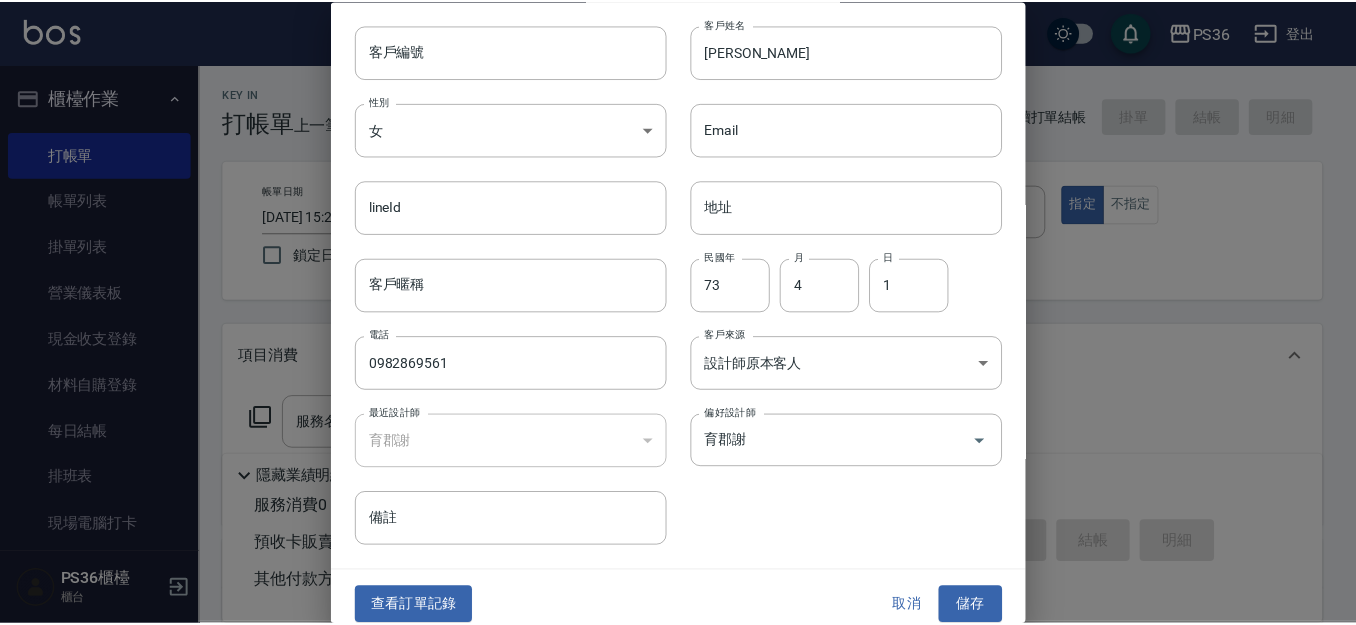 scroll, scrollTop: 68, scrollLeft: 0, axis: vertical 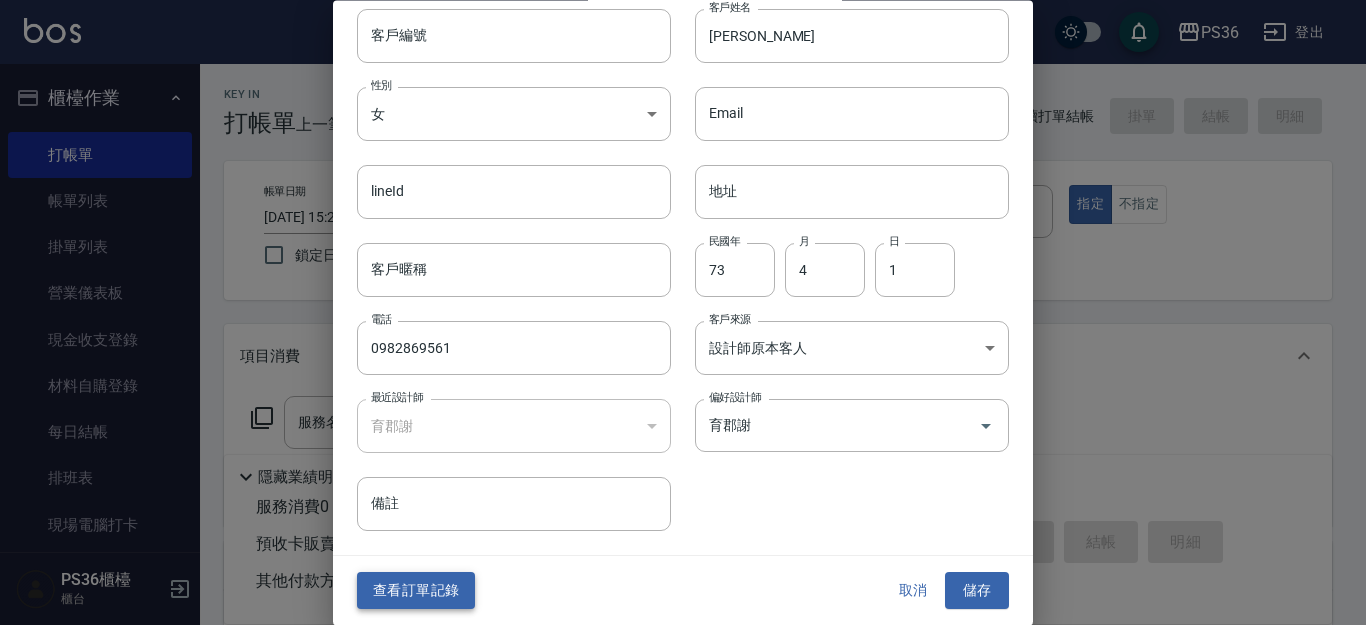 click on "查看訂單記錄" at bounding box center [416, 591] 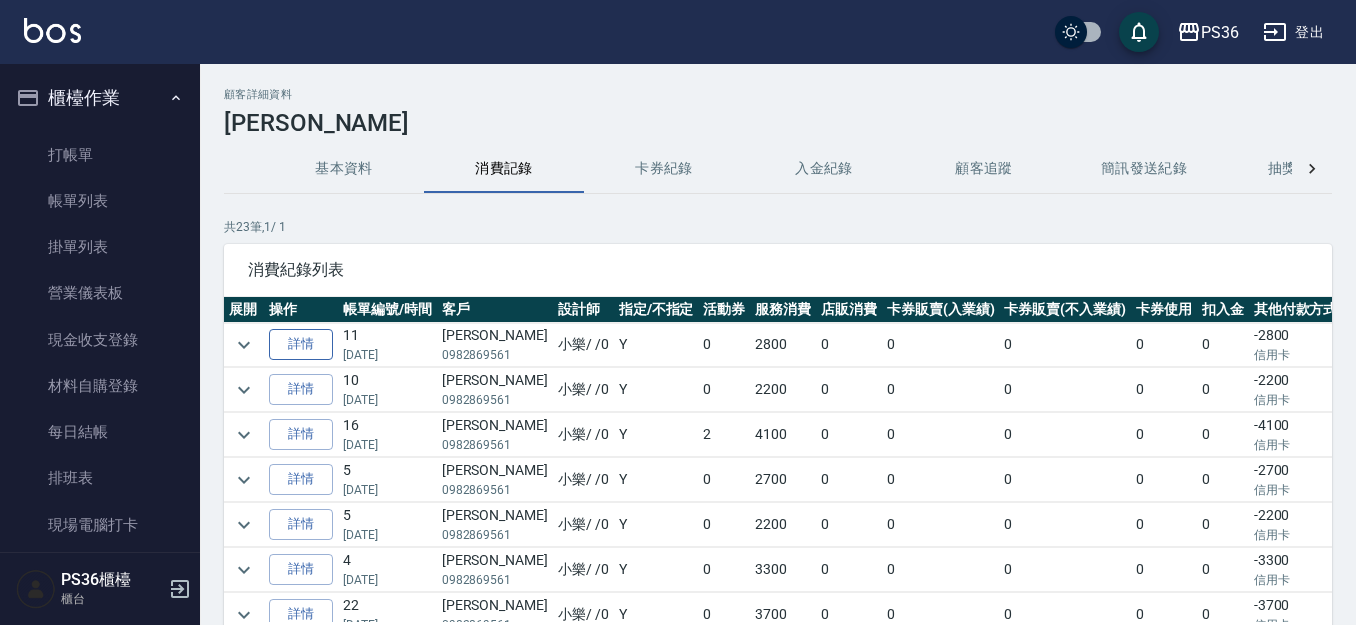 click on "詳情" at bounding box center [301, 344] 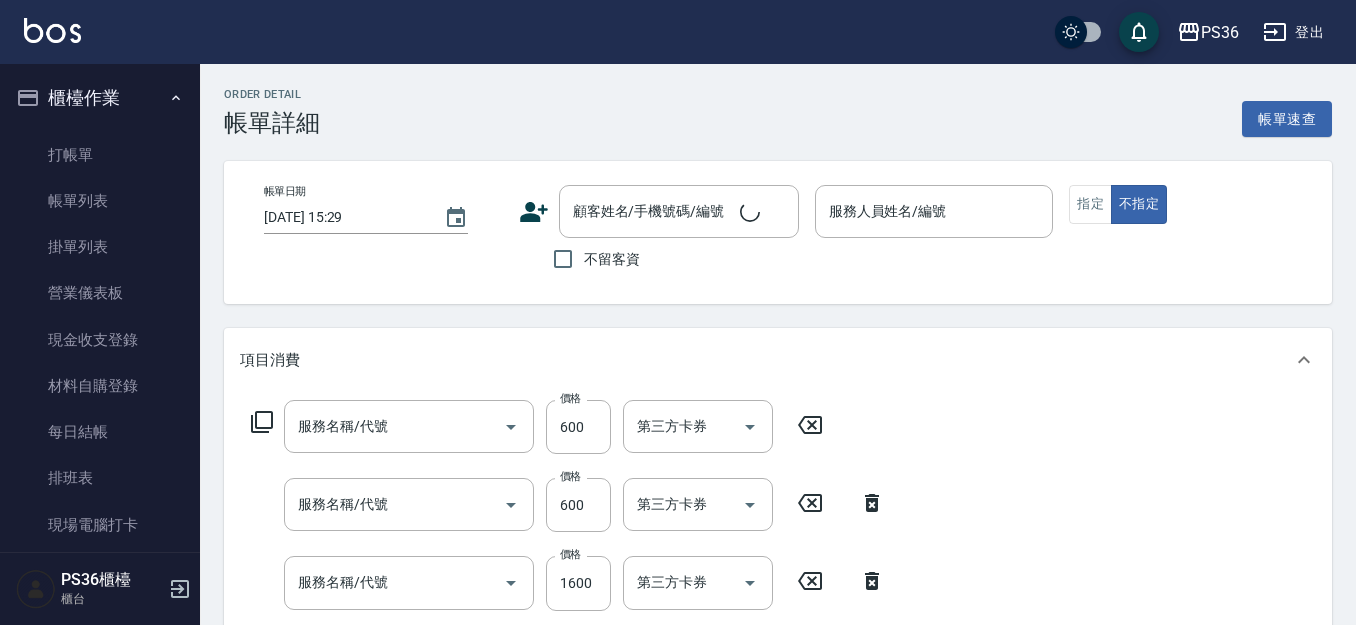 type on "[DATE] 16:23" 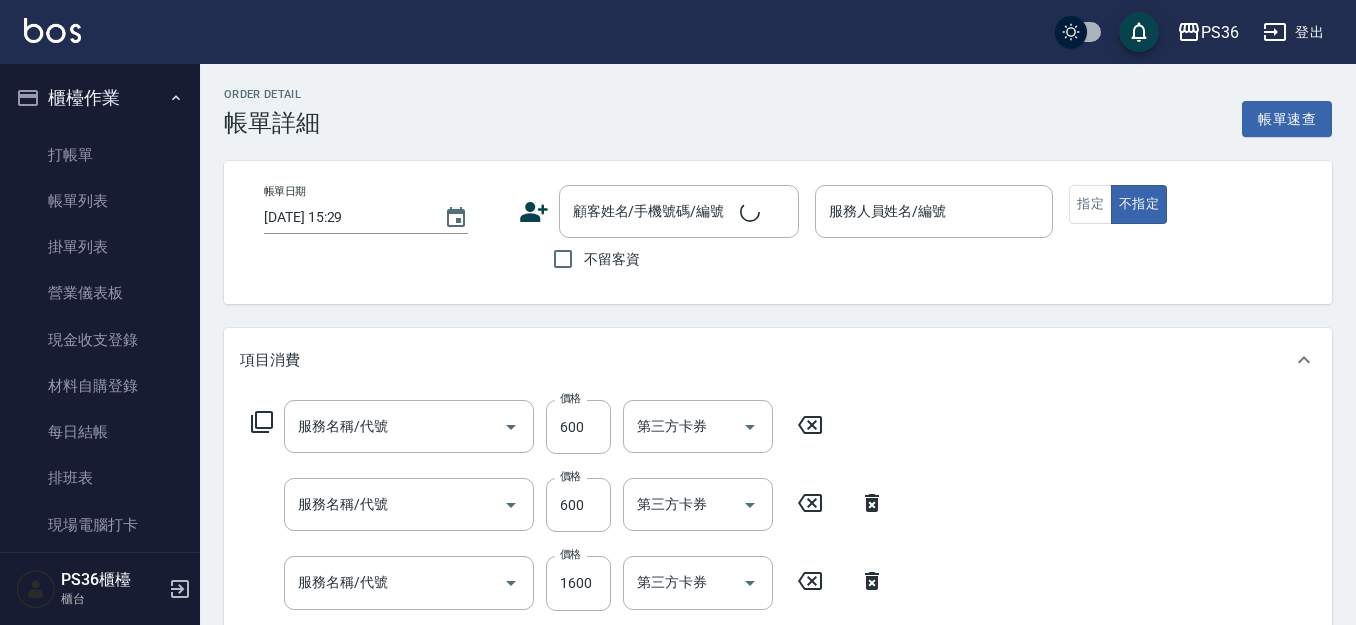 type on "小樂-0" 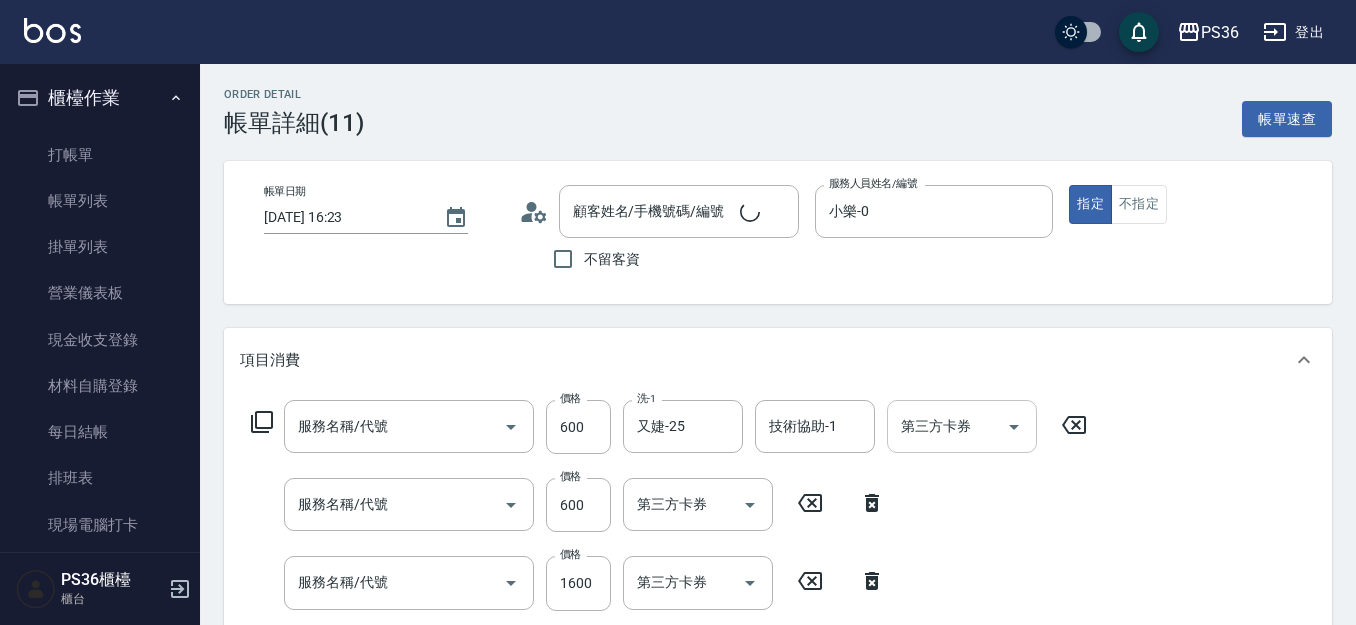 type on "局部燙髮(3)" 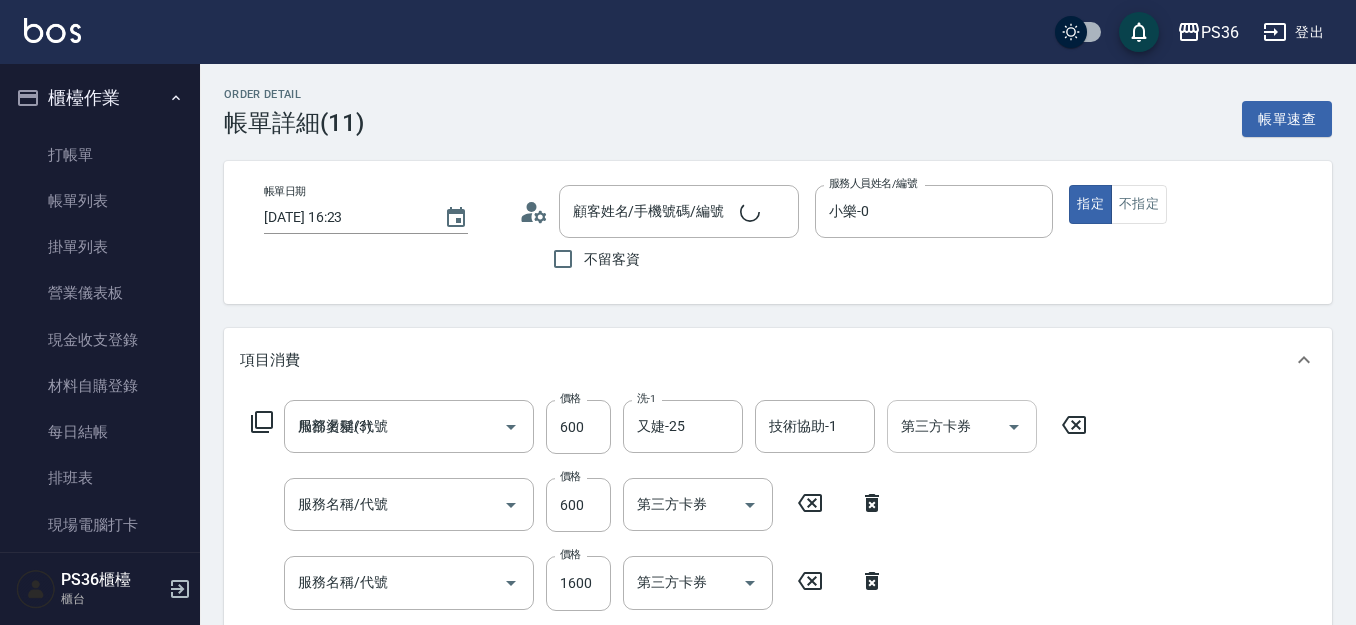 type on "局部染髮(2)" 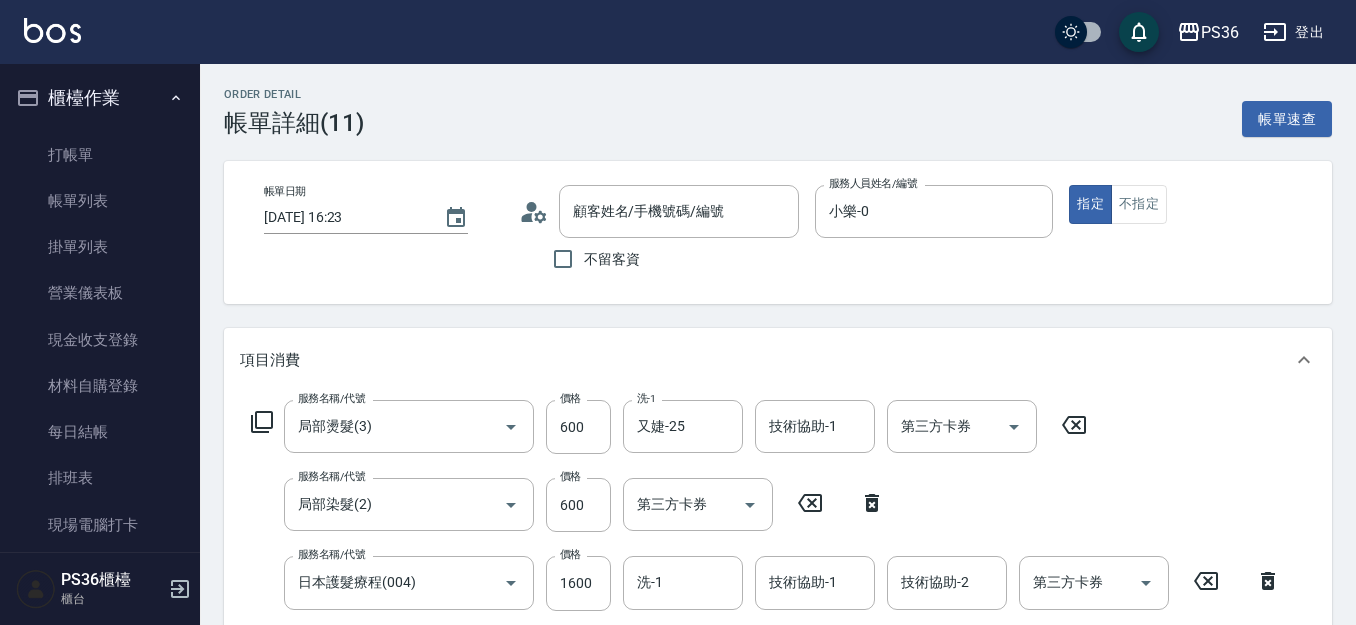 type on "[PERSON_NAME]/0982869561/" 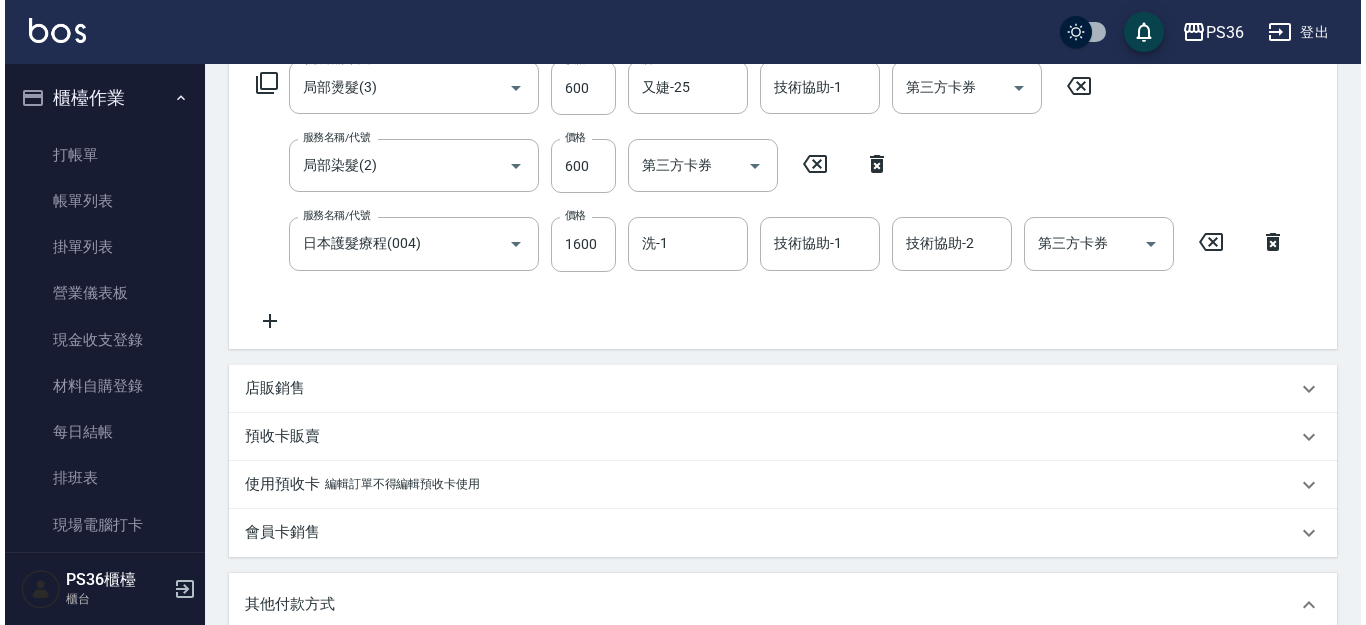 scroll, scrollTop: 0, scrollLeft: 0, axis: both 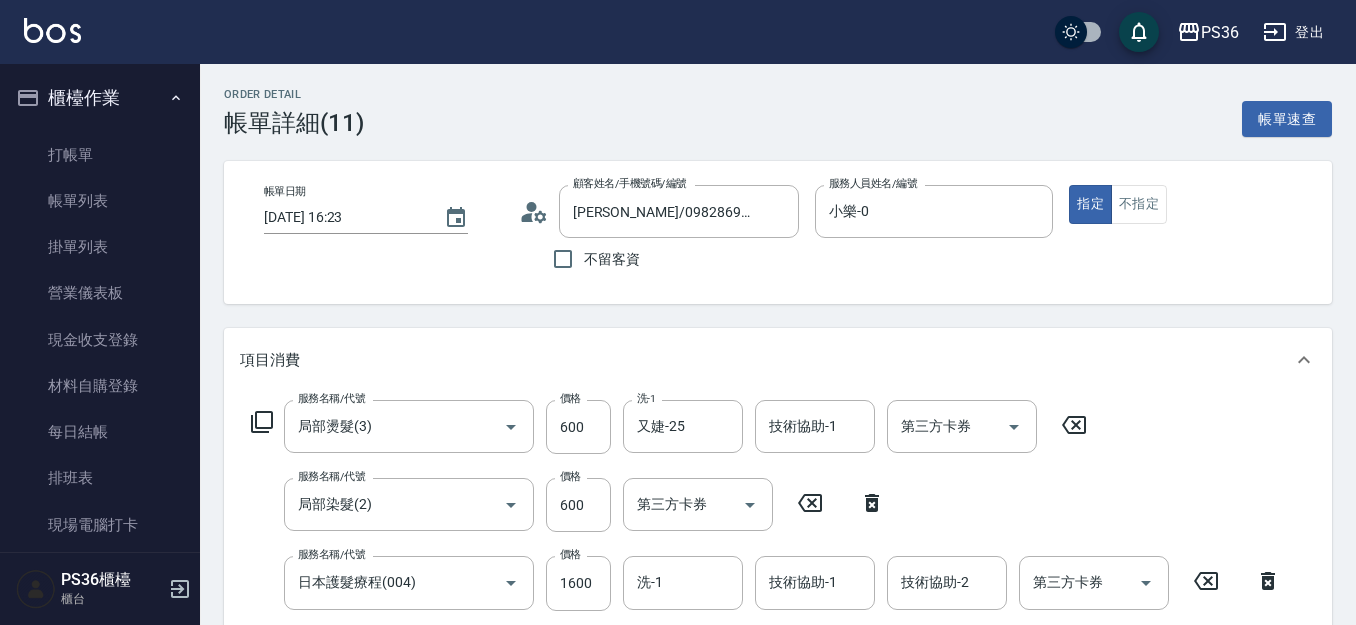 click on "帳單詳細  (11)" at bounding box center (294, 123) 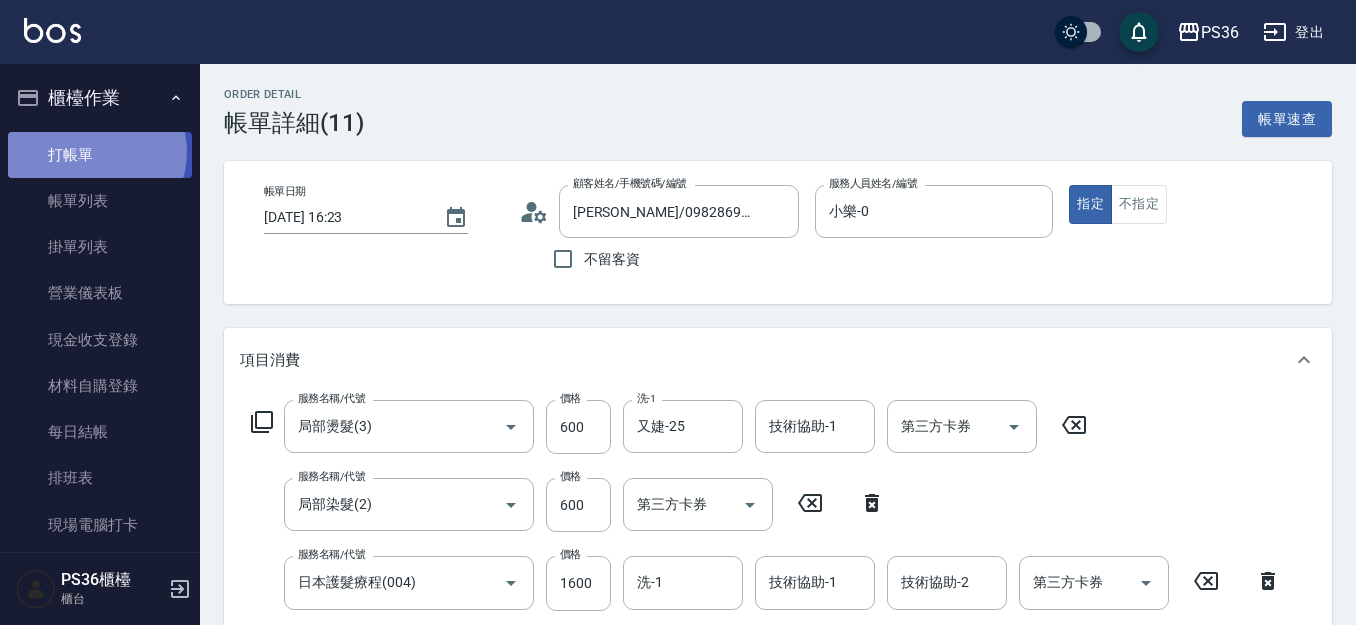 click on "打帳單" at bounding box center [100, 155] 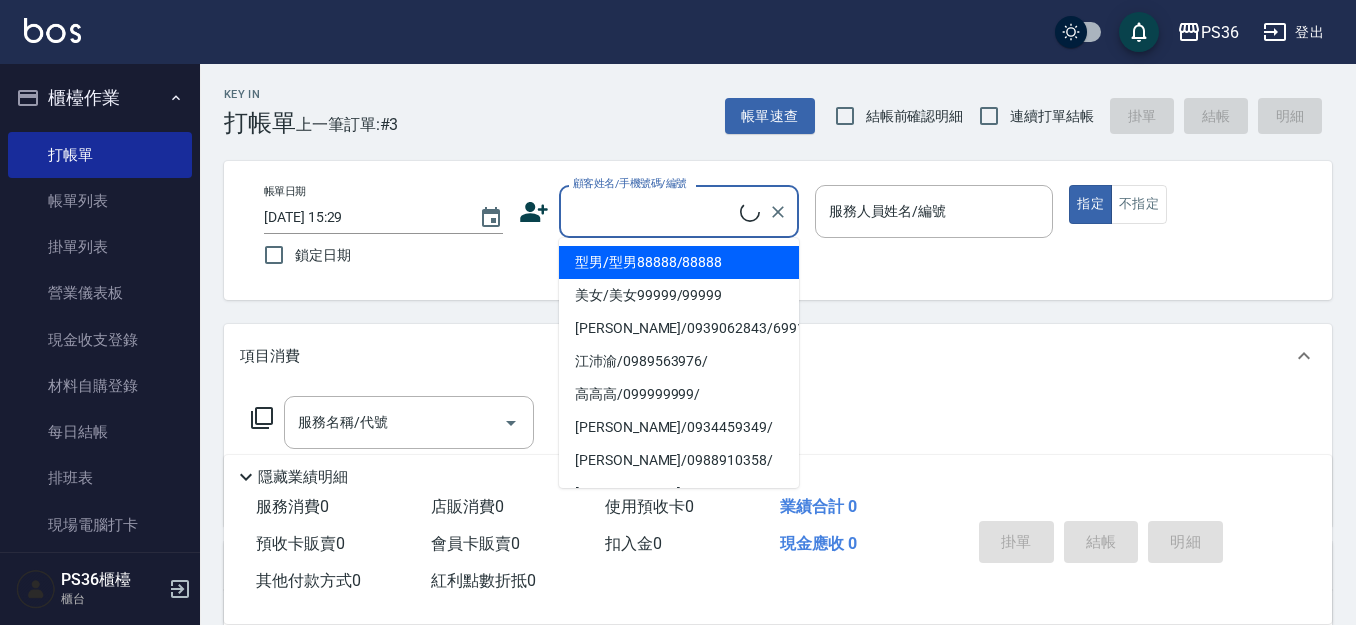 click on "顧客姓名/手機號碼/編號" at bounding box center [654, 211] 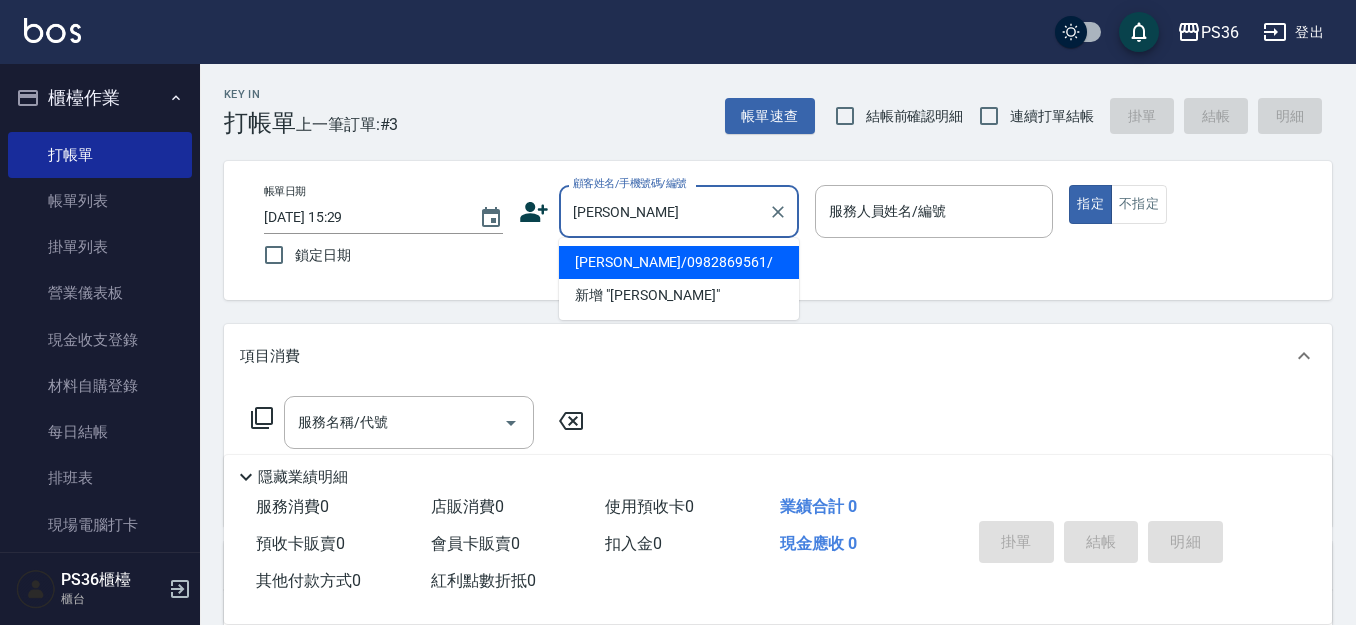 drag, startPoint x: 667, startPoint y: 255, endPoint x: 669, endPoint y: 271, distance: 16.124516 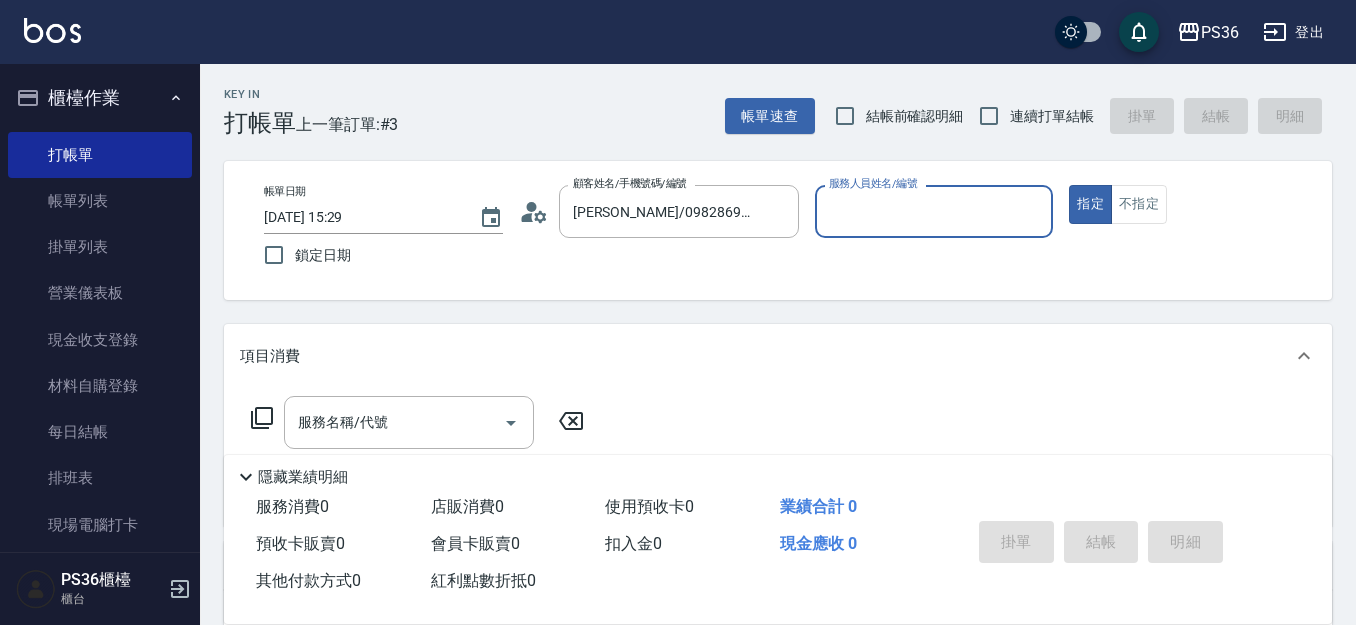 type on "小樂-0" 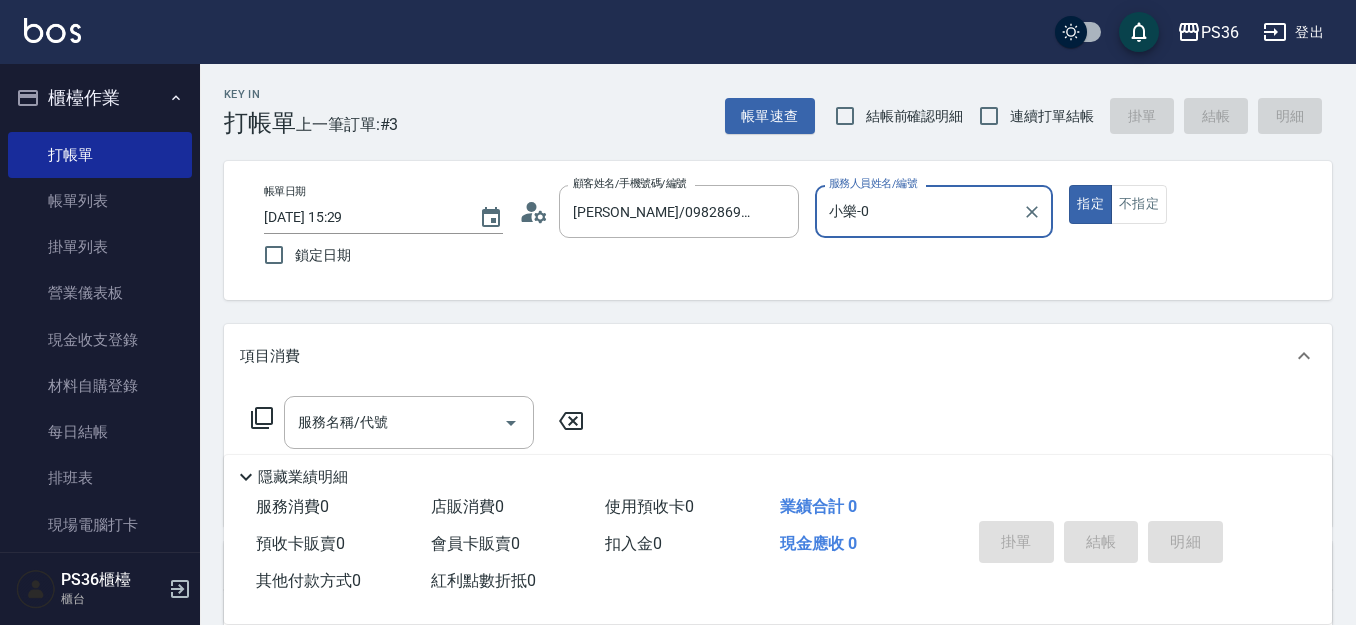 click on "帳單日期 [DATE] 15:29 鎖定日期 顧客姓名/手機號碼/編號 [PERSON_NAME]/0982869561/ 顧客姓名/手機號碼/編號 服務人員姓名/編號 小樂-0 服務人員姓名/編號 指定 不指定" at bounding box center (778, 230) 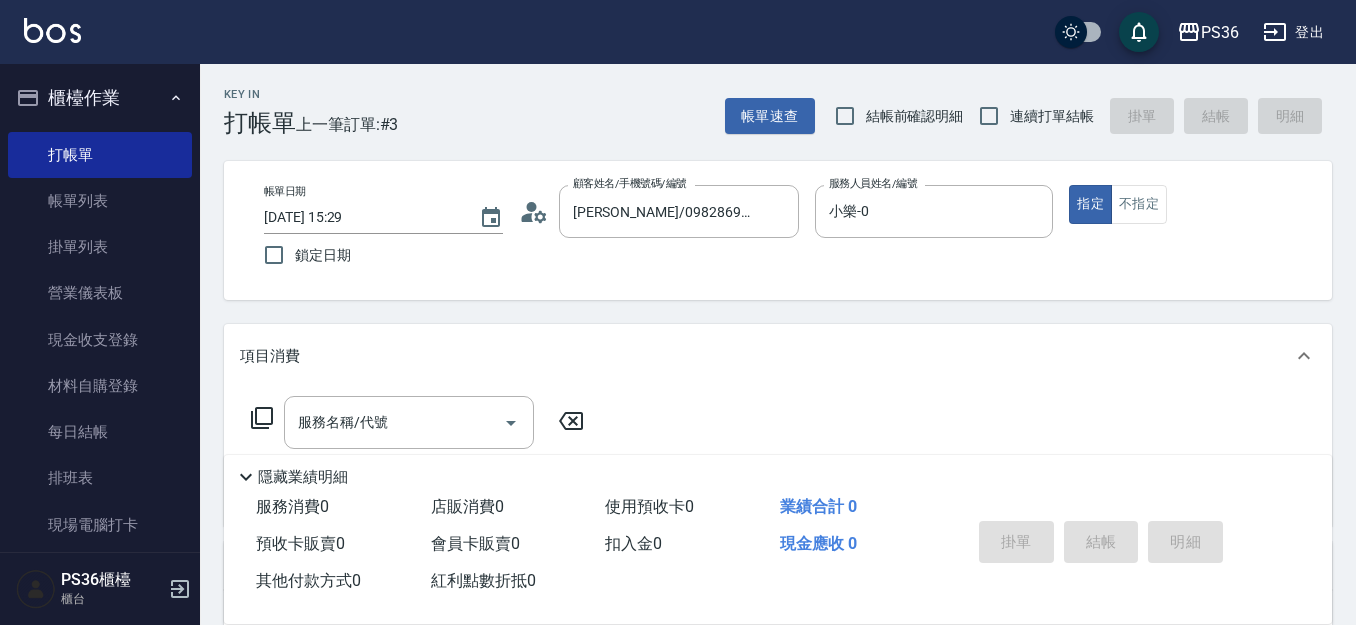 click 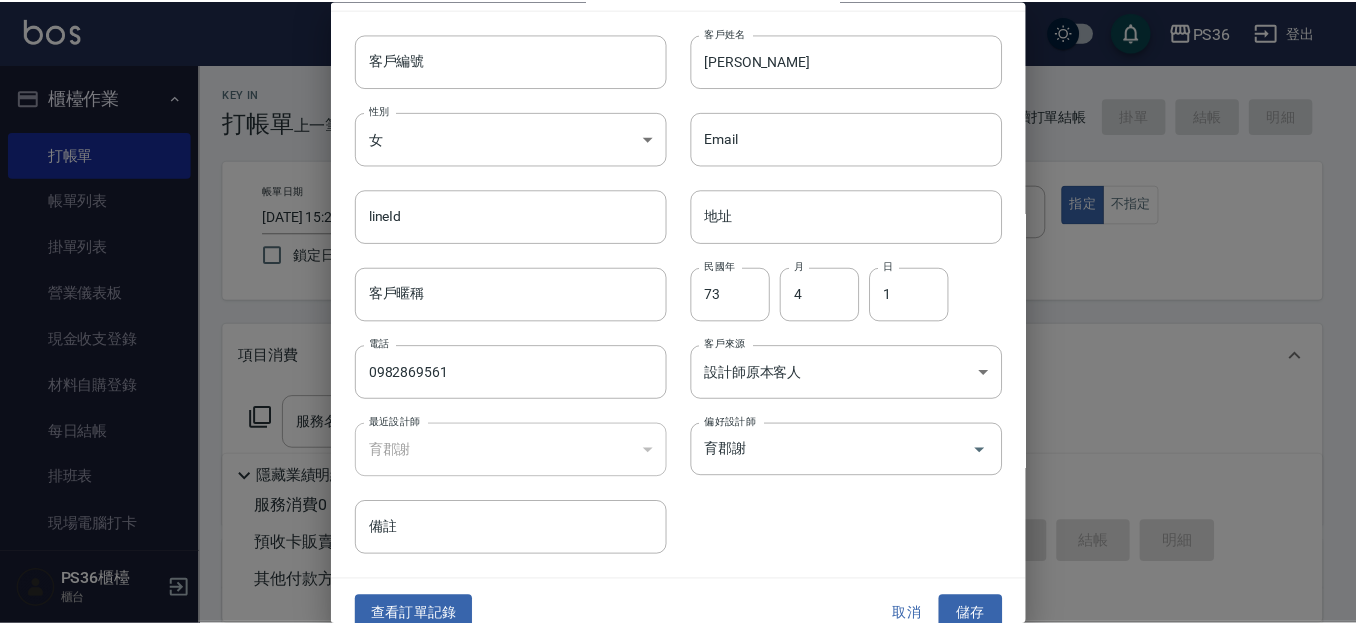scroll, scrollTop: 68, scrollLeft: 0, axis: vertical 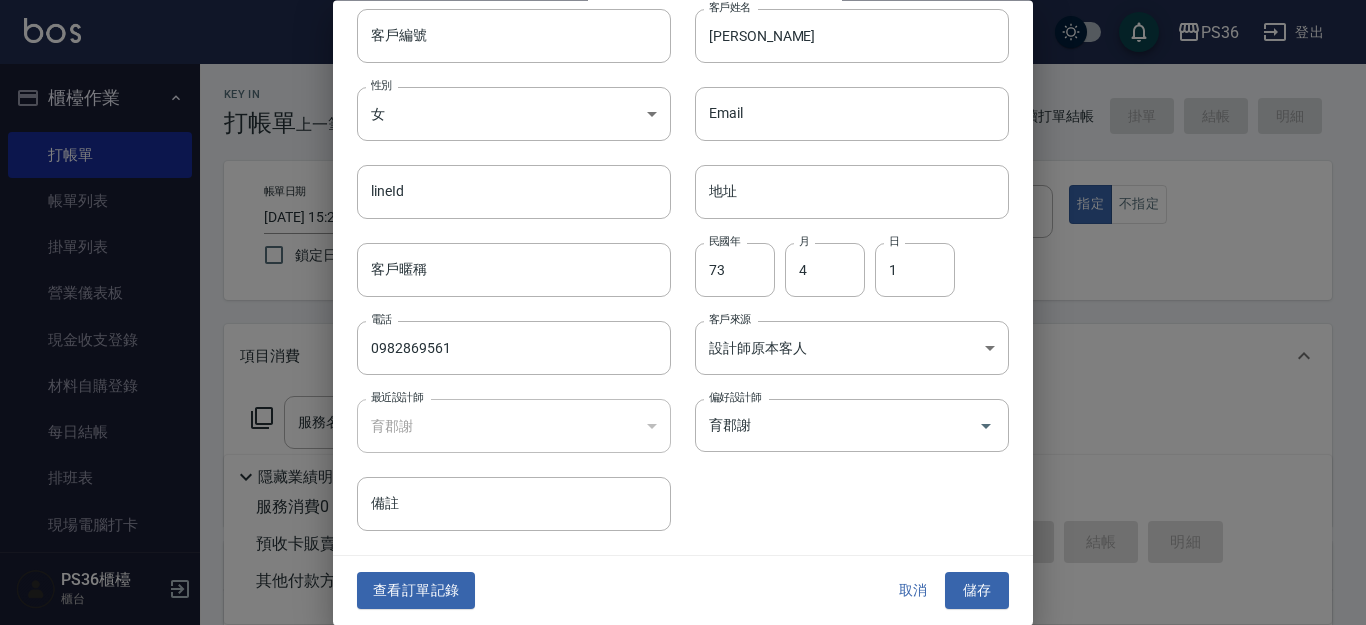 click on "查看訂單記錄 取消 儲存" at bounding box center [683, 591] 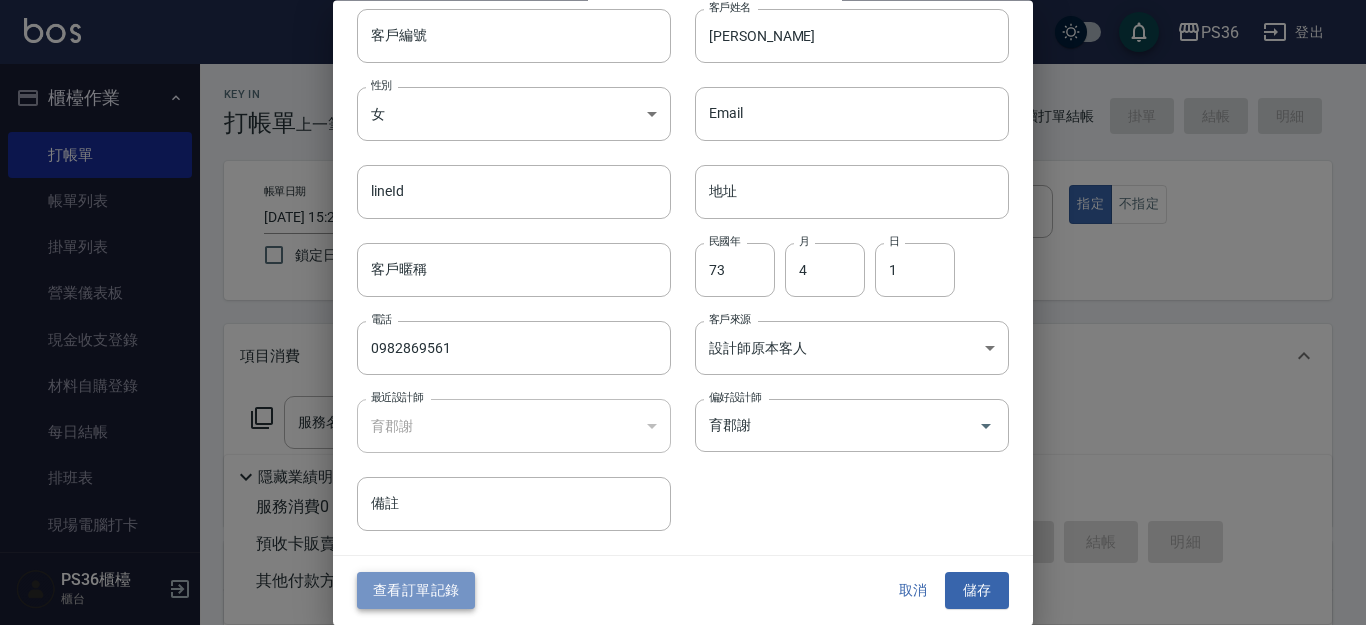 click on "查看訂單記錄" at bounding box center (416, 591) 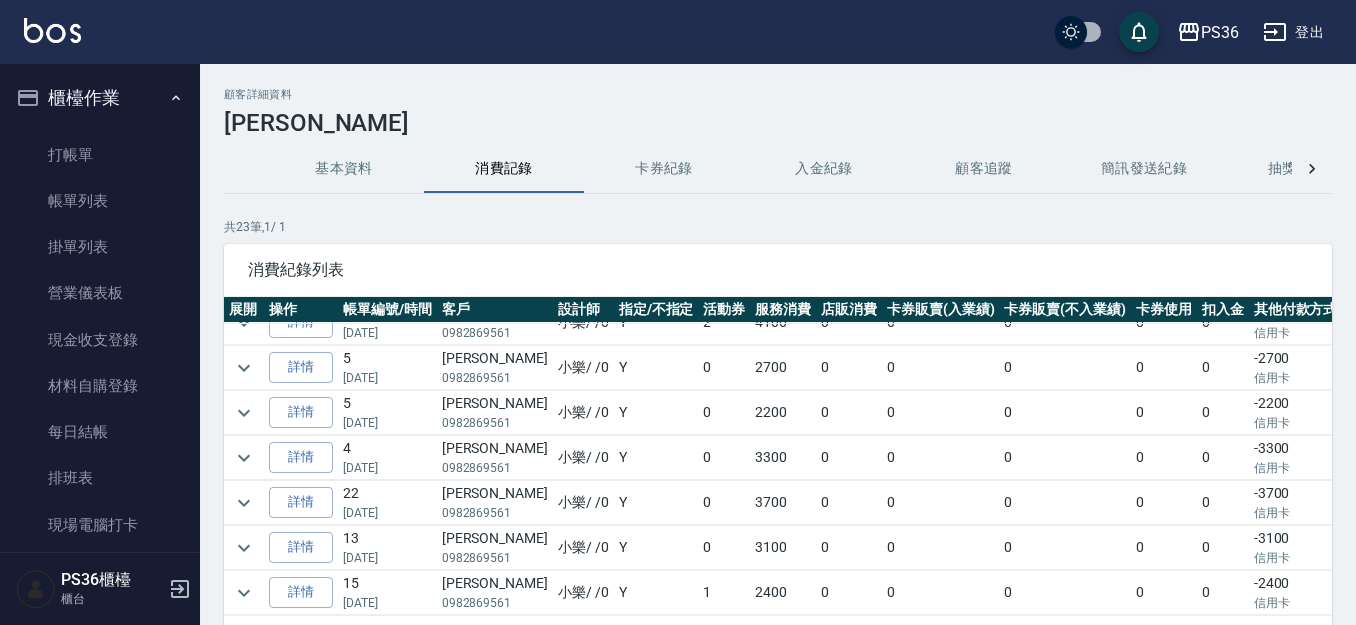 scroll, scrollTop: 0, scrollLeft: 0, axis: both 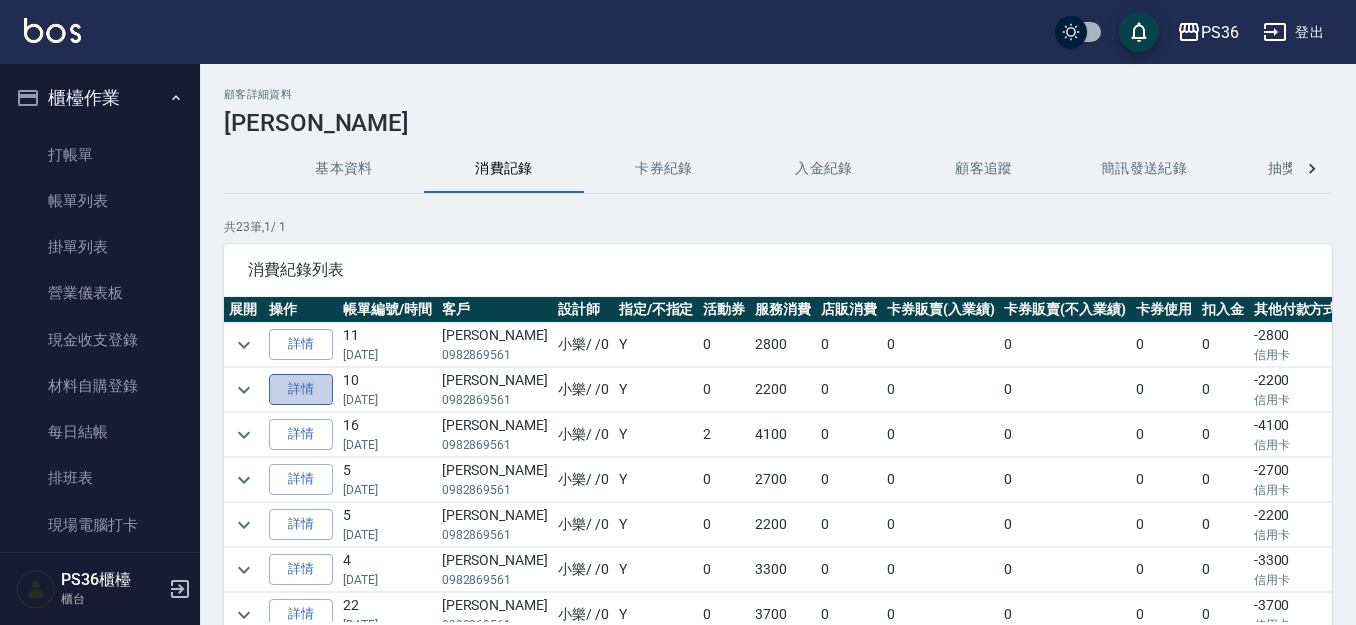click on "詳情" at bounding box center (301, 389) 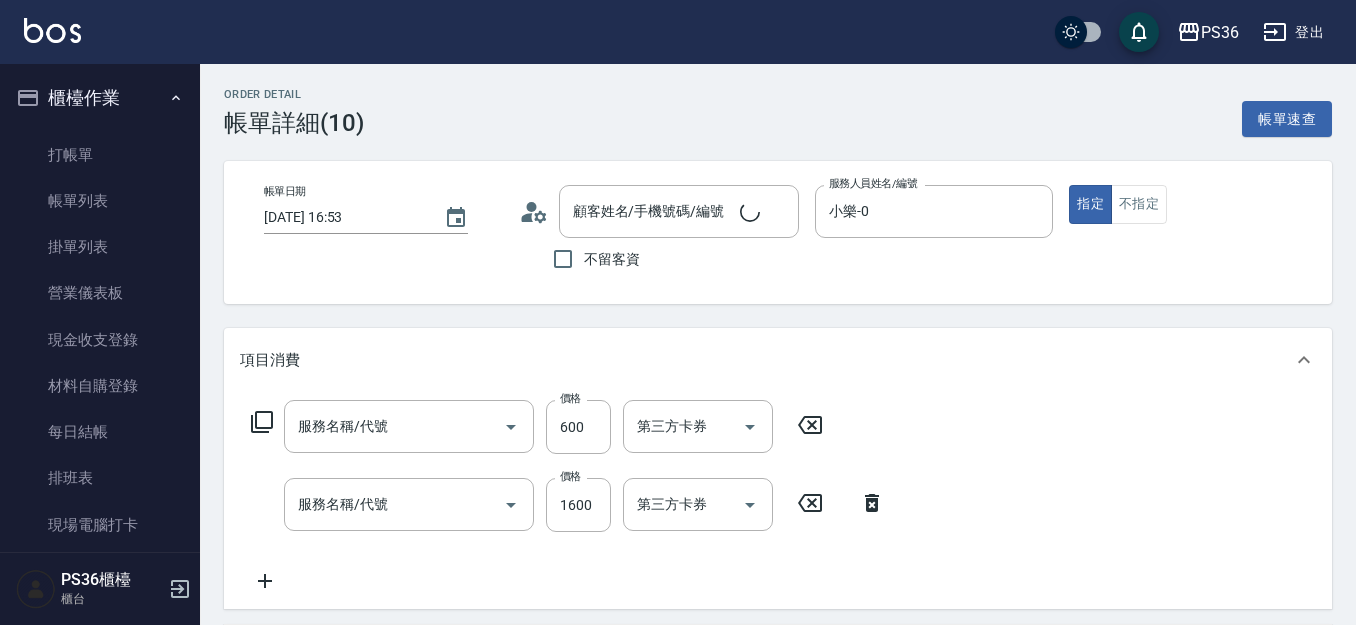 type on "[DATE] 16:53" 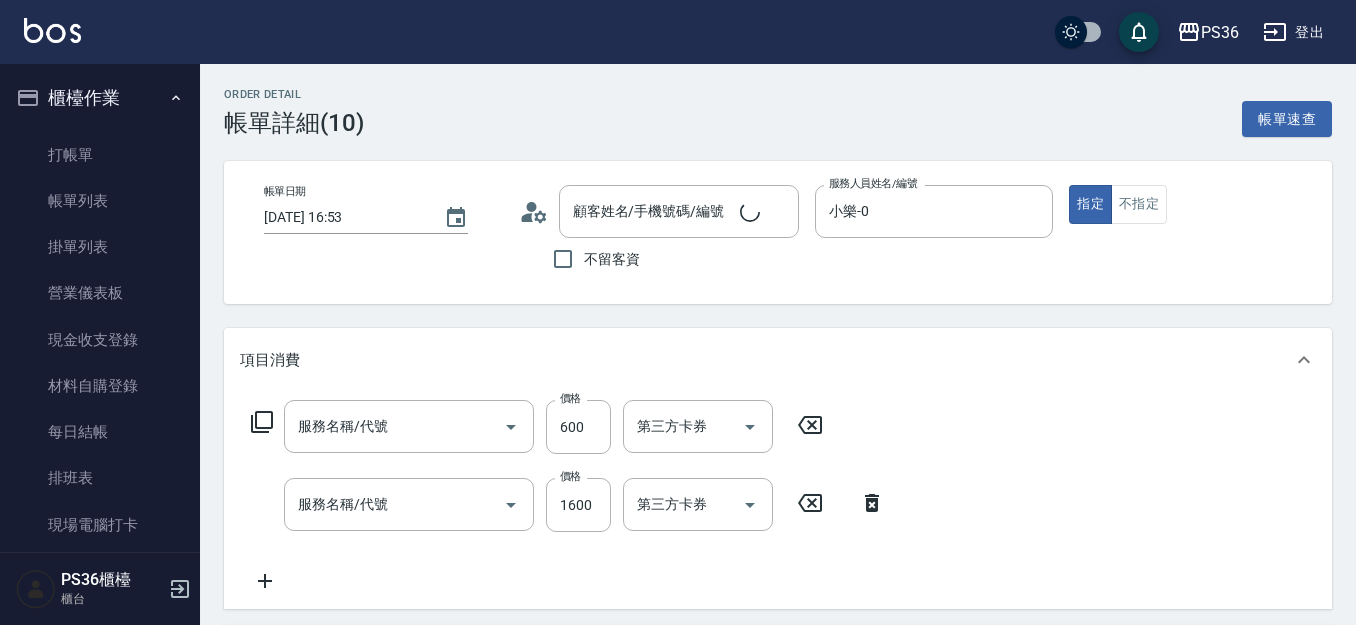 type on "小樂-0" 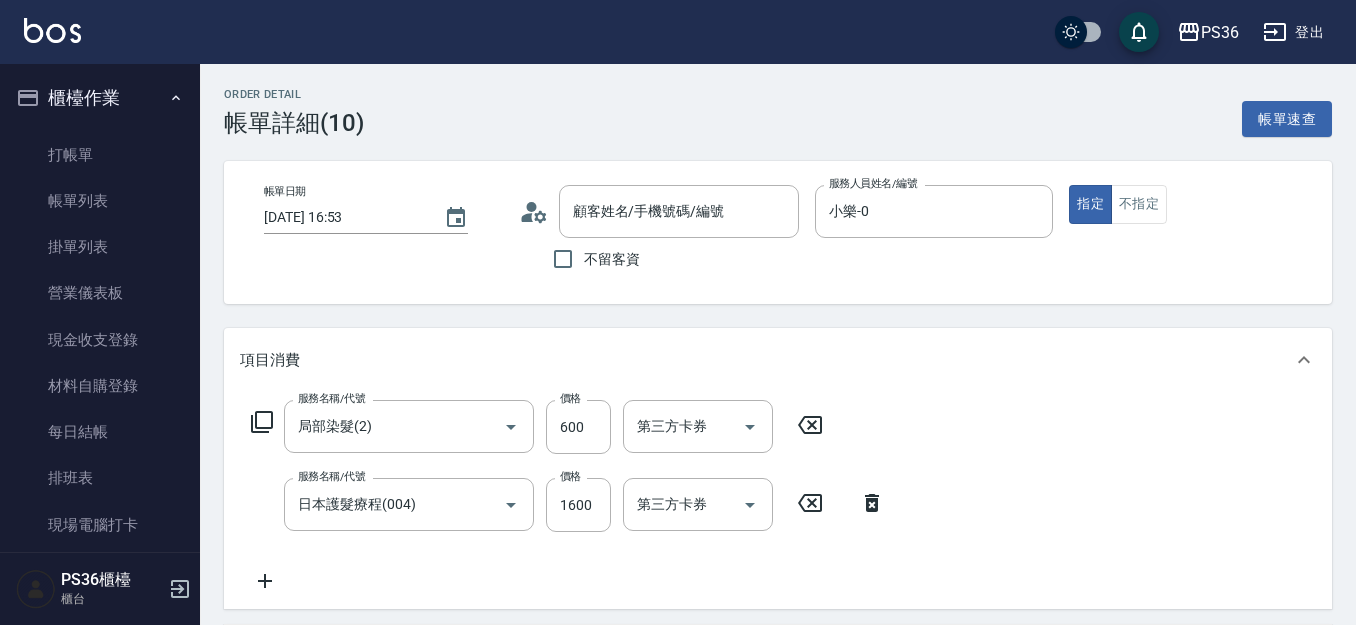 type on "局部染髮(2)" 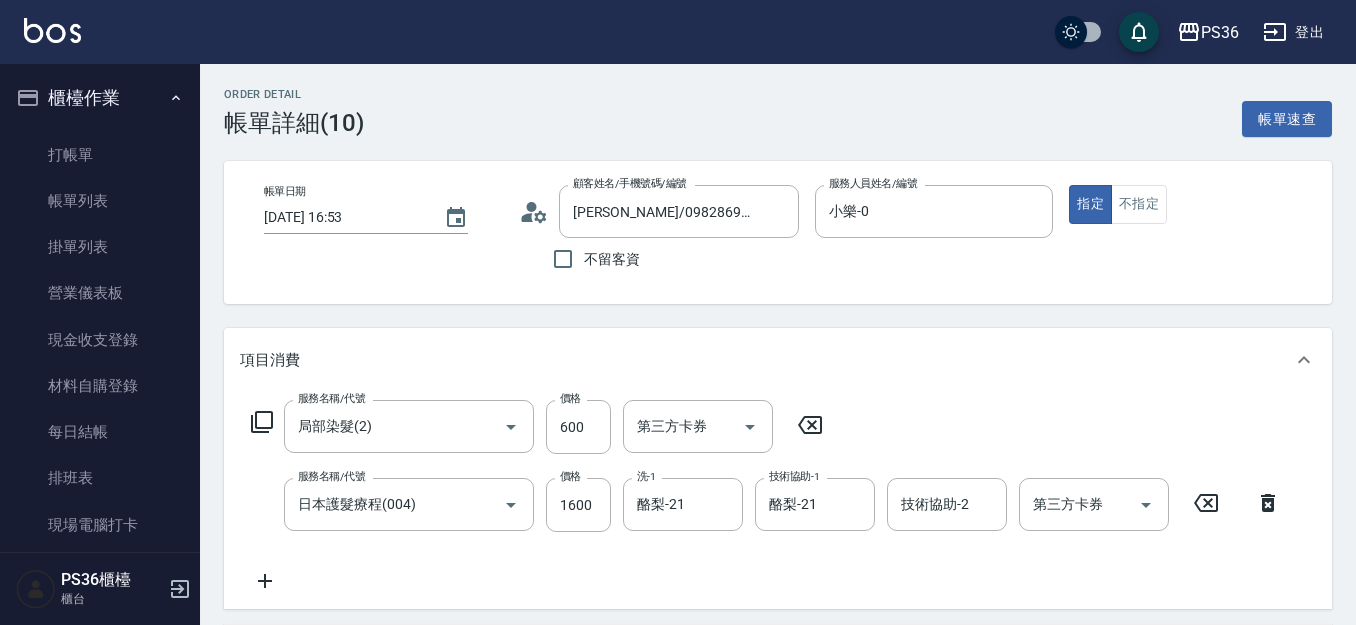 type on "[PERSON_NAME]/0982869561/" 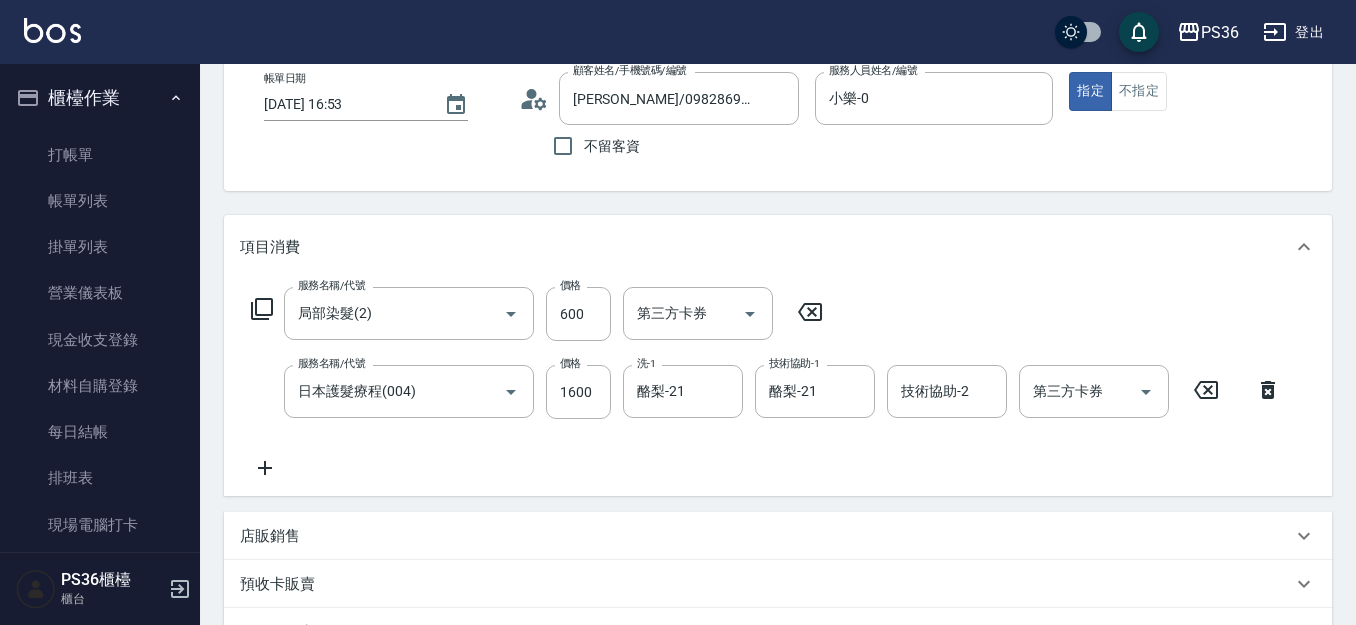 scroll, scrollTop: 0, scrollLeft: 0, axis: both 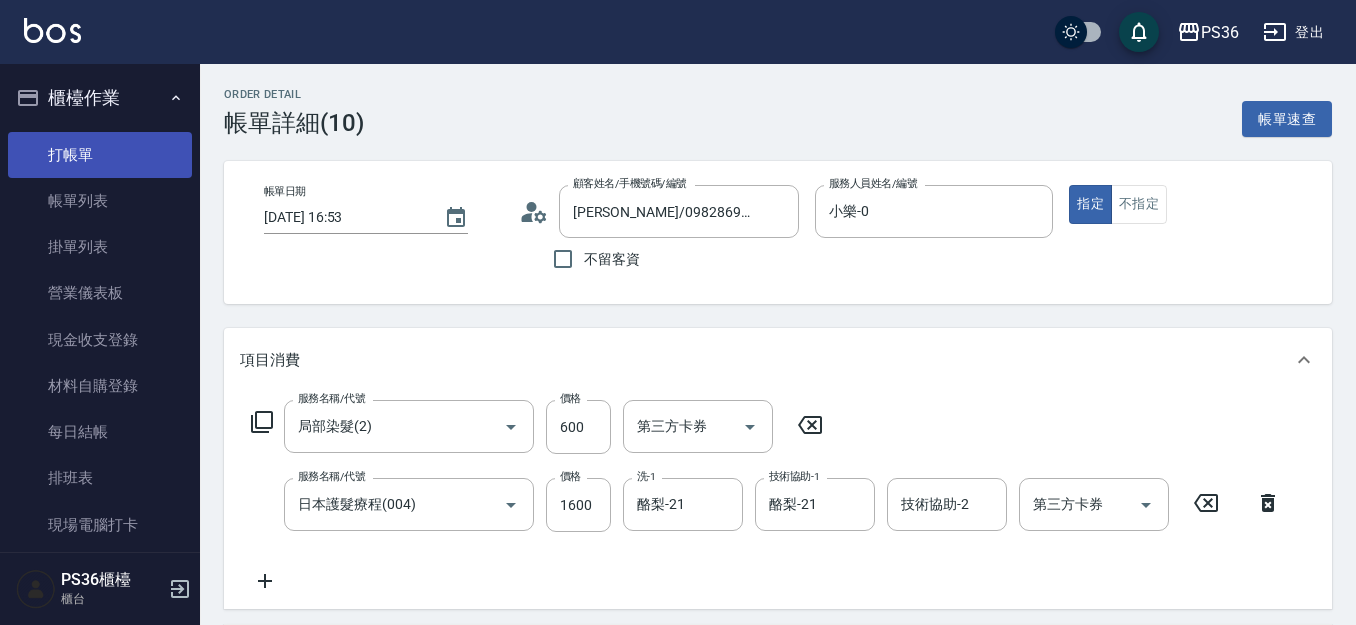 click on "打帳單" at bounding box center [100, 155] 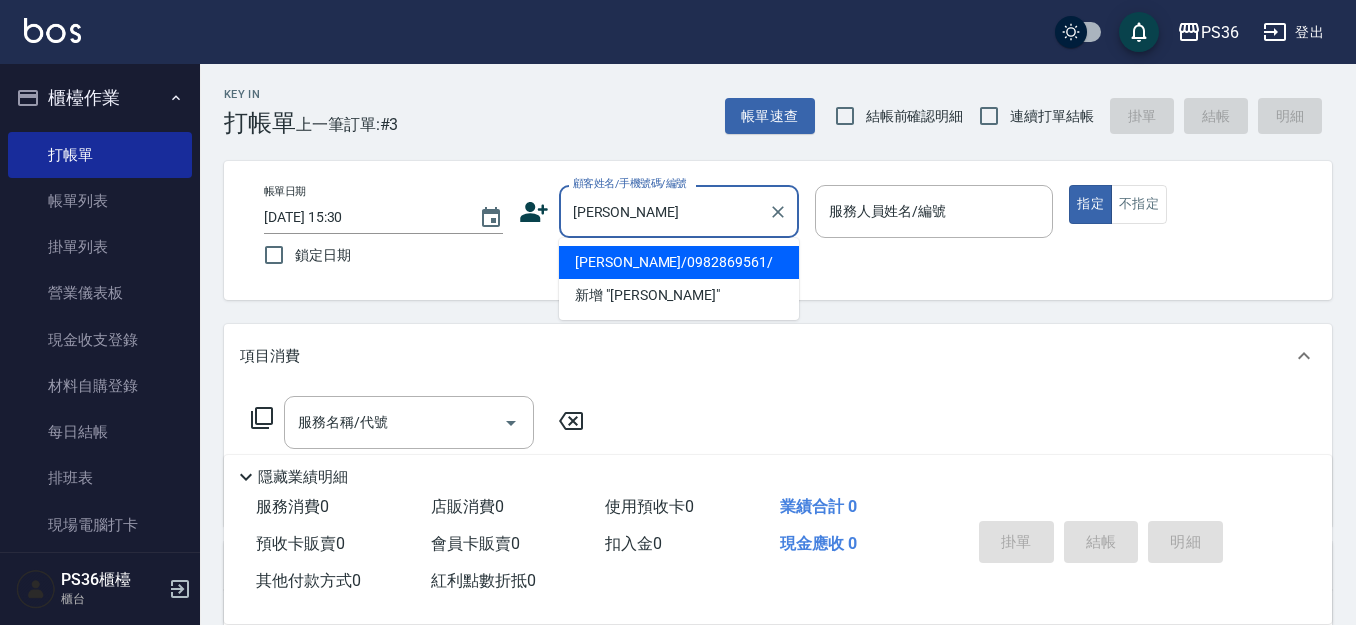 click on "[PERSON_NAME]/0982869561/" at bounding box center (679, 262) 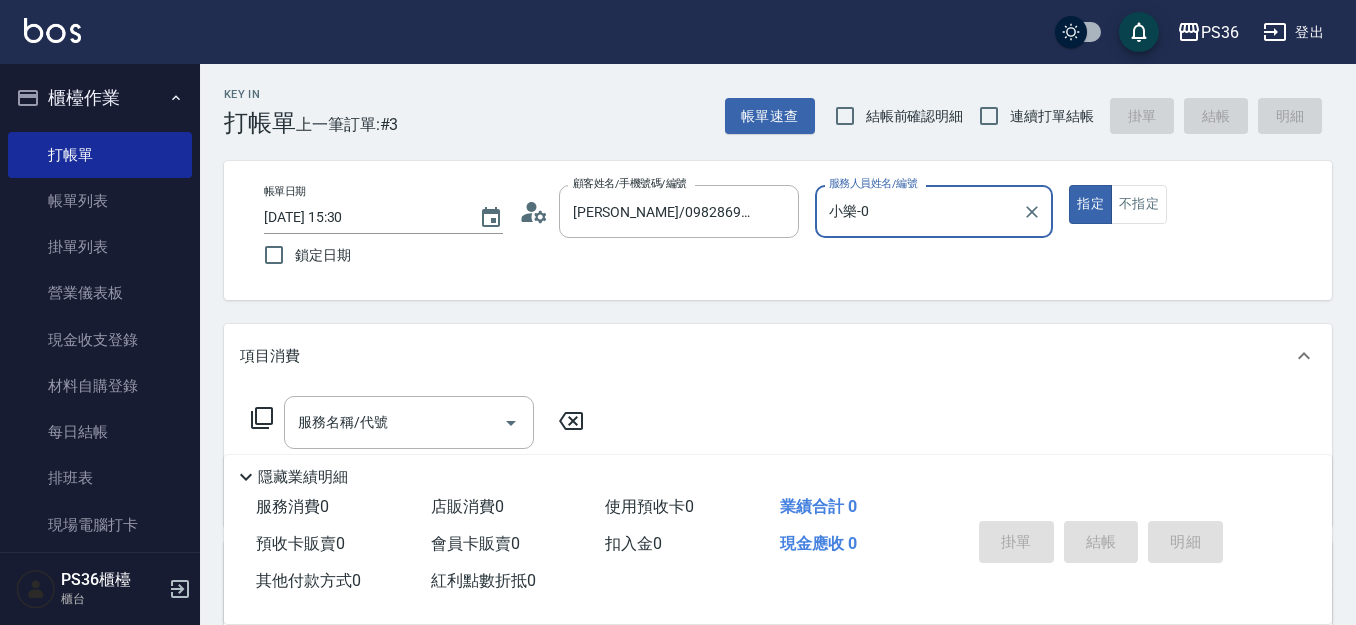 type on "小樂-0" 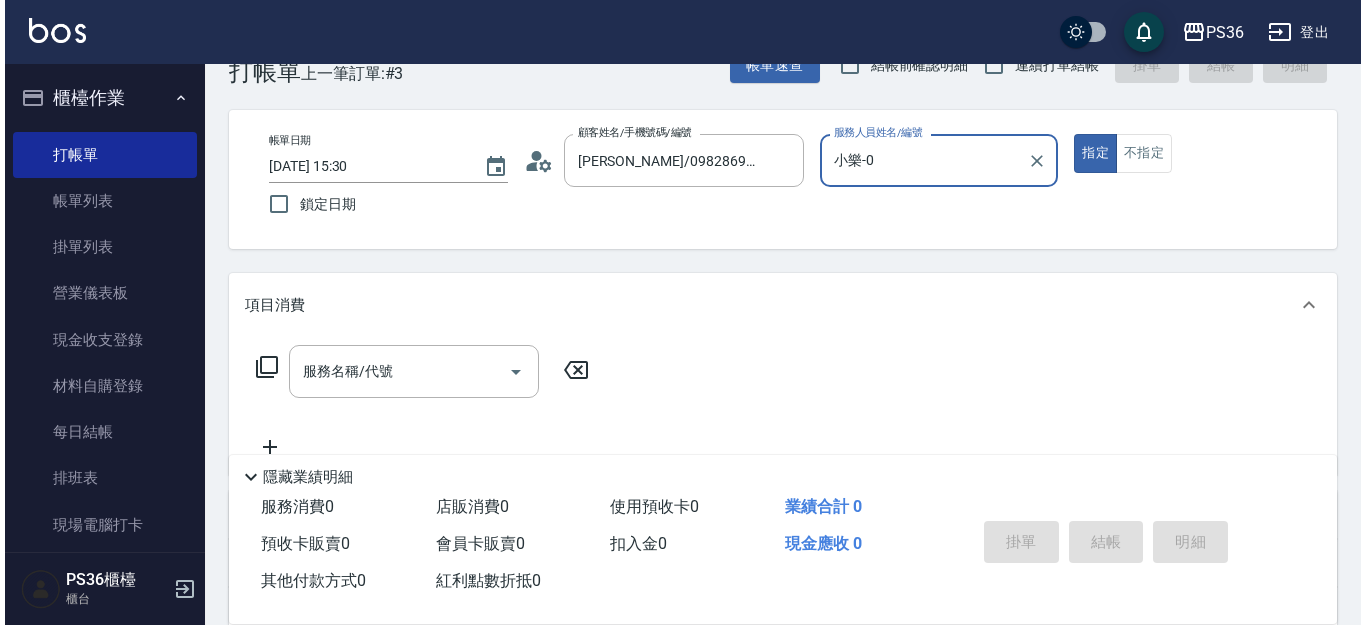 scroll, scrollTop: 100, scrollLeft: 0, axis: vertical 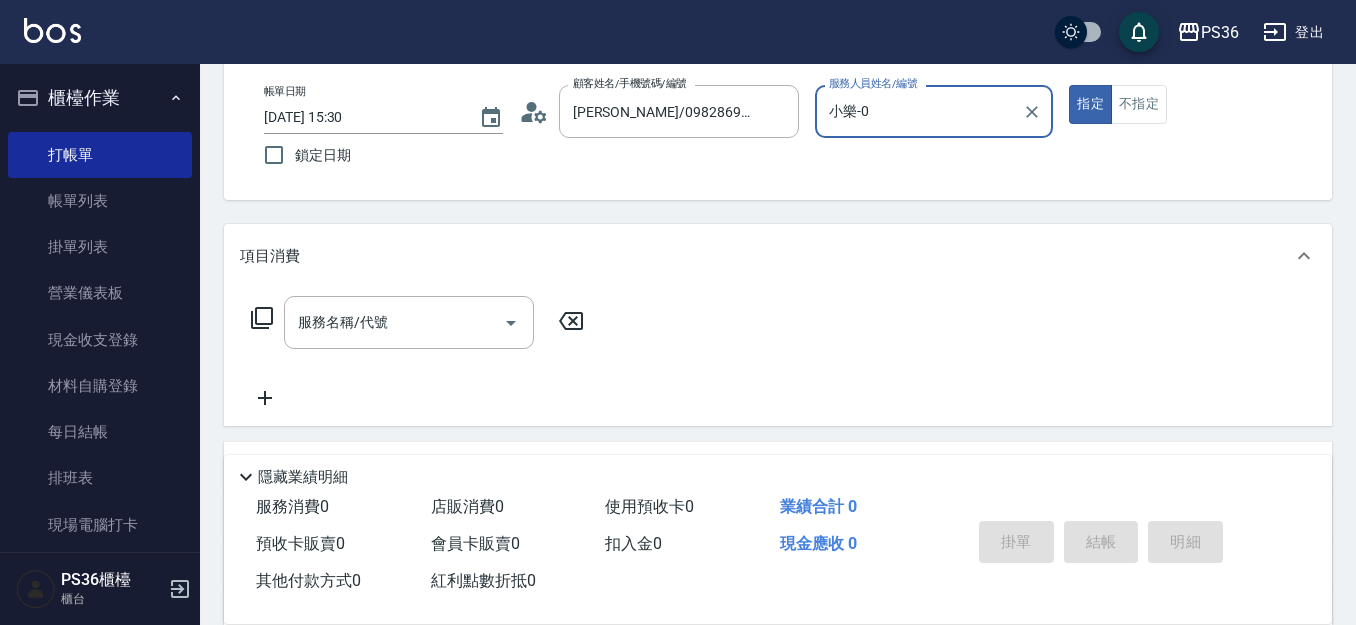 click 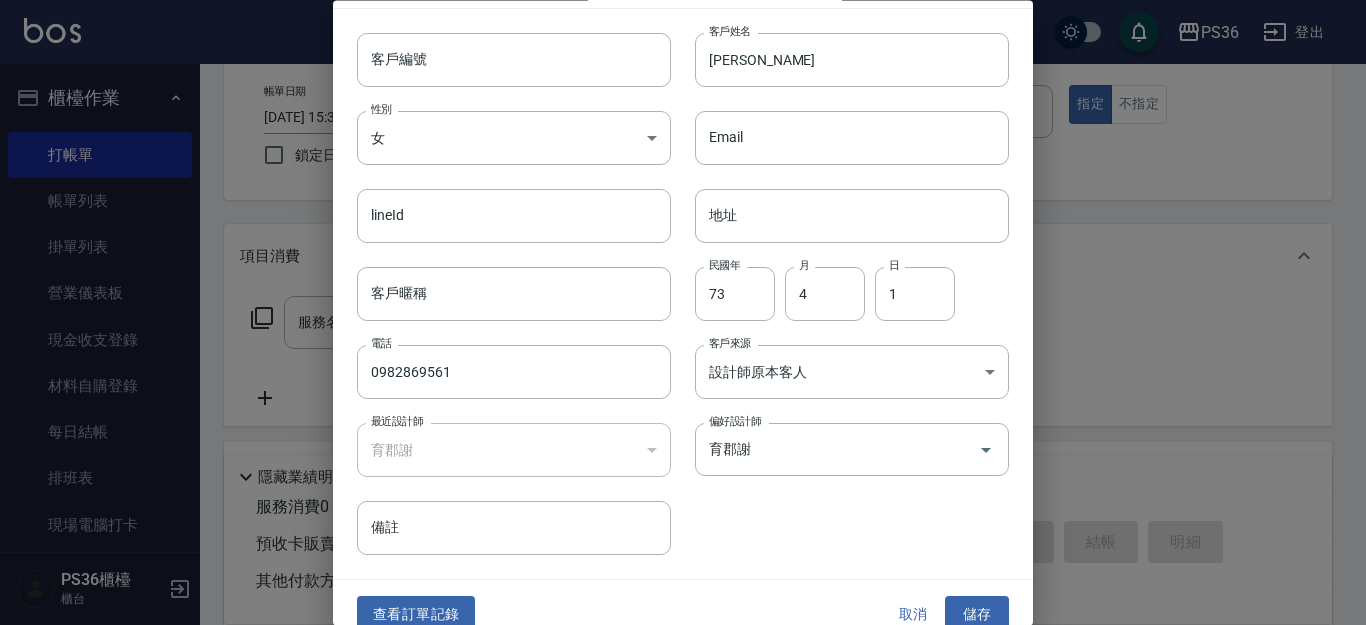 scroll, scrollTop: 68, scrollLeft: 0, axis: vertical 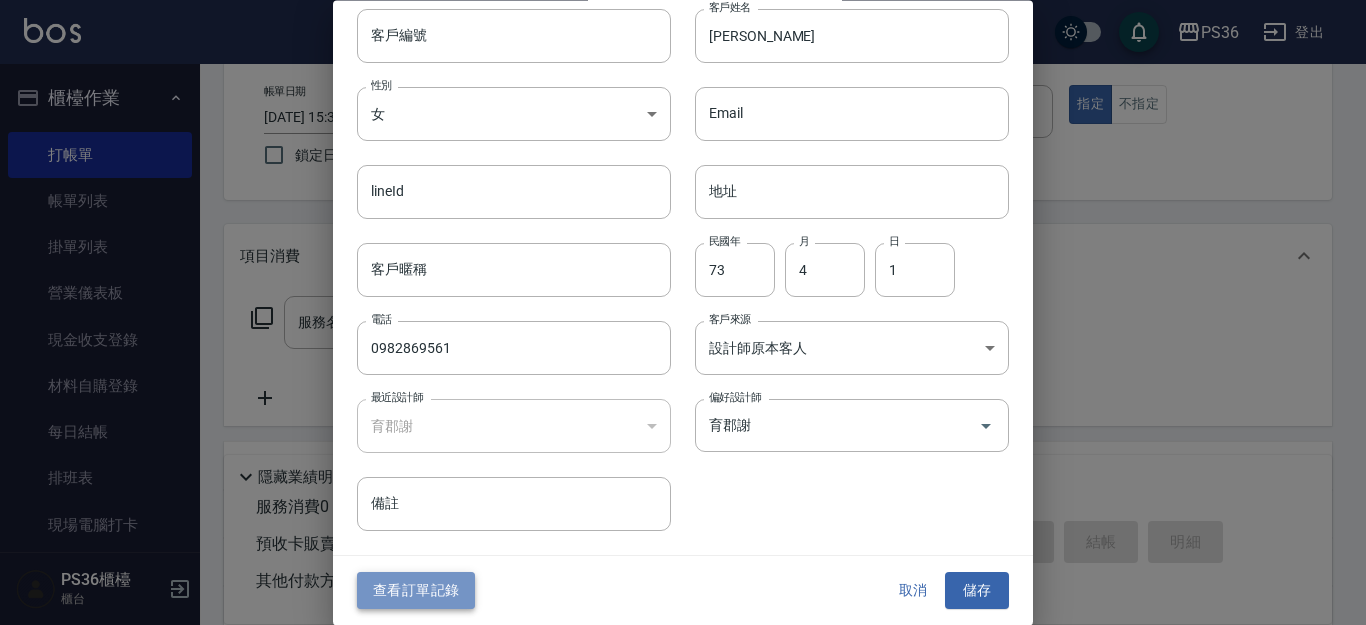 click on "查看訂單記錄" at bounding box center [416, 591] 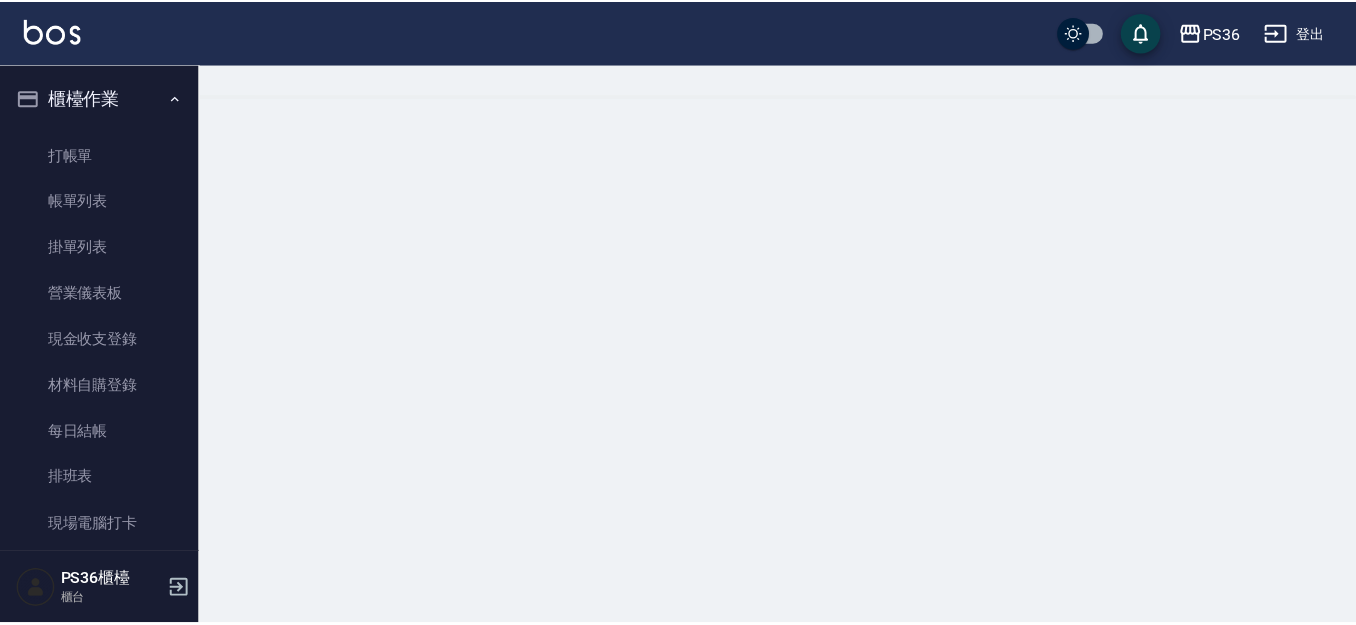 scroll, scrollTop: 0, scrollLeft: 0, axis: both 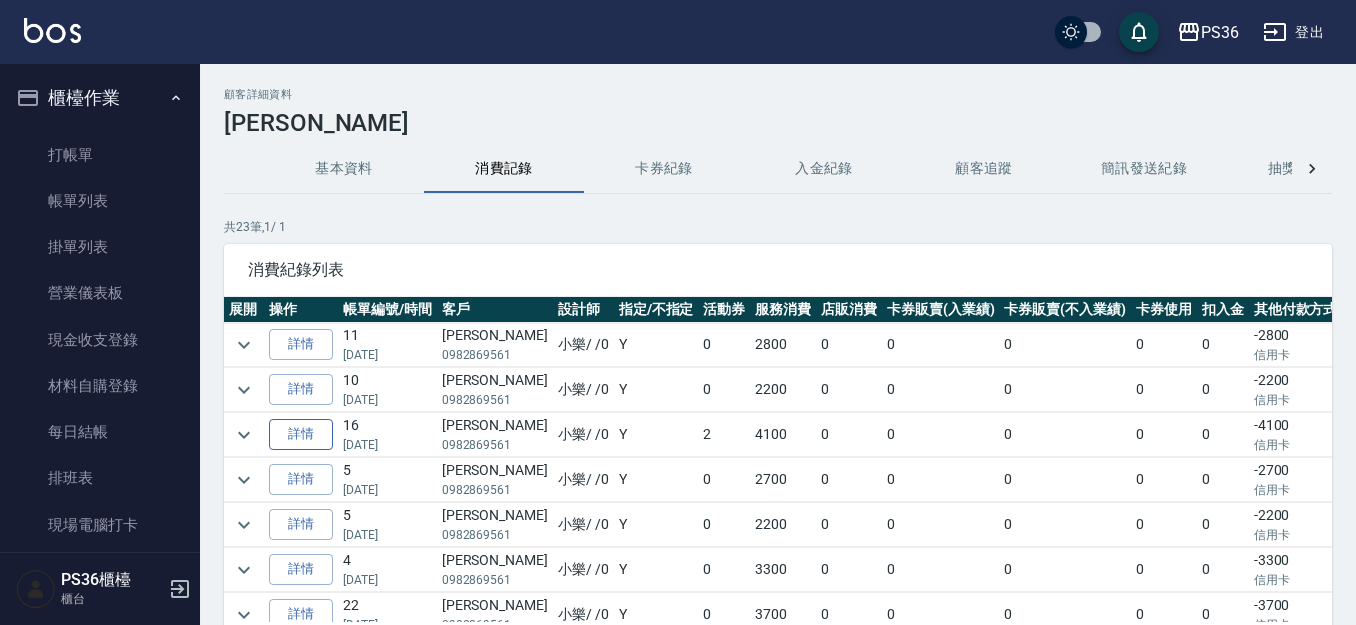 click on "詳情" at bounding box center [301, 434] 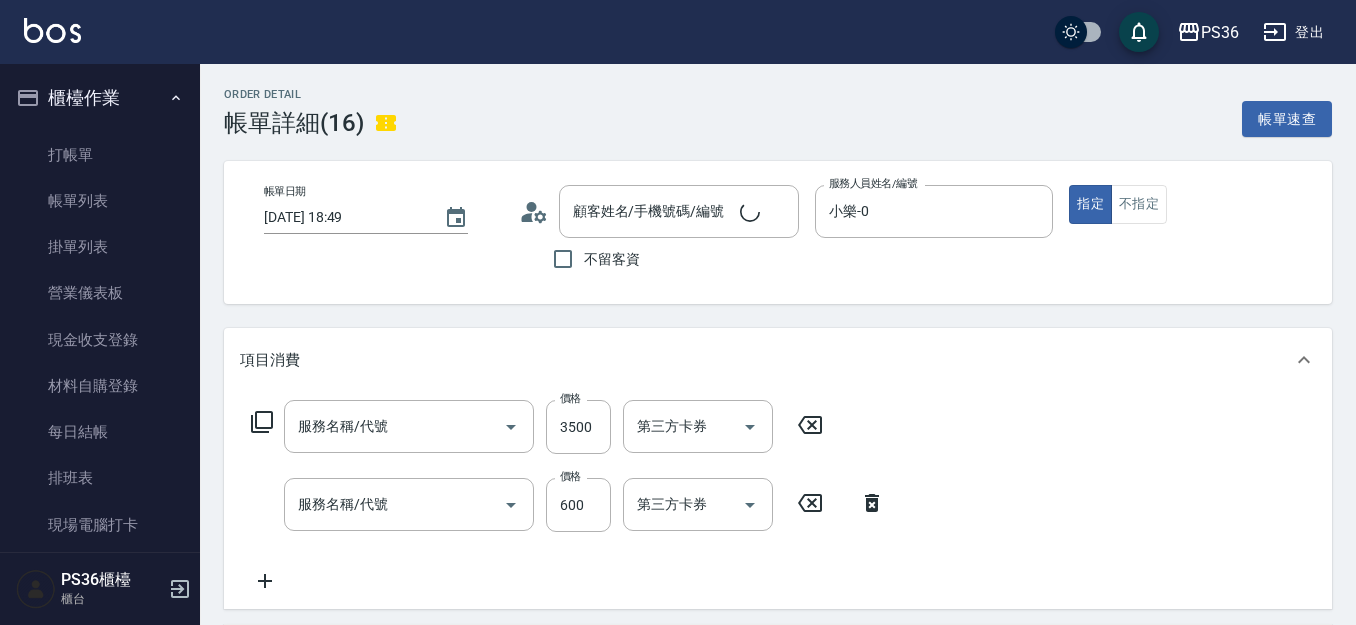 type on "[DATE] 18:49" 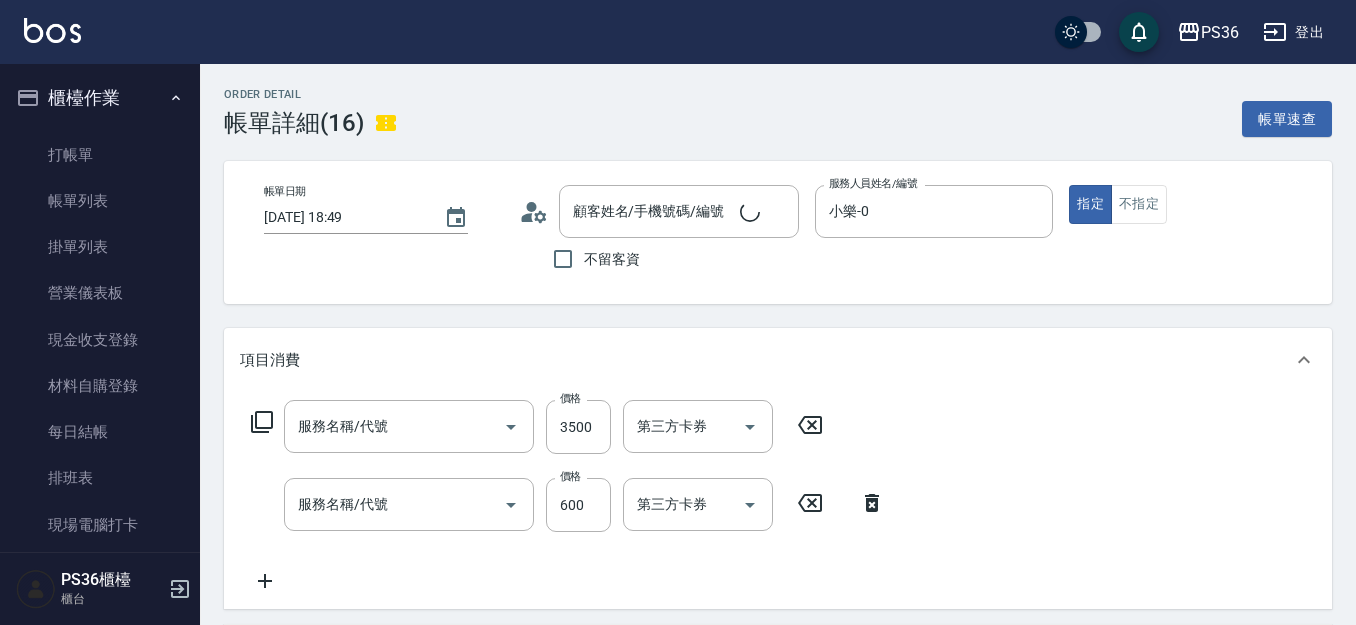 type on "小樂-0" 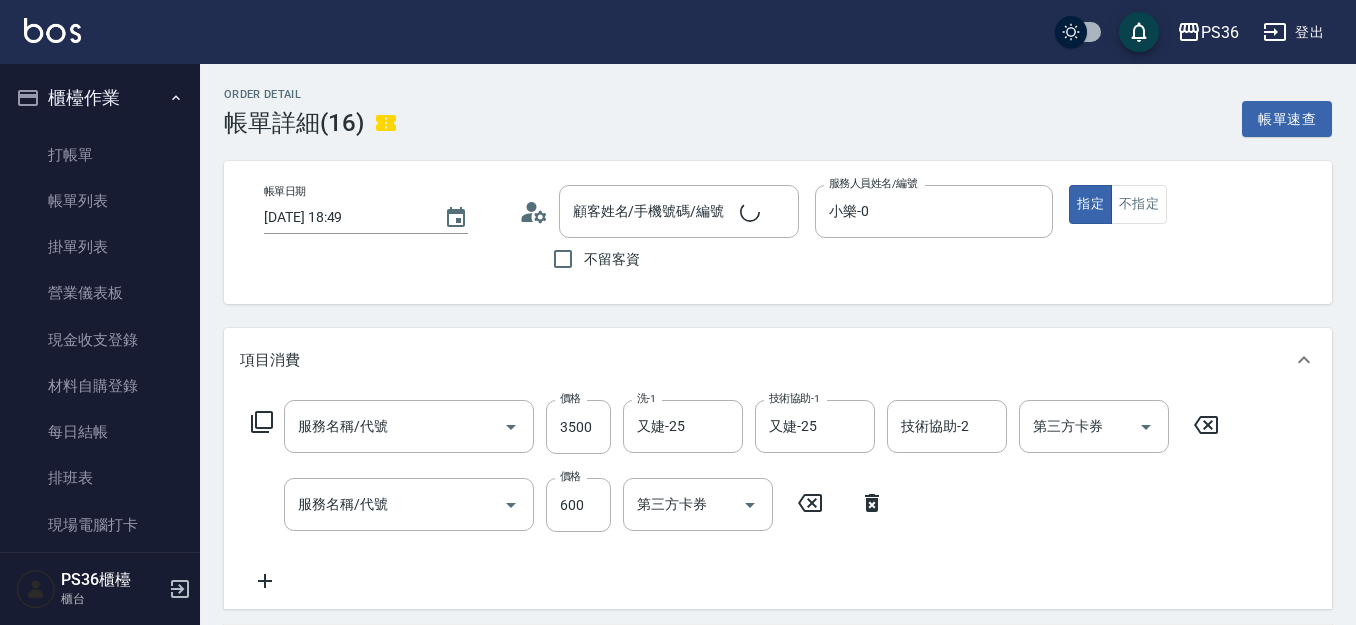 type on "旗艦溫朔(316)" 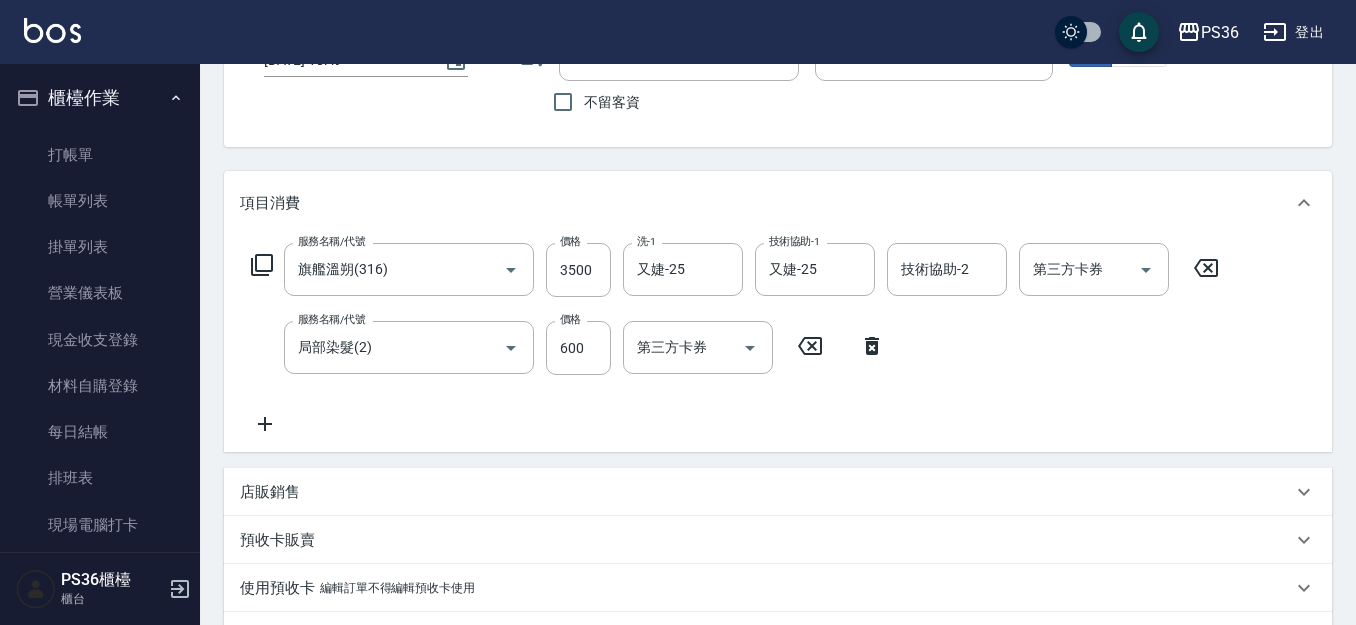 type on "[PERSON_NAME]/0982869561/" 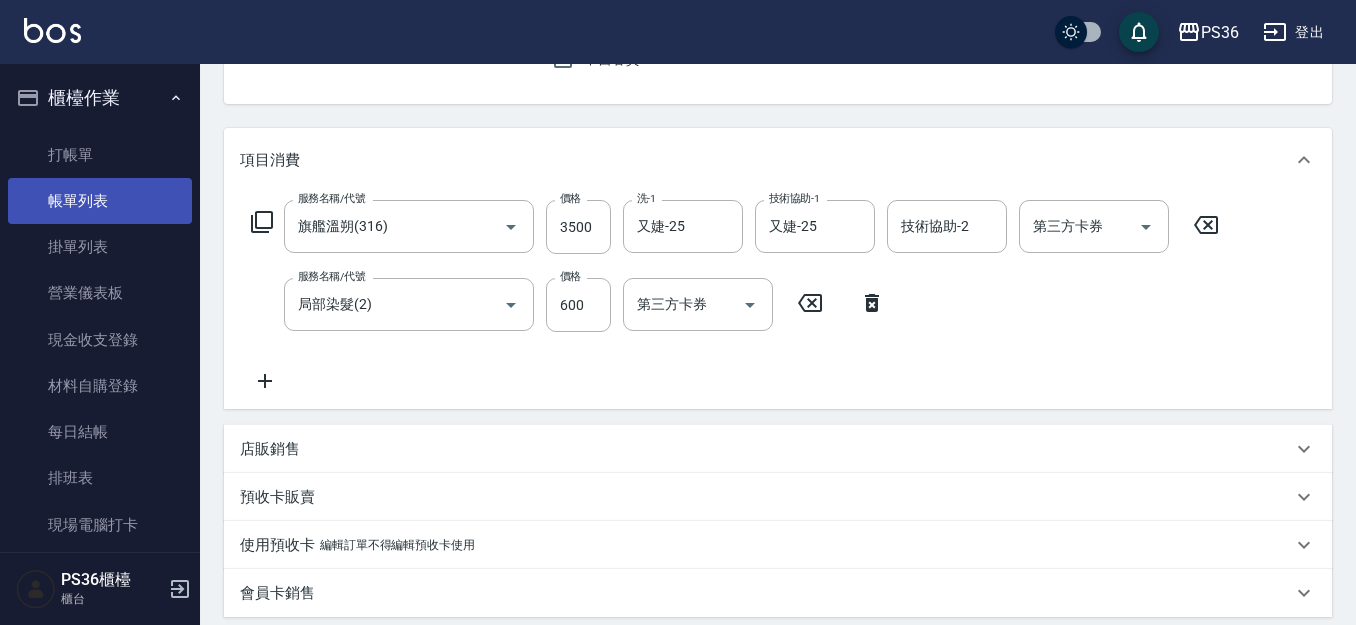 click on "帳單列表" at bounding box center [100, 201] 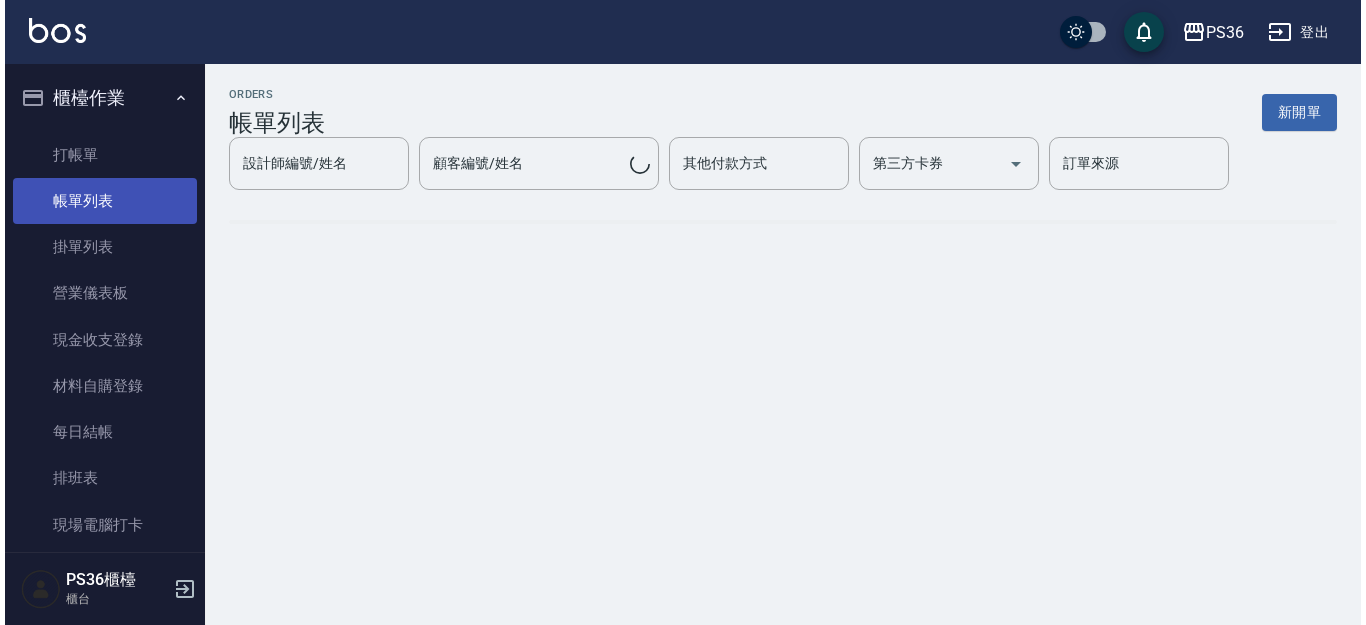 scroll, scrollTop: 0, scrollLeft: 0, axis: both 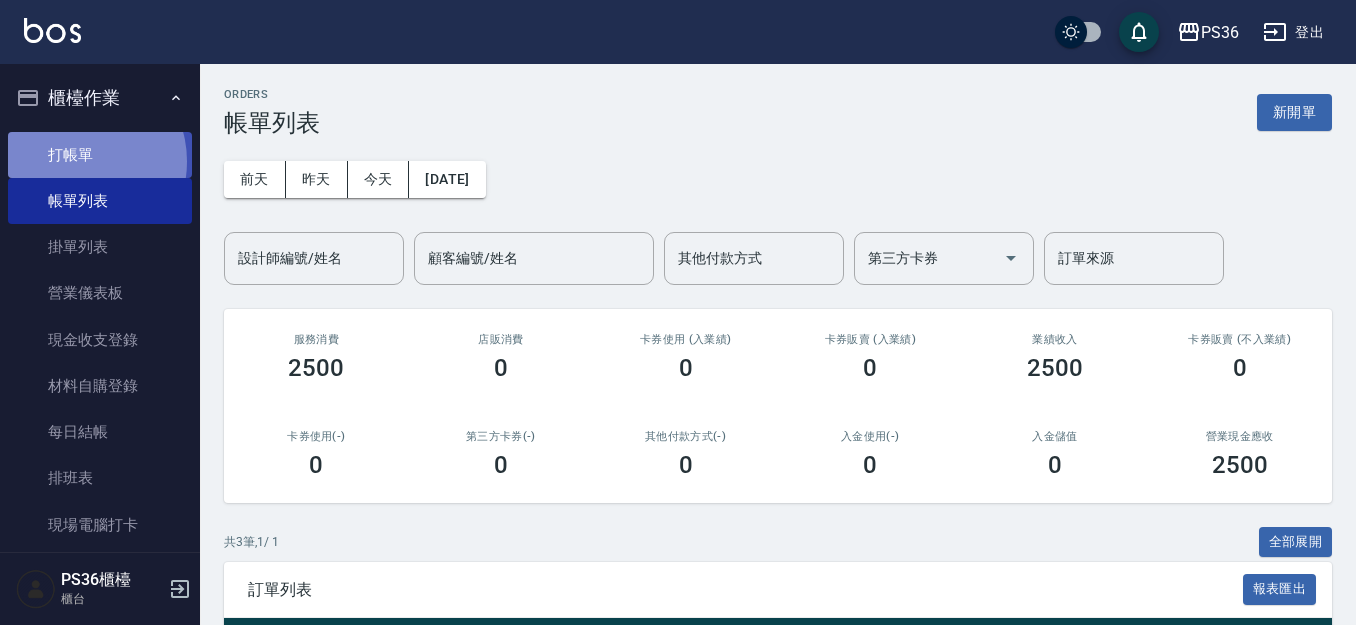 click on "打帳單" at bounding box center [100, 155] 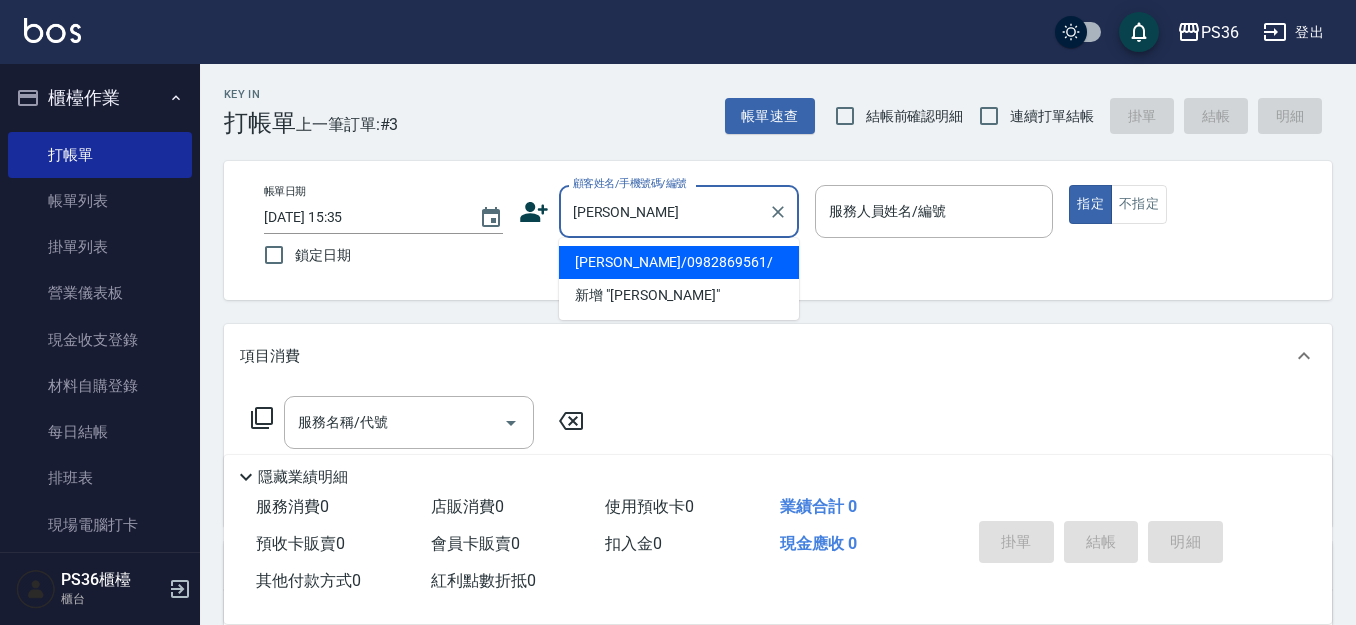 click on "[PERSON_NAME]/0982869561/" at bounding box center (679, 262) 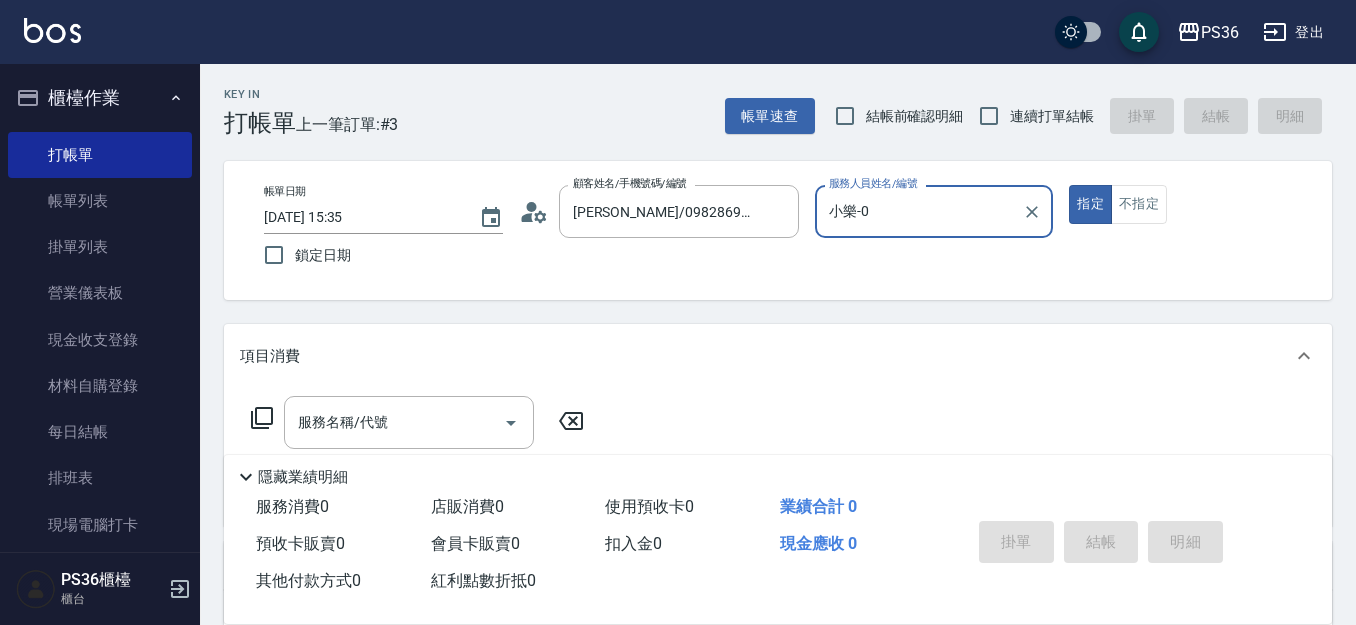 type on "小樂-0" 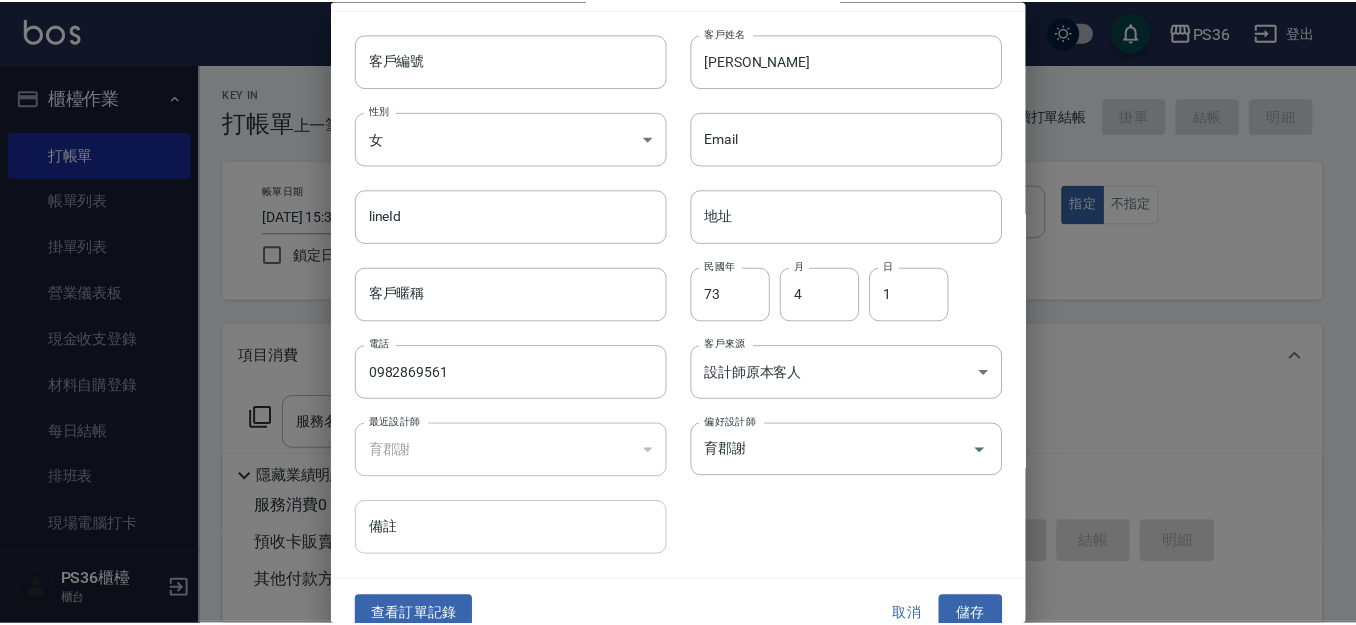 scroll, scrollTop: 68, scrollLeft: 0, axis: vertical 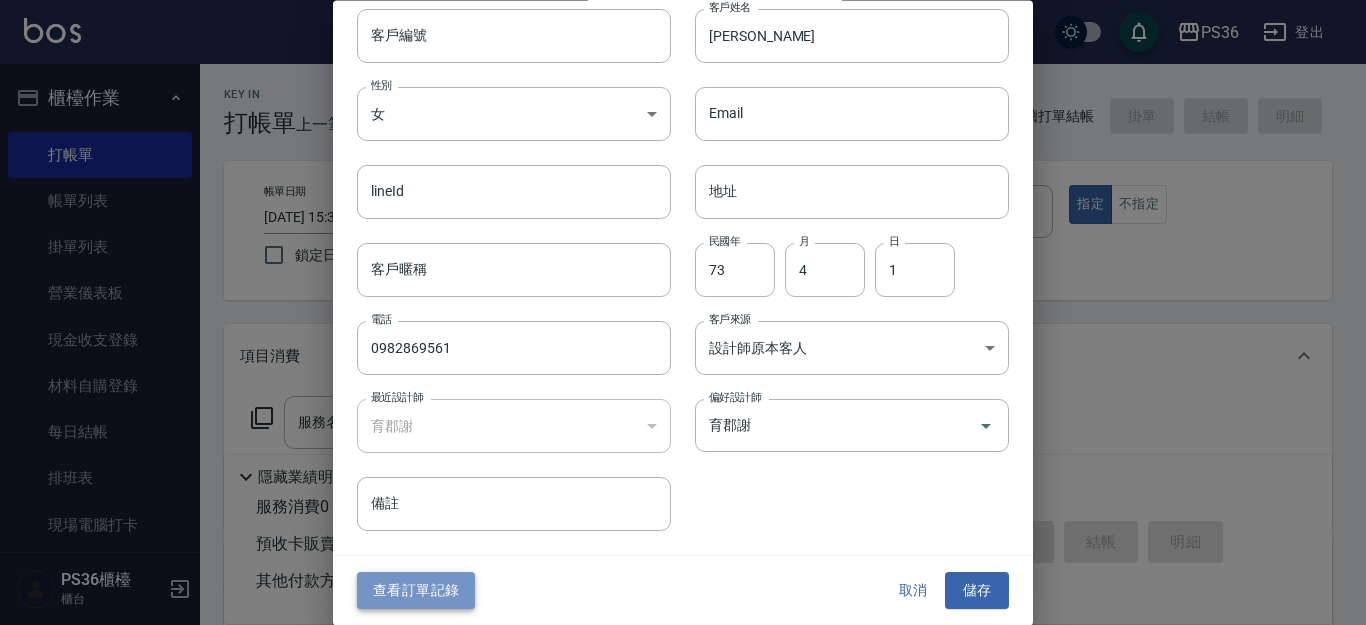 click on "查看訂單記錄" at bounding box center [416, 591] 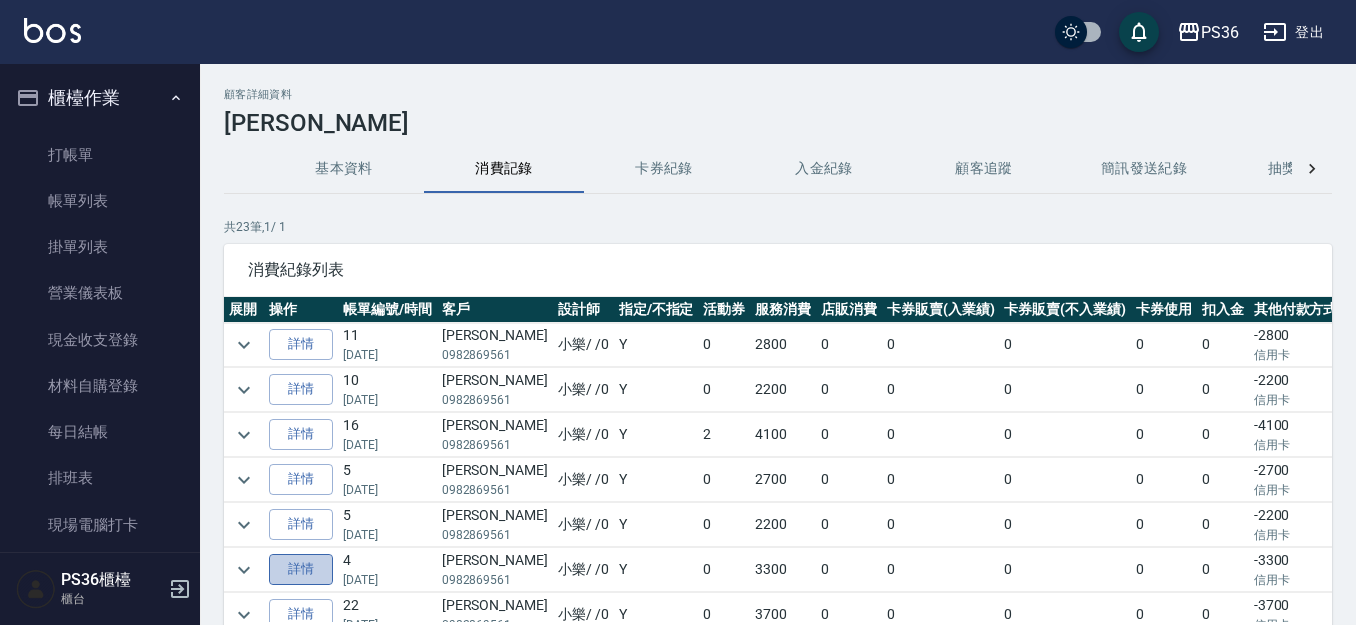 click on "詳情" at bounding box center (301, 569) 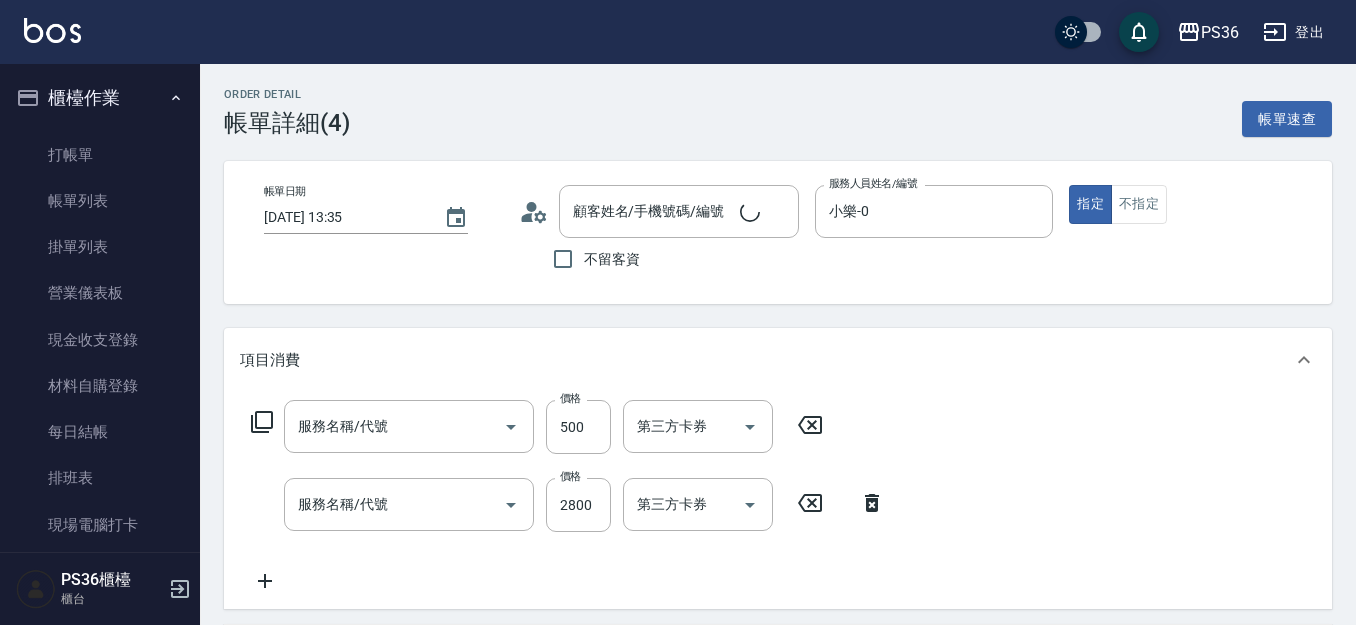 type on "[DATE] 13:35" 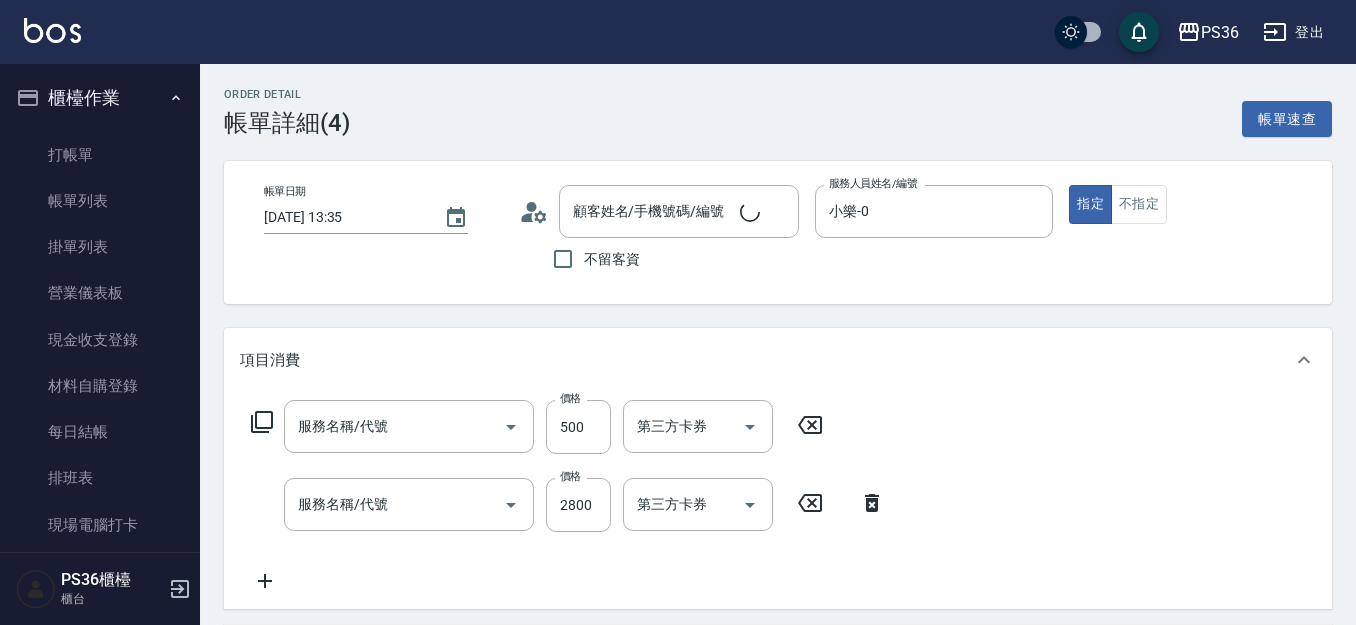 type on "小樂-0" 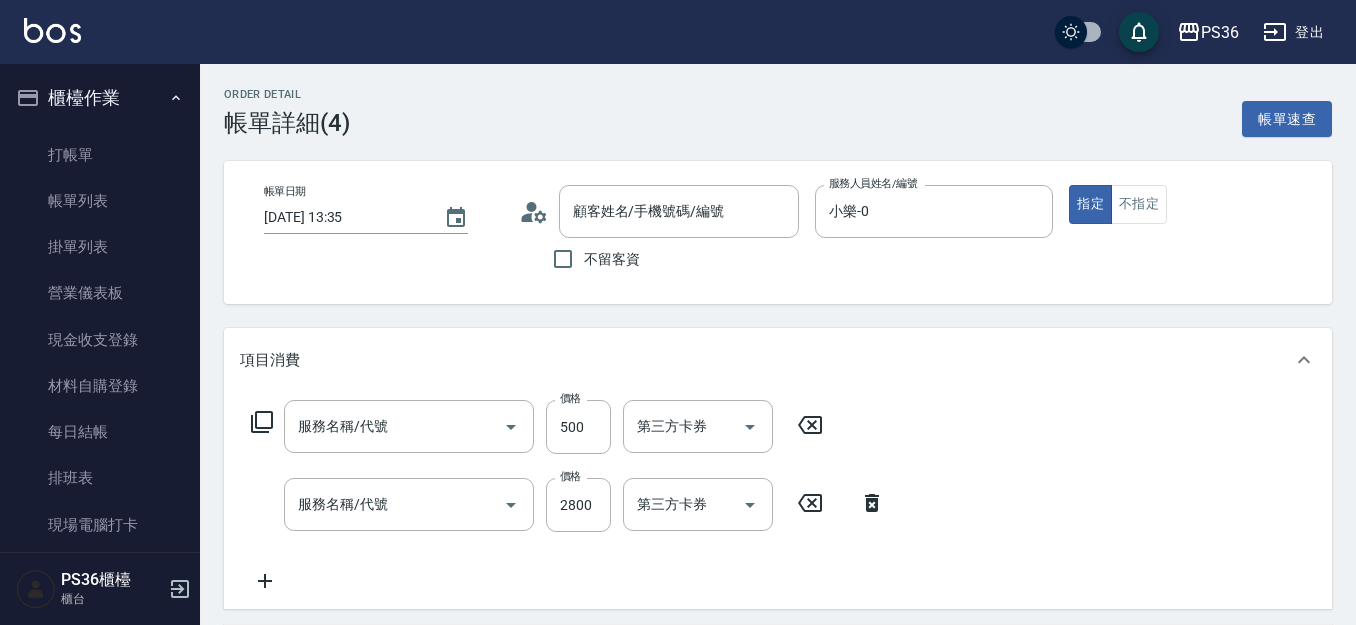 type on "退色肩上(513)" 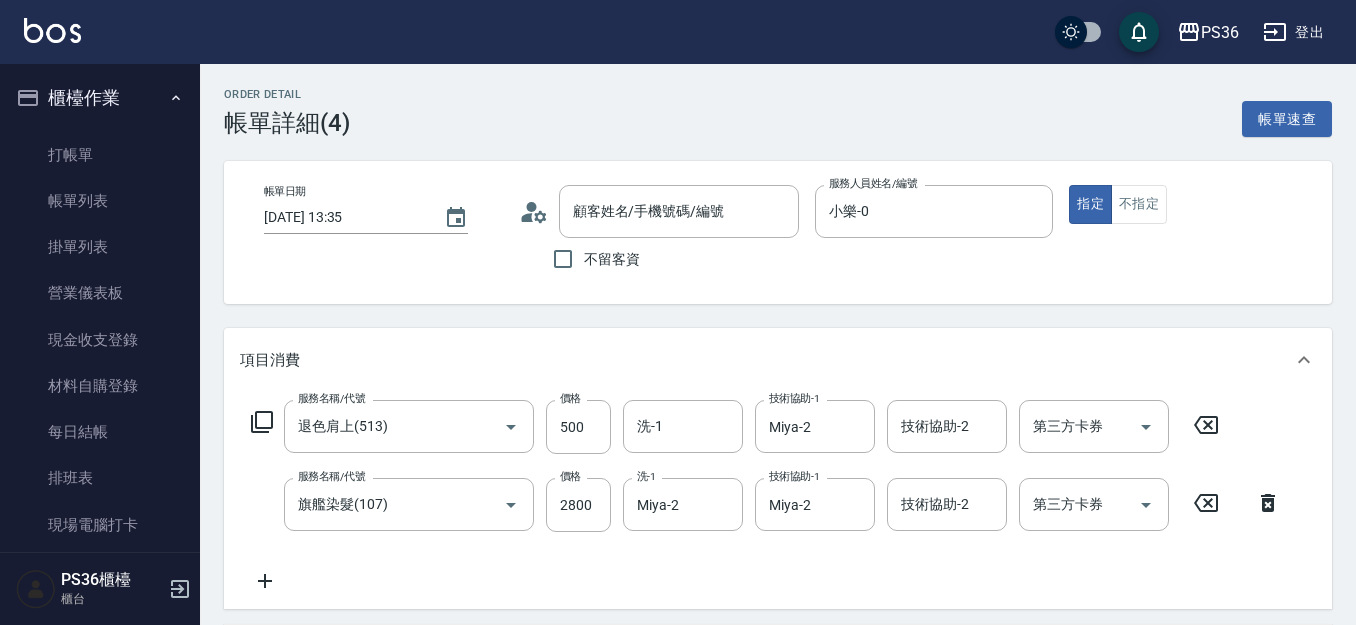 type on "[PERSON_NAME]/0982869561/" 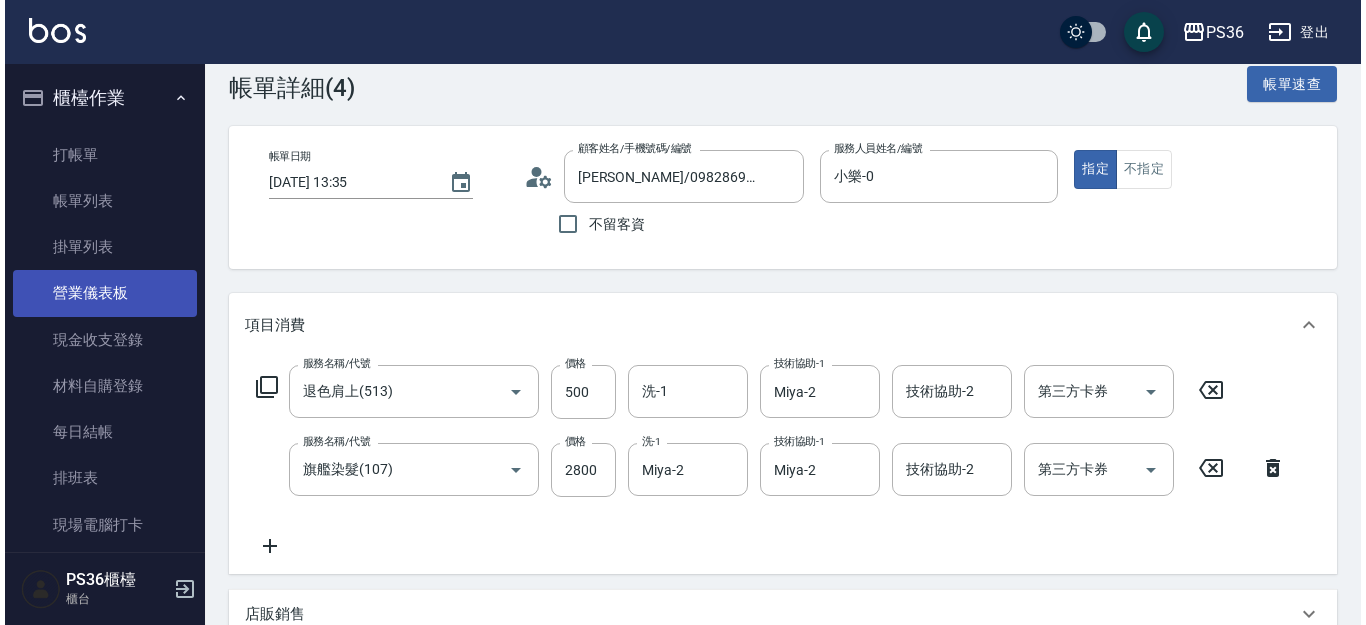scroll, scrollTop: 0, scrollLeft: 0, axis: both 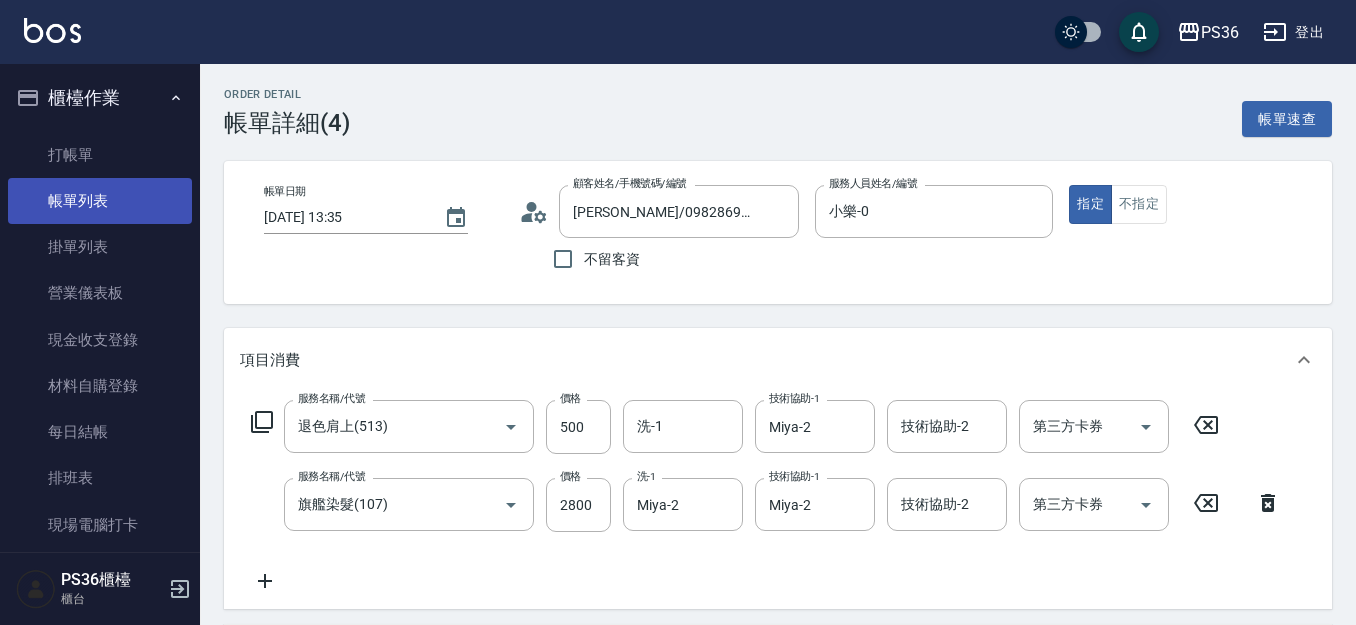 click on "帳單列表" at bounding box center [100, 201] 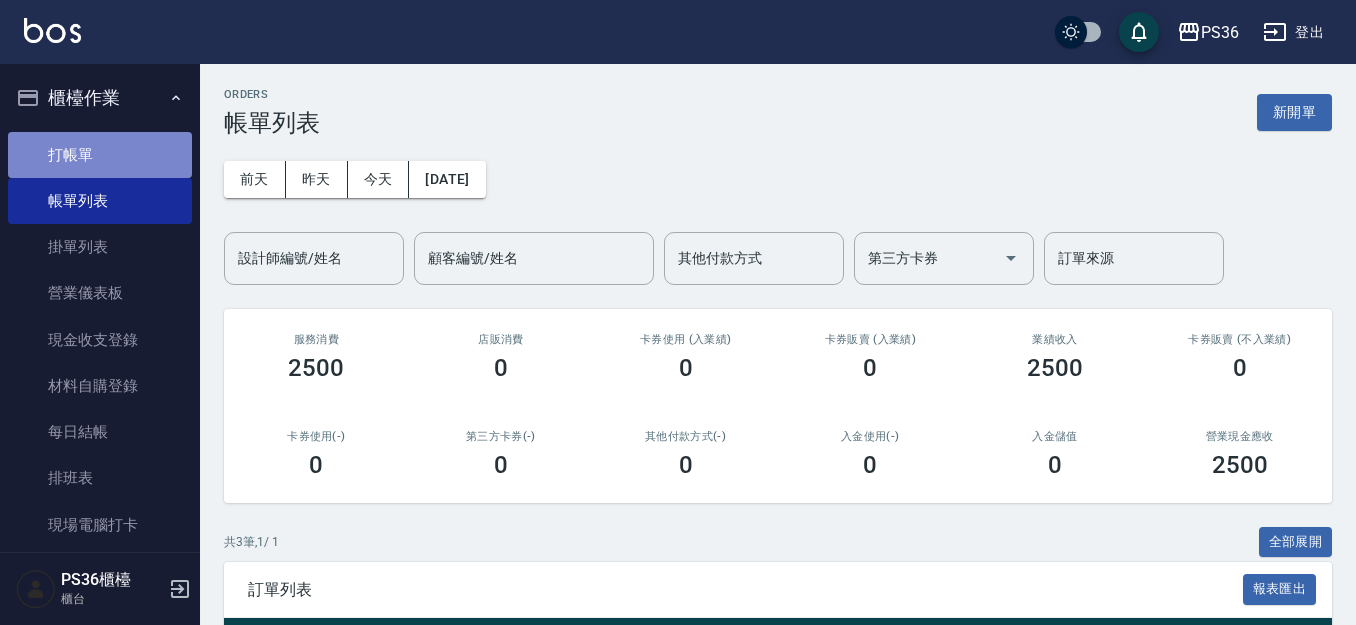 click on "打帳單" at bounding box center (100, 155) 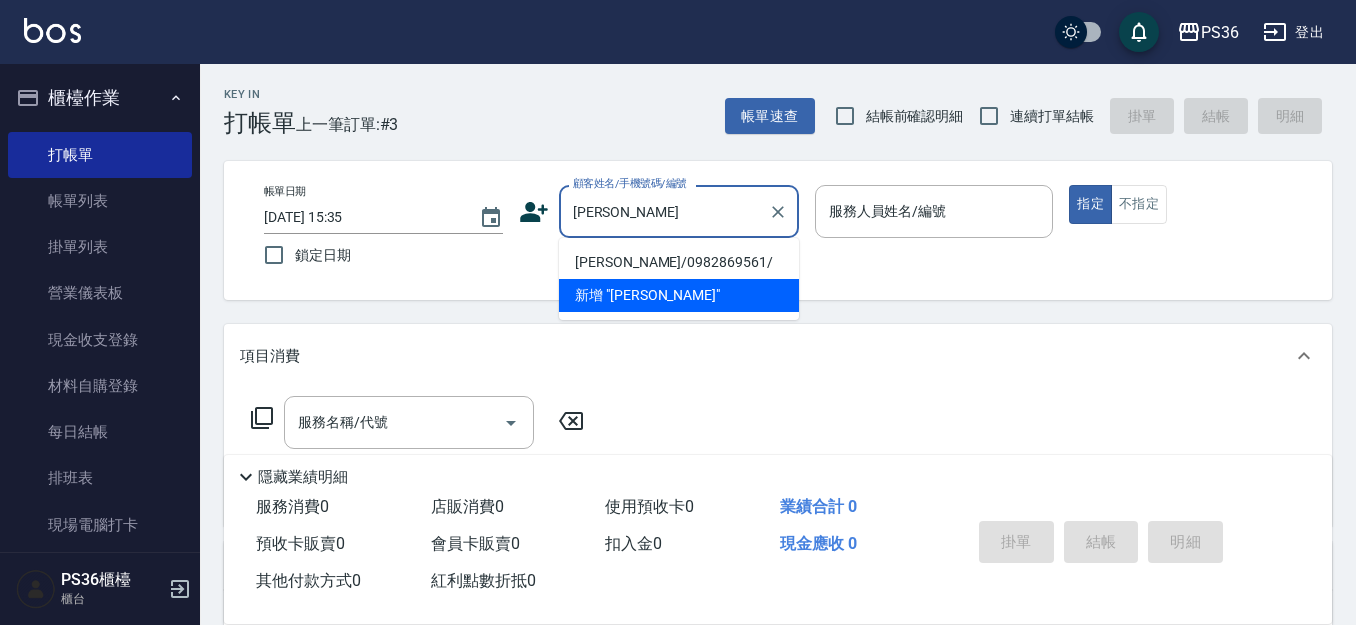 click on "[PERSON_NAME]/0982869561/" at bounding box center [679, 262] 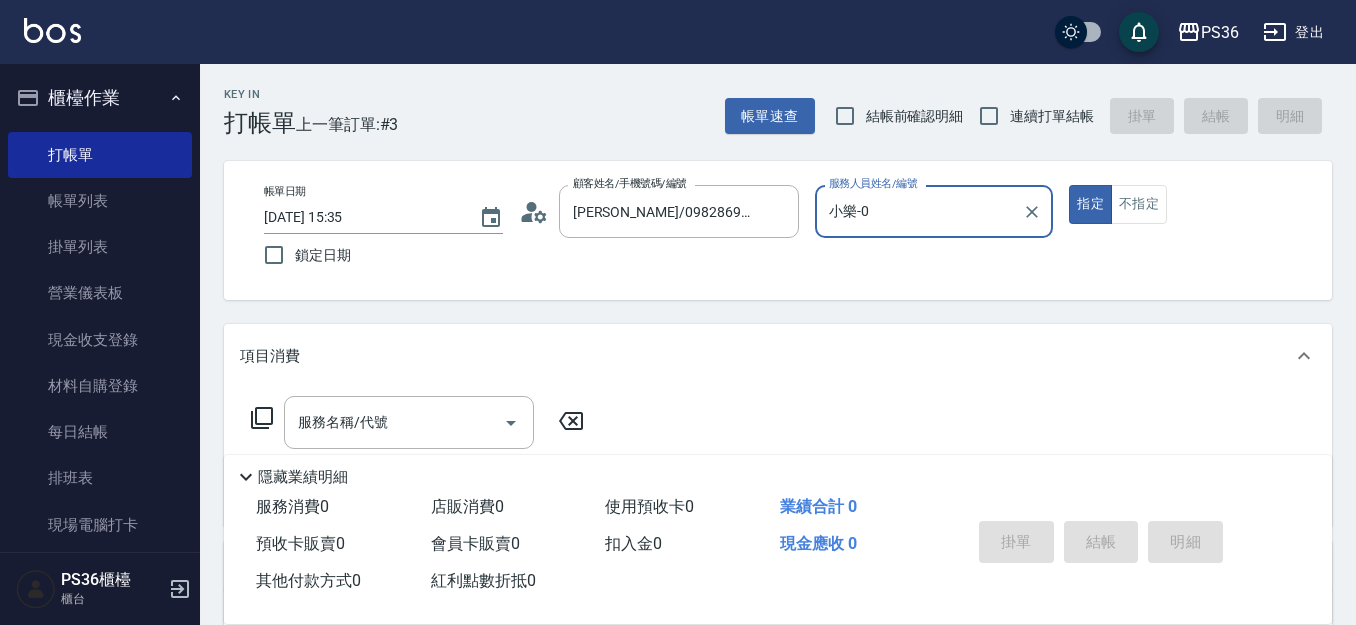 type on "小樂-0" 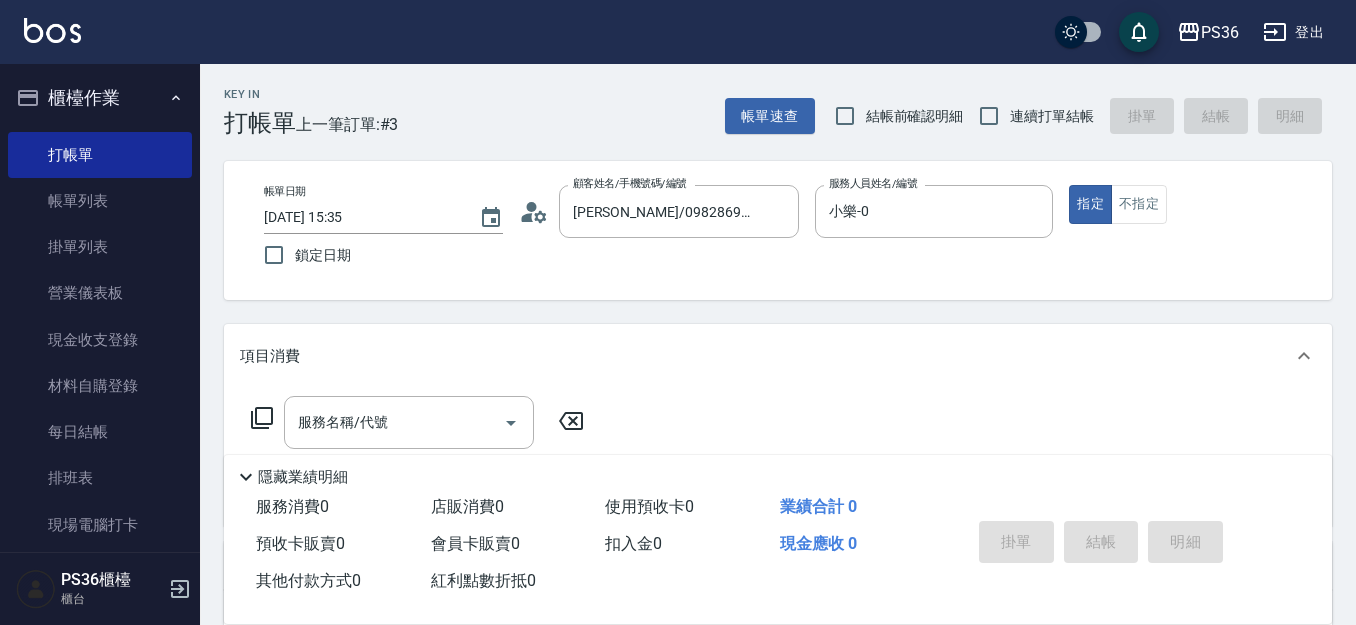 click 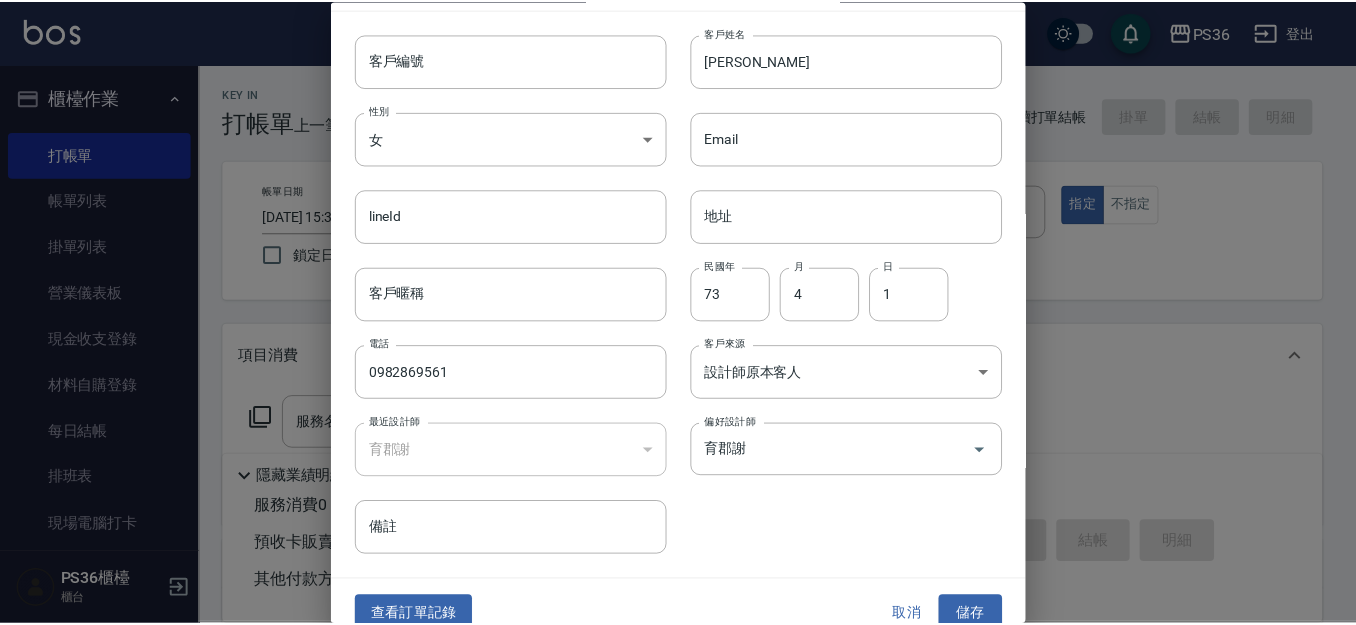 scroll, scrollTop: 68, scrollLeft: 0, axis: vertical 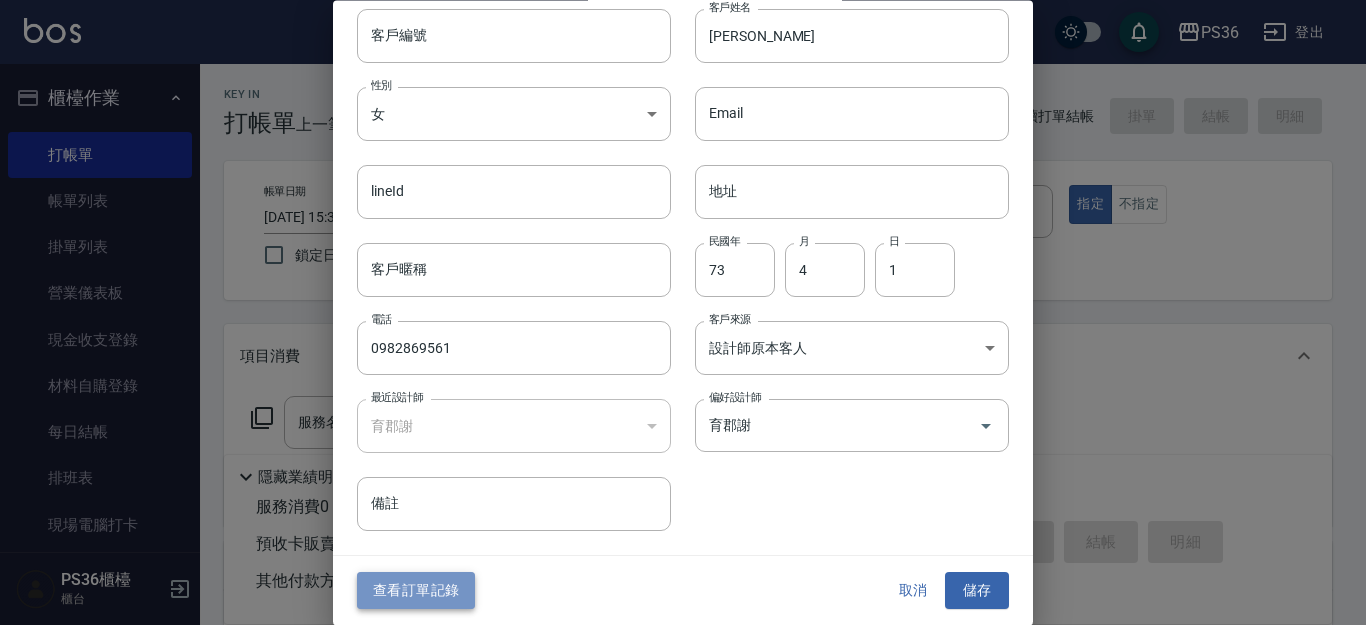 click on "查看訂單記錄" at bounding box center (416, 591) 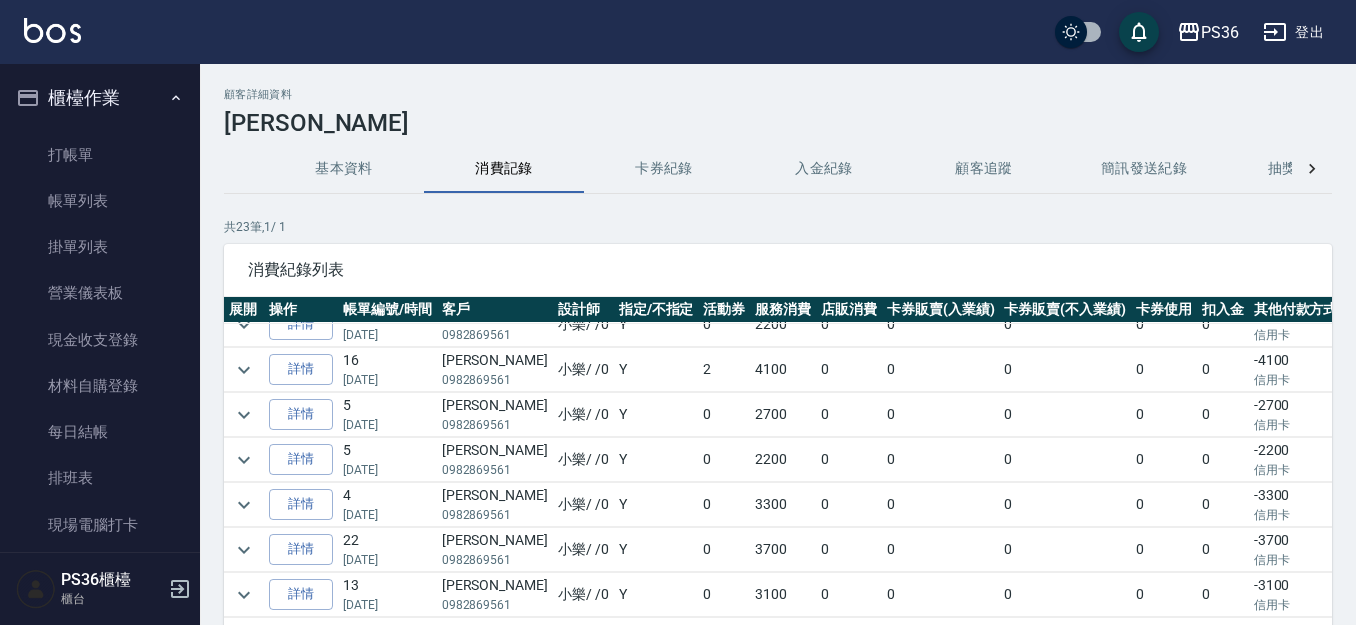 scroll, scrollTop: 100, scrollLeft: 0, axis: vertical 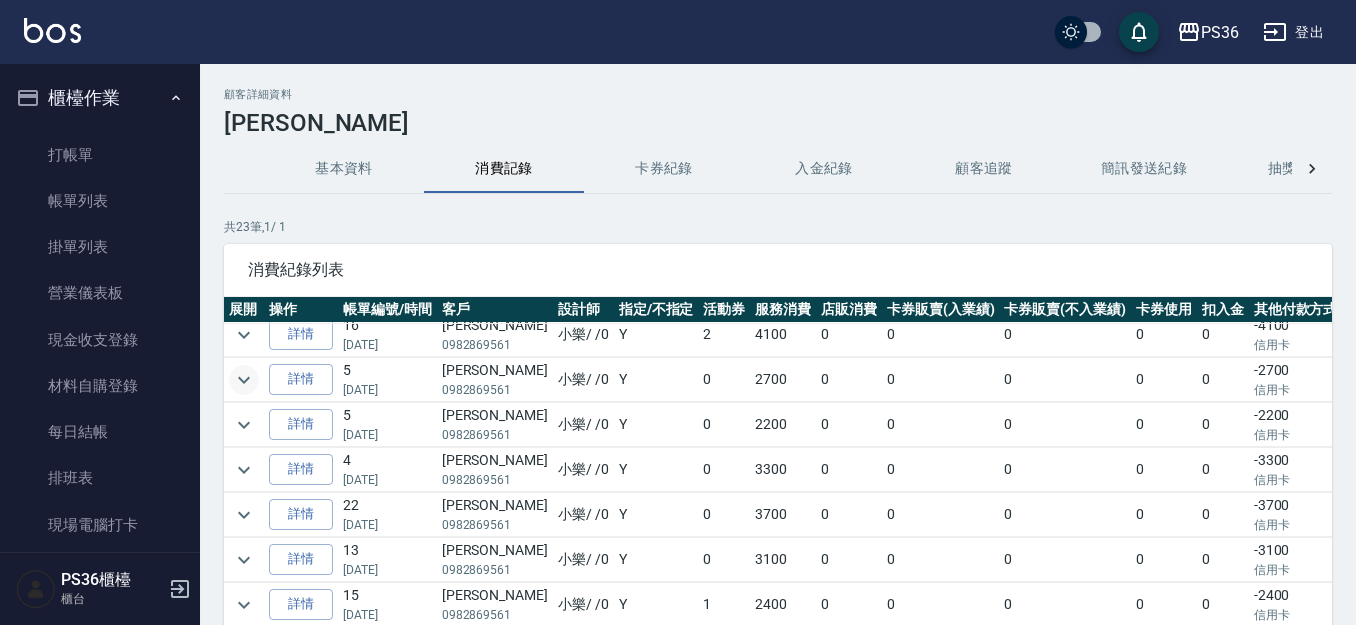 click 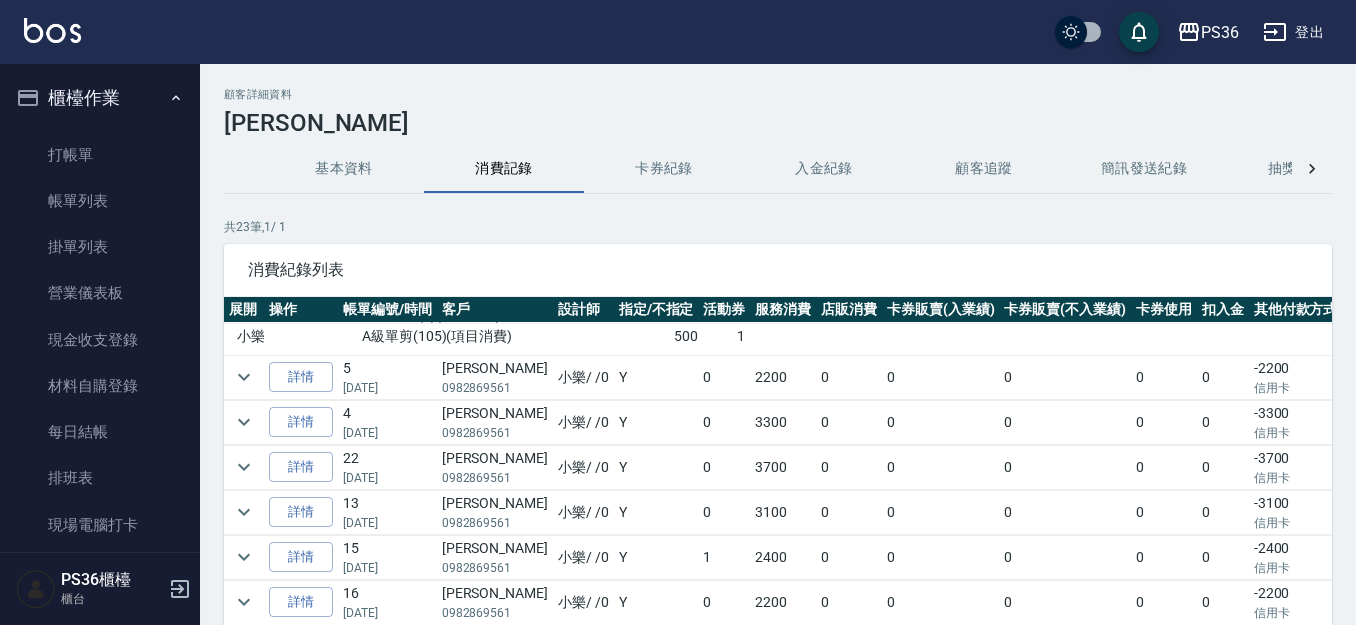 scroll, scrollTop: 300, scrollLeft: 0, axis: vertical 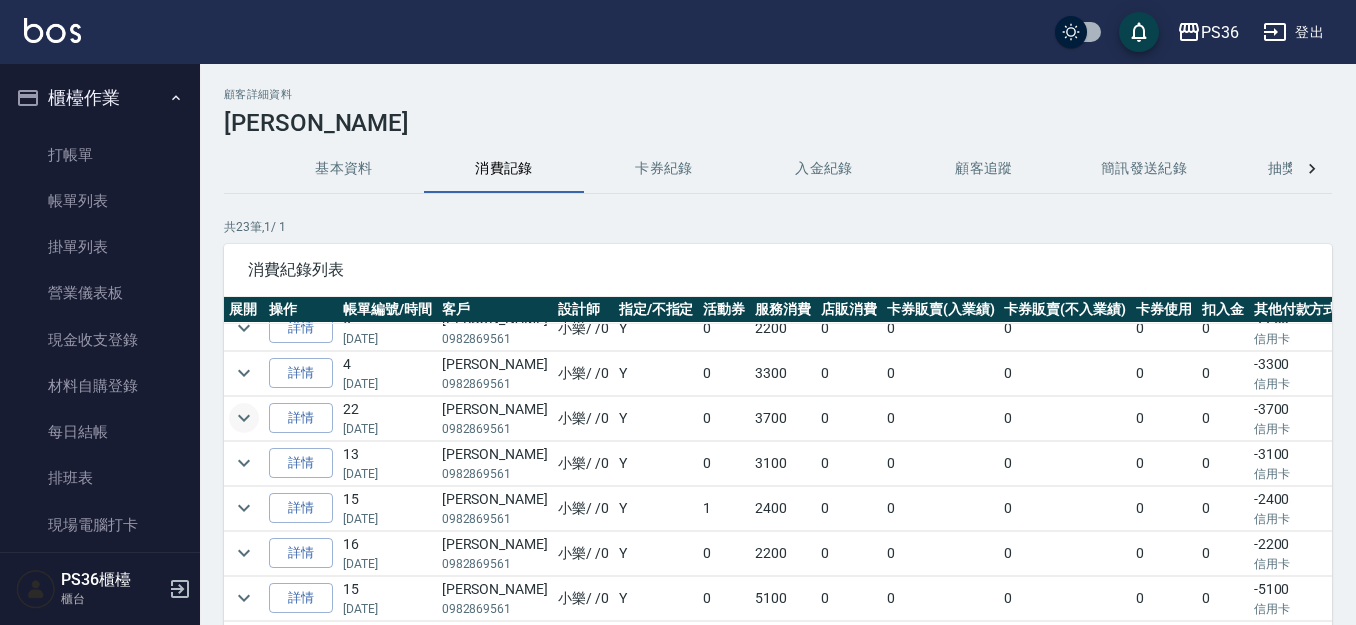 click 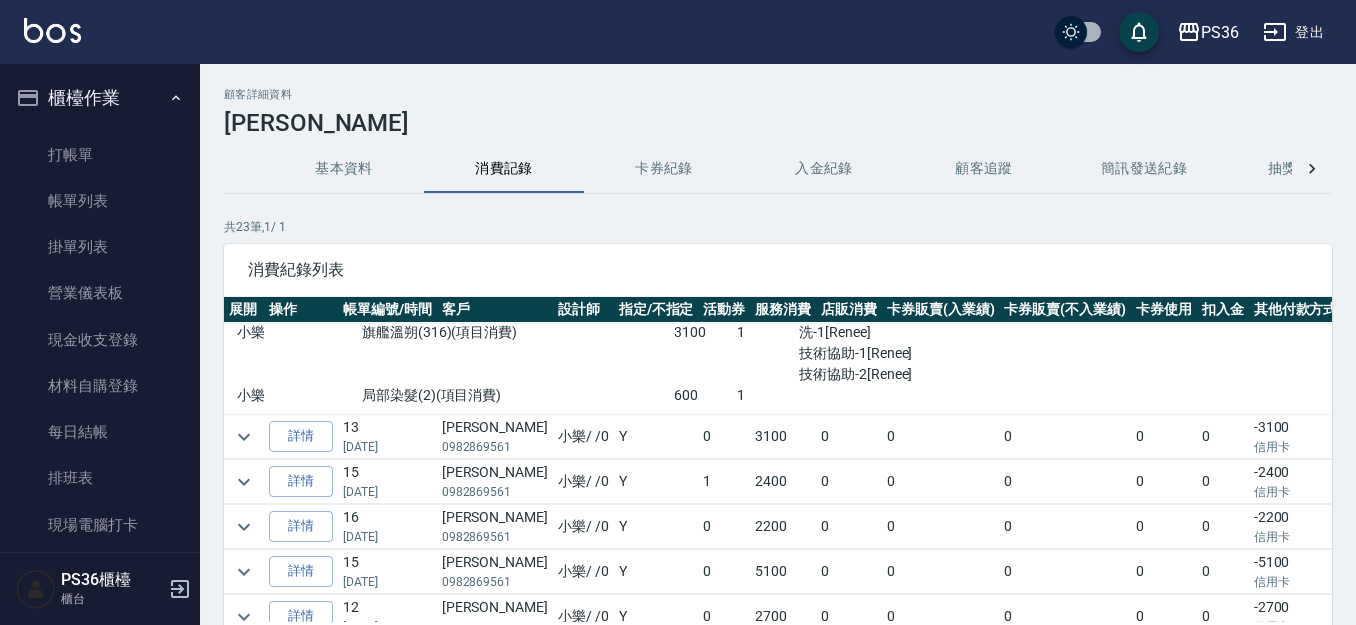 scroll, scrollTop: 500, scrollLeft: 0, axis: vertical 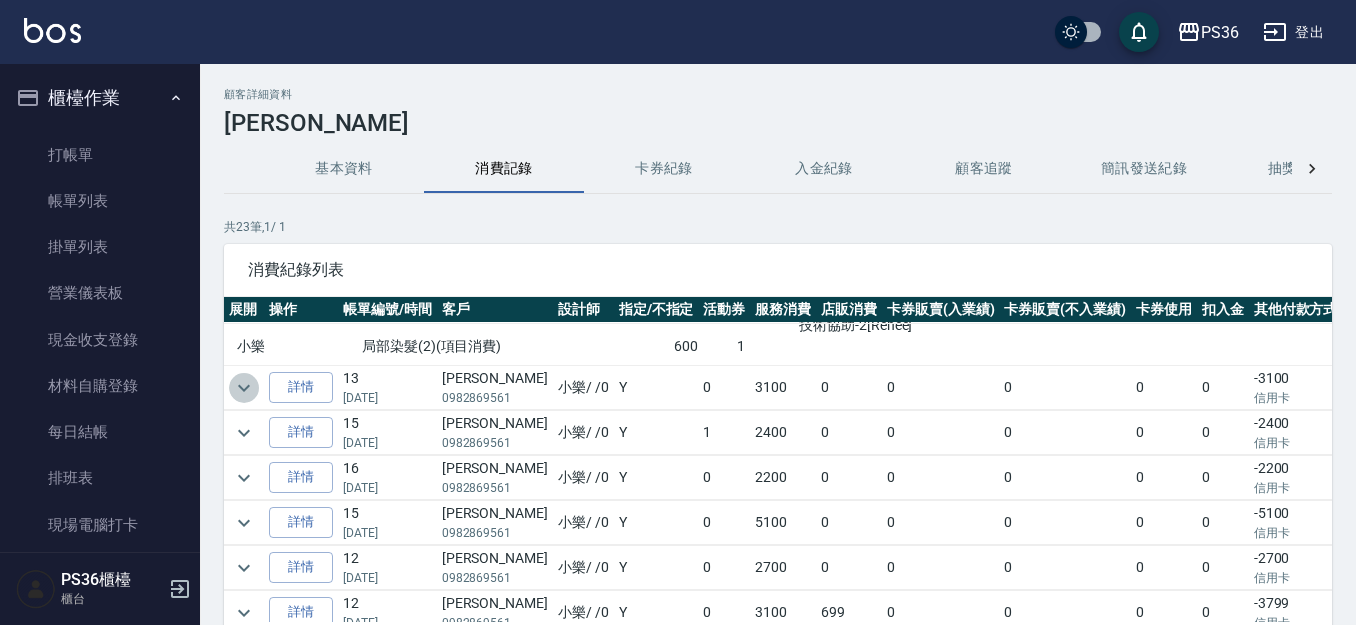click 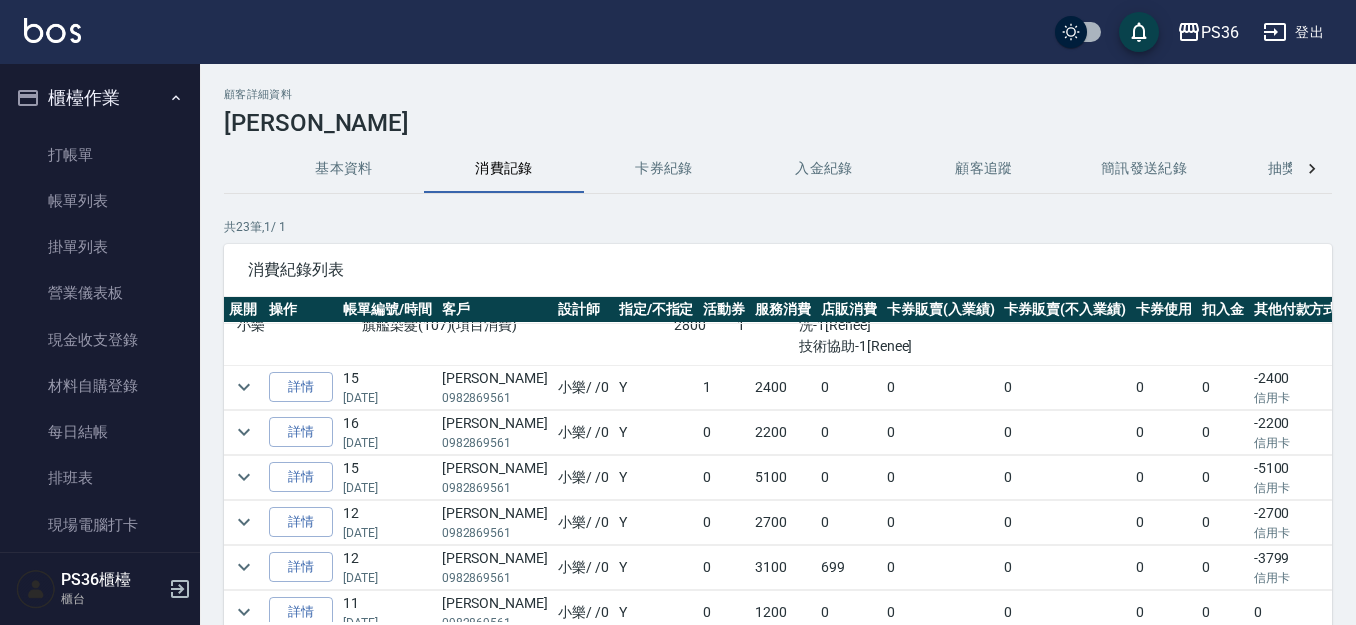 scroll, scrollTop: 600, scrollLeft: 0, axis: vertical 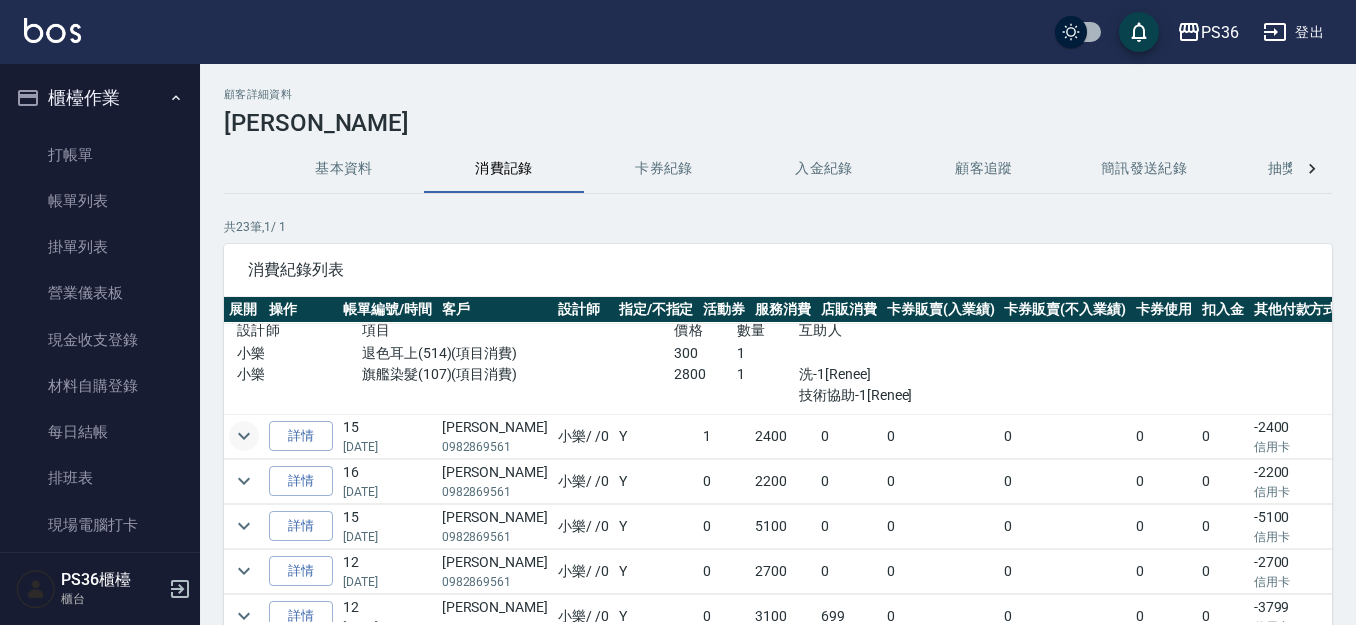 click 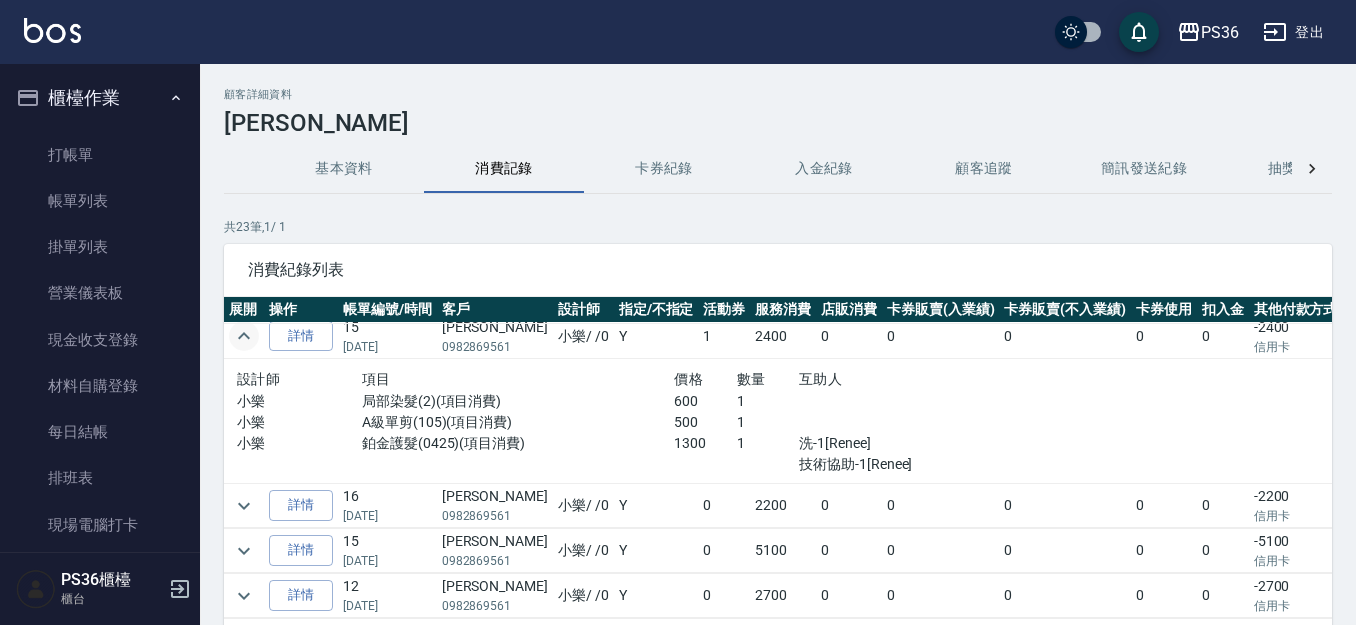 scroll, scrollTop: 800, scrollLeft: 0, axis: vertical 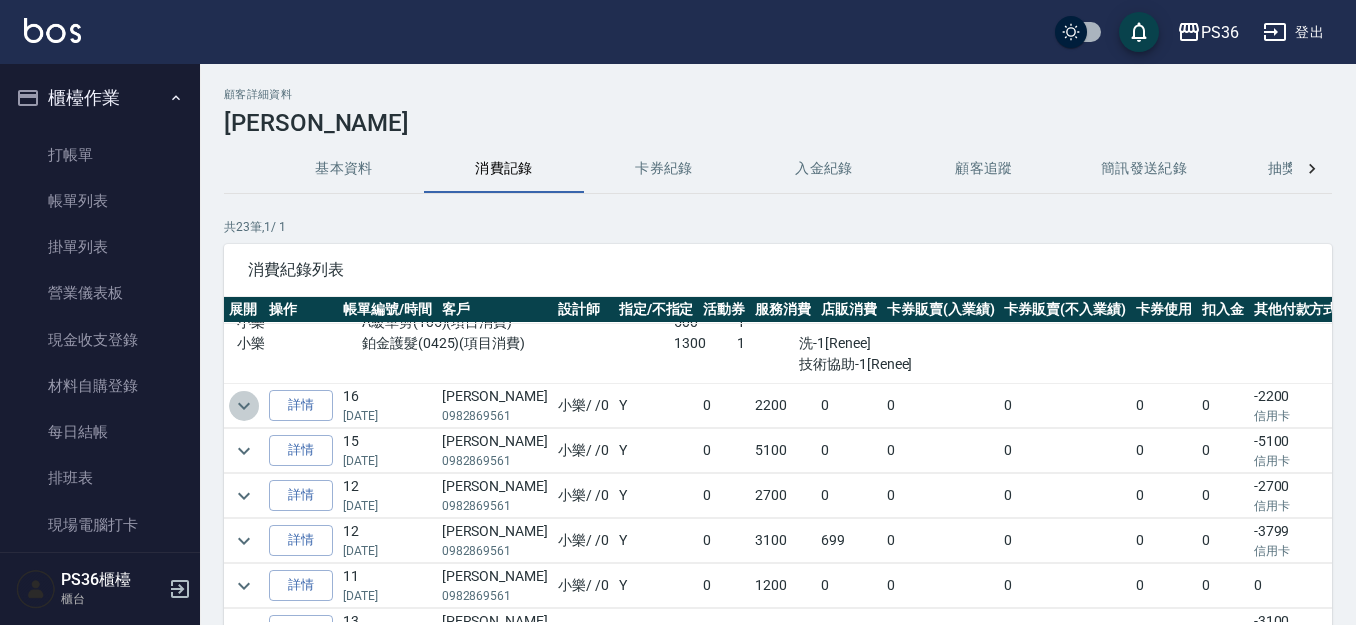 click 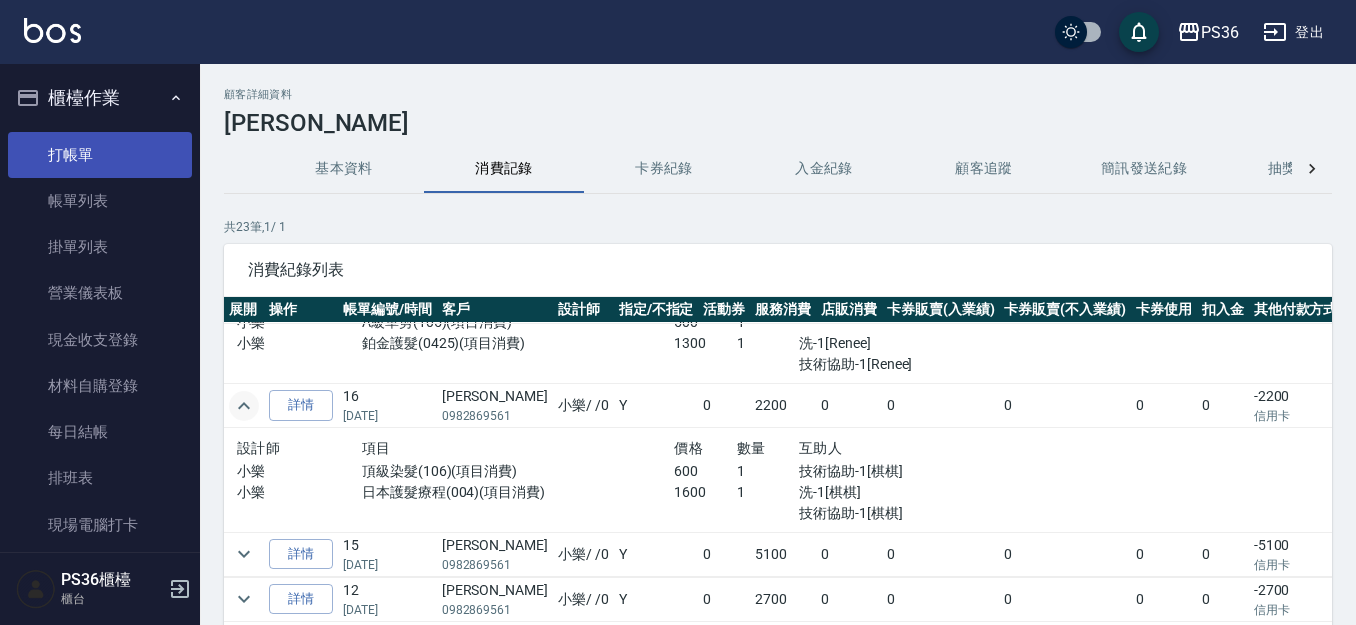 click on "打帳單" at bounding box center [100, 155] 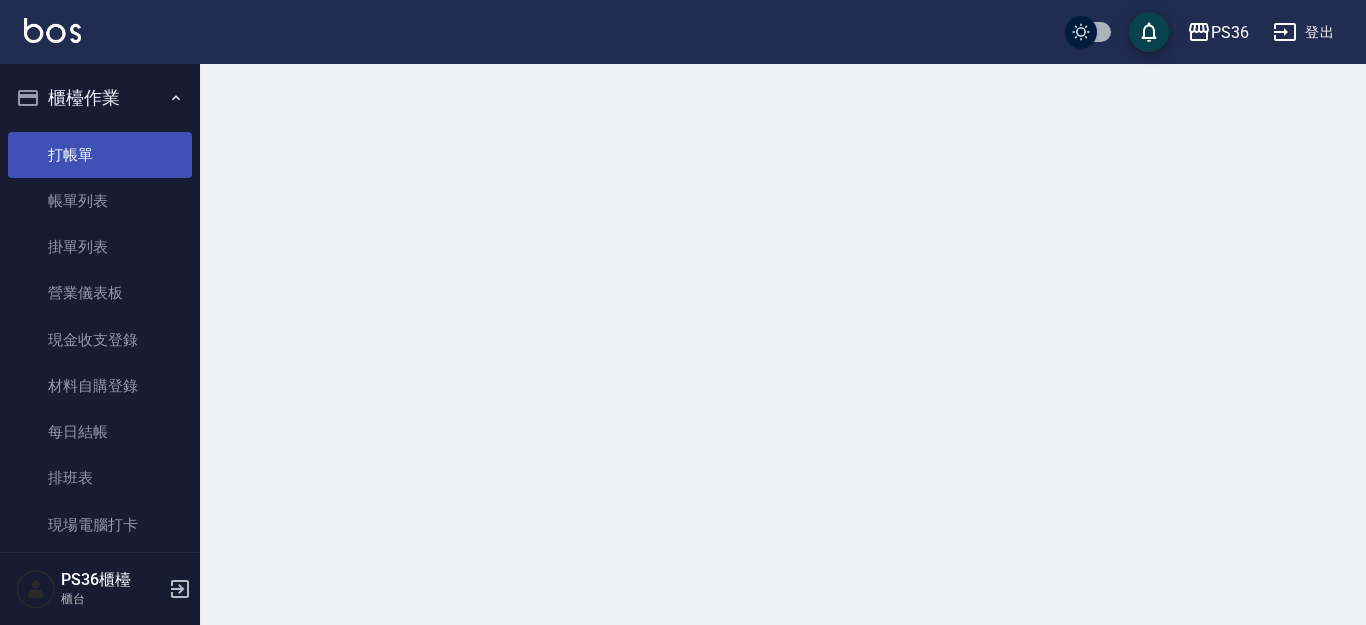 click on "打帳單" at bounding box center (100, 155) 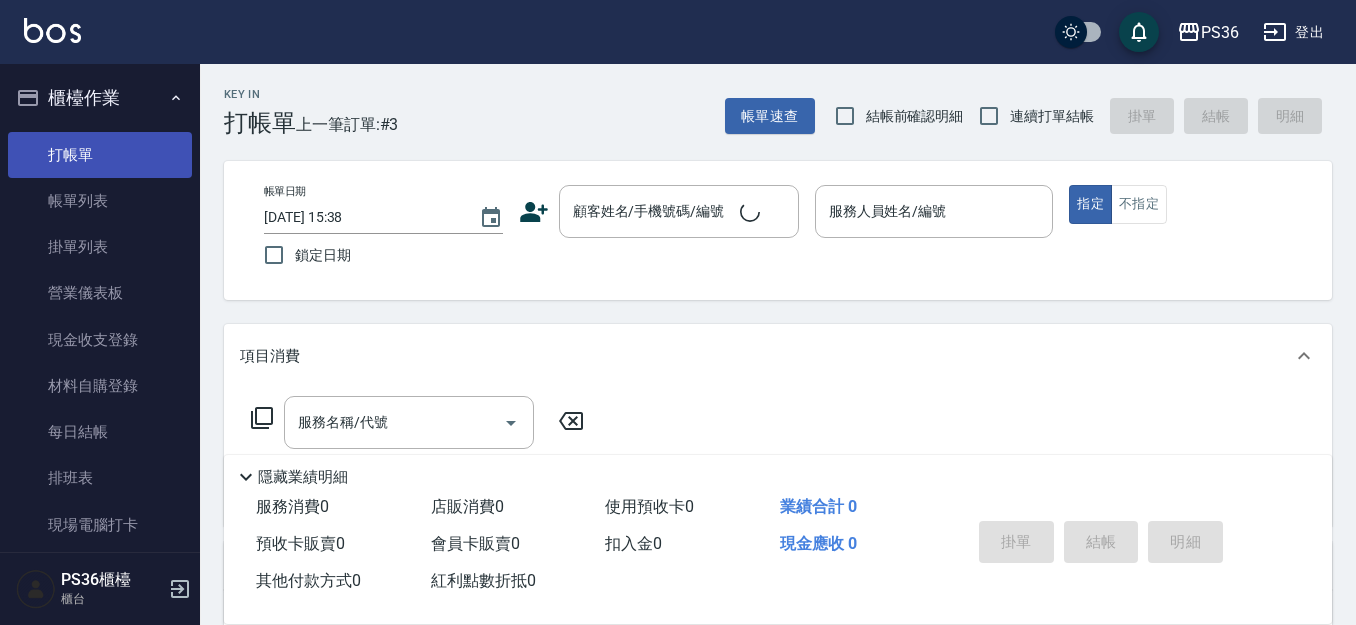 click on "打帳單" at bounding box center (100, 155) 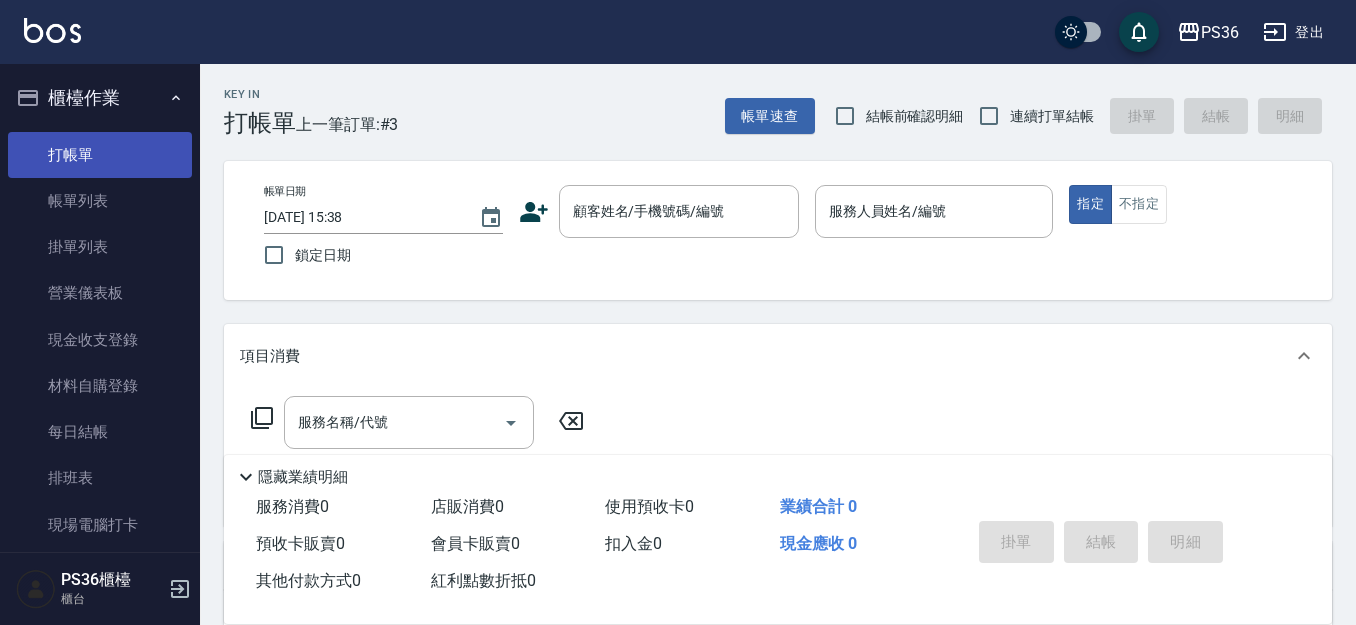 click on "打帳單" at bounding box center (100, 155) 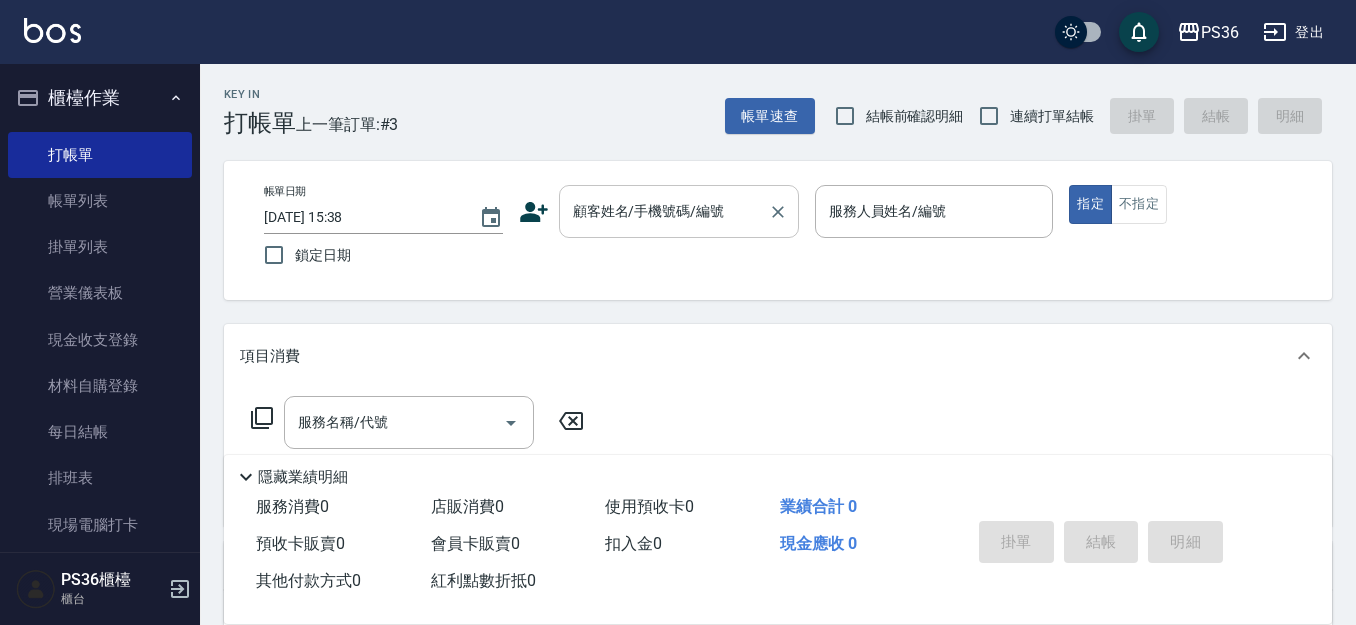 click on "顧客姓名/手機號碼/編號" at bounding box center (664, 211) 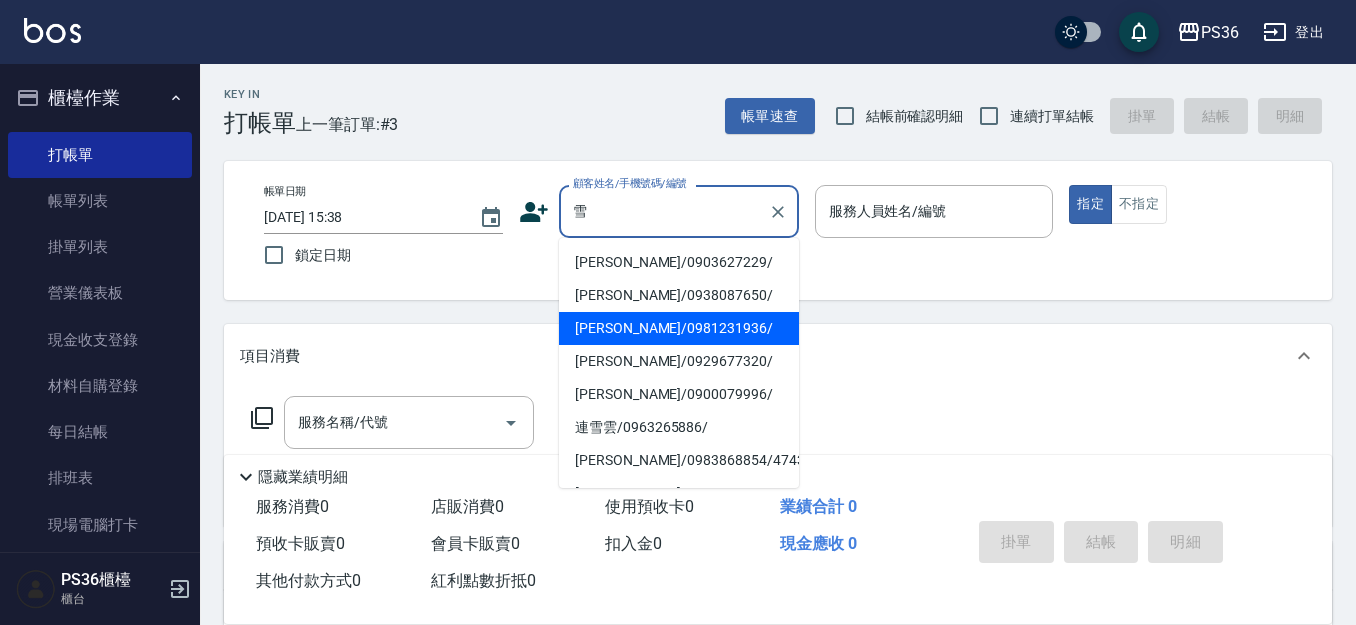 click on "[PERSON_NAME]/0981231936/" at bounding box center [679, 328] 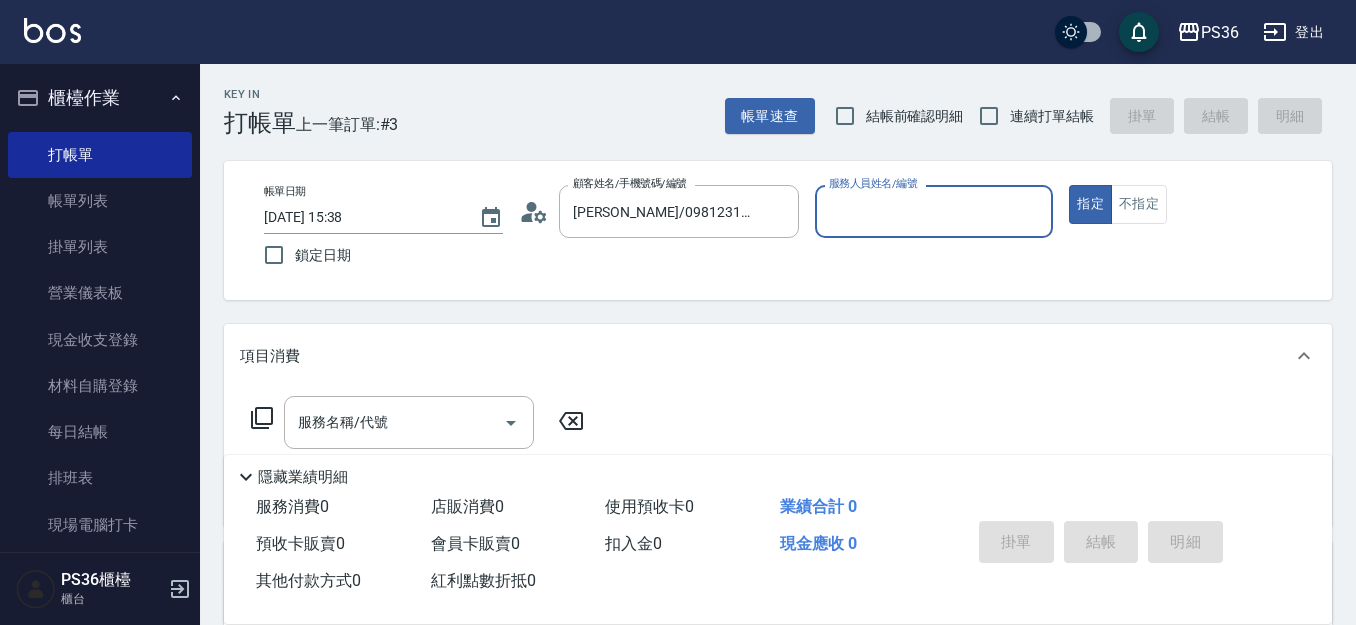 type on "Ruby-4" 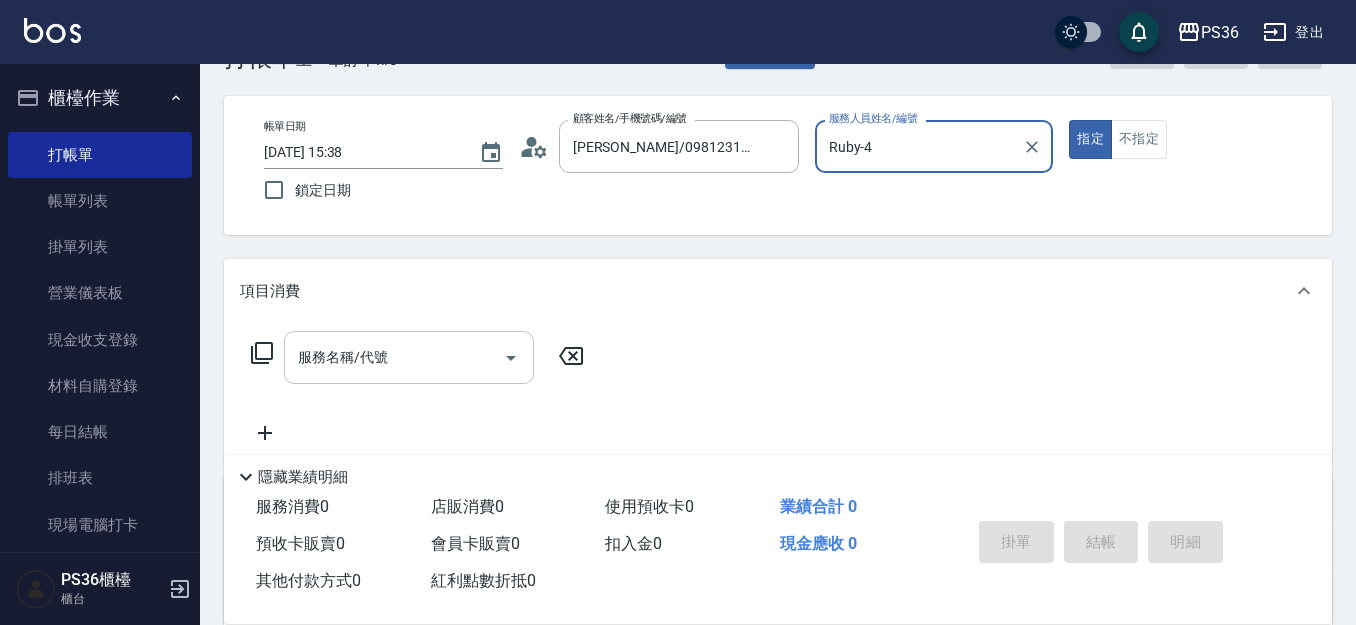 scroll, scrollTop: 100, scrollLeft: 0, axis: vertical 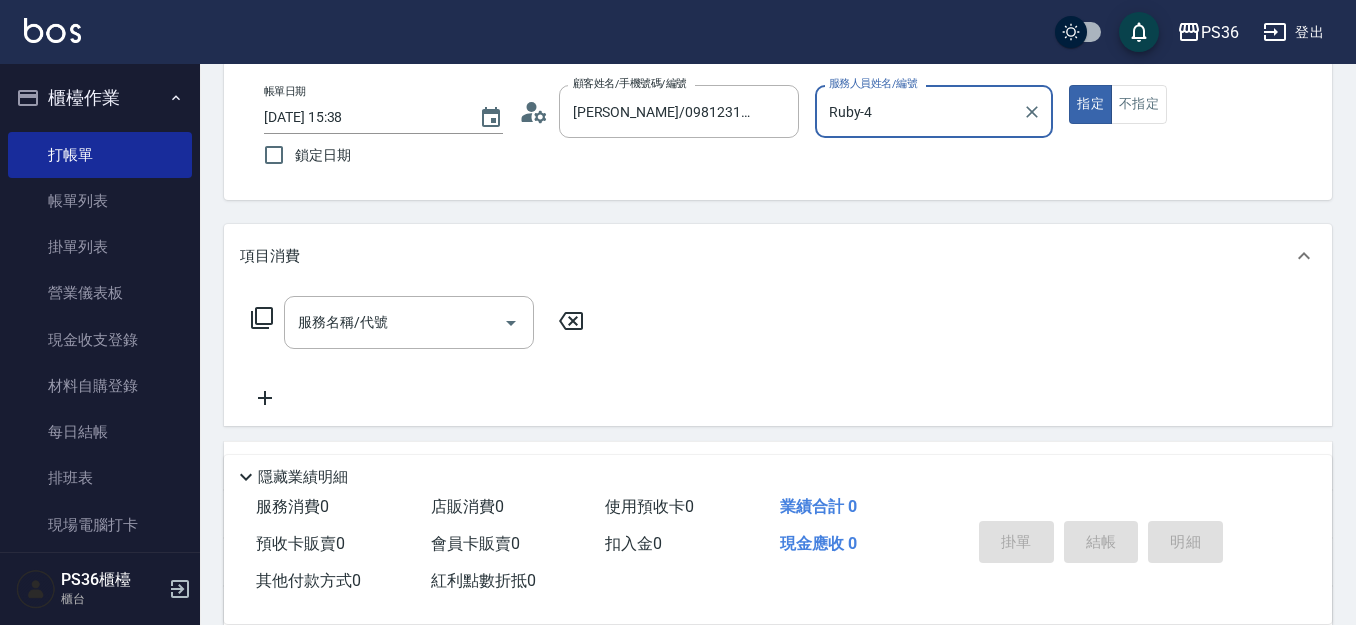click on "服務名稱/代號 服務名稱/代號" at bounding box center (409, 322) 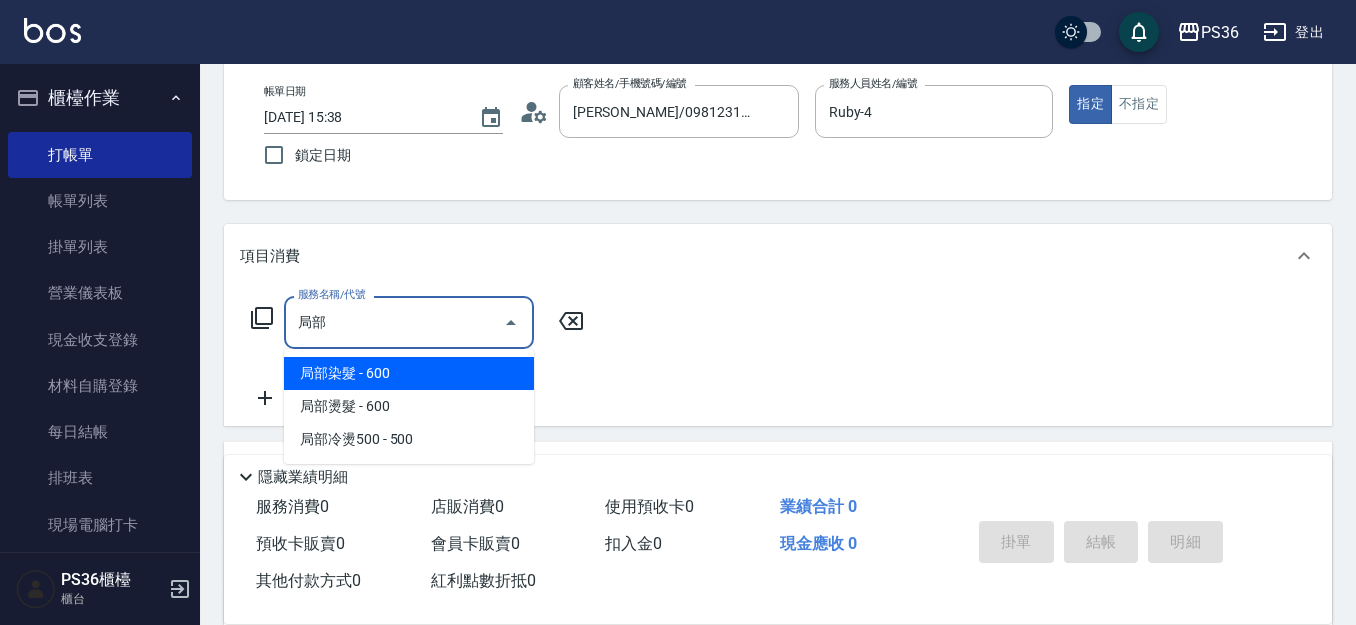 click on "局部染髮 - 600" at bounding box center (409, 373) 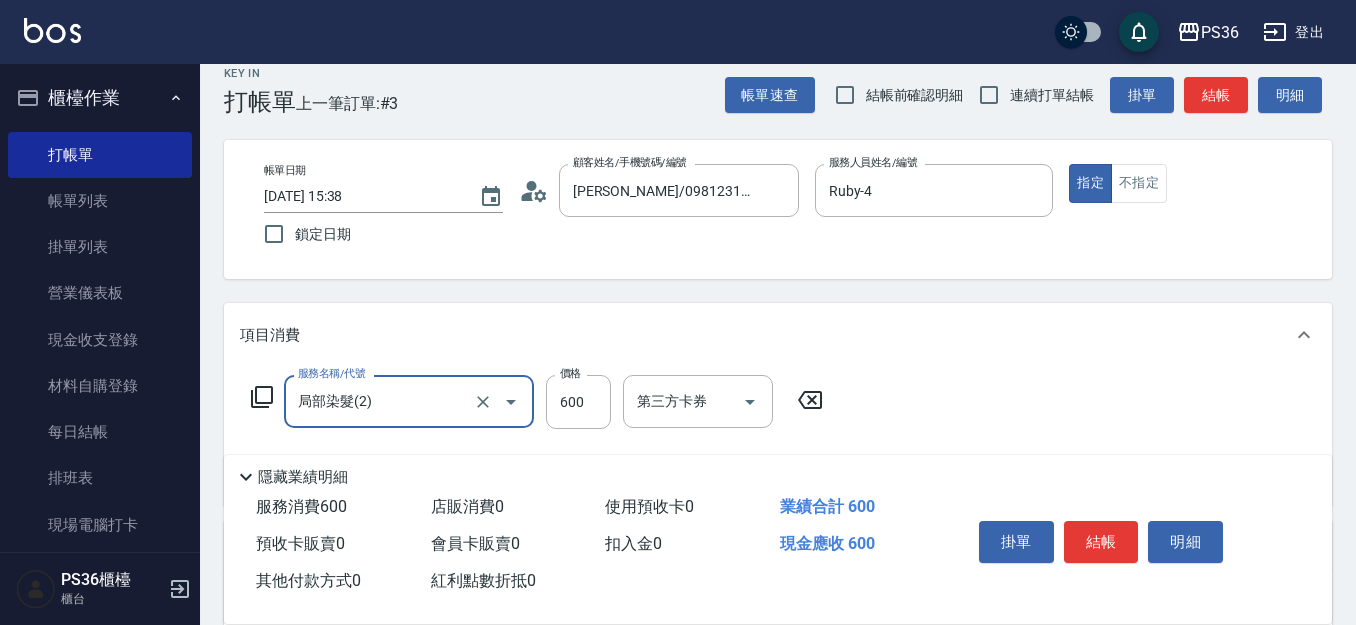 scroll, scrollTop: 0, scrollLeft: 0, axis: both 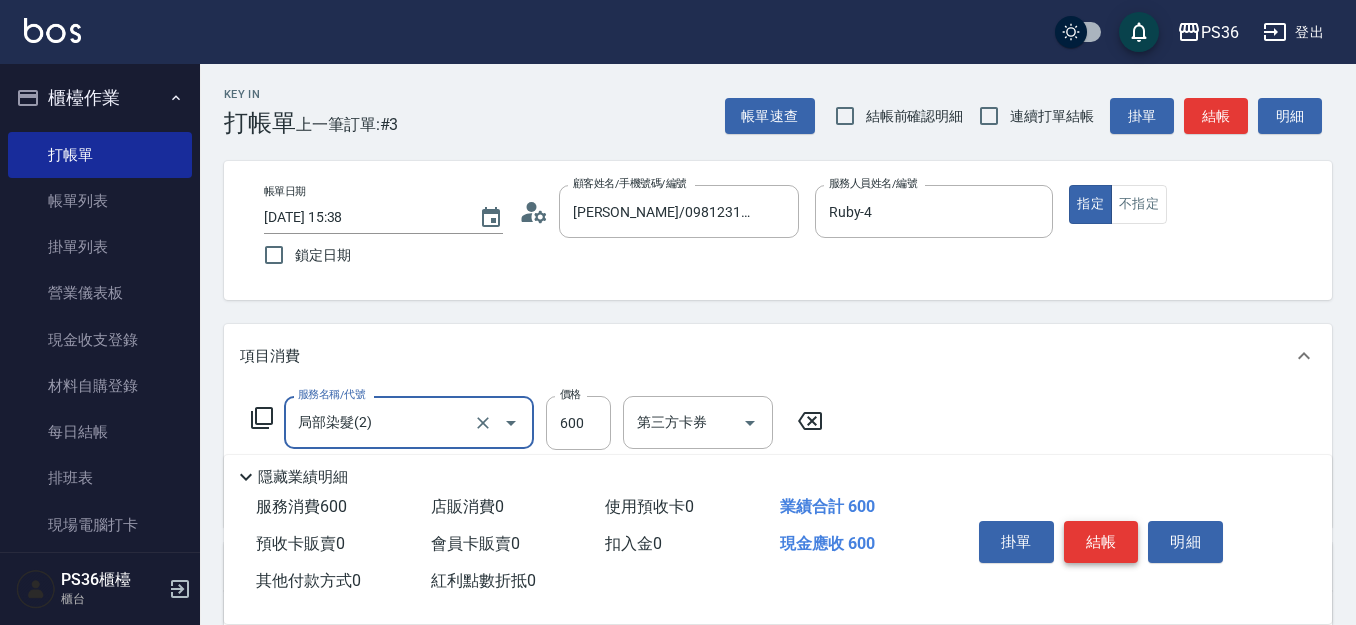 type on "局部染髮(2)" 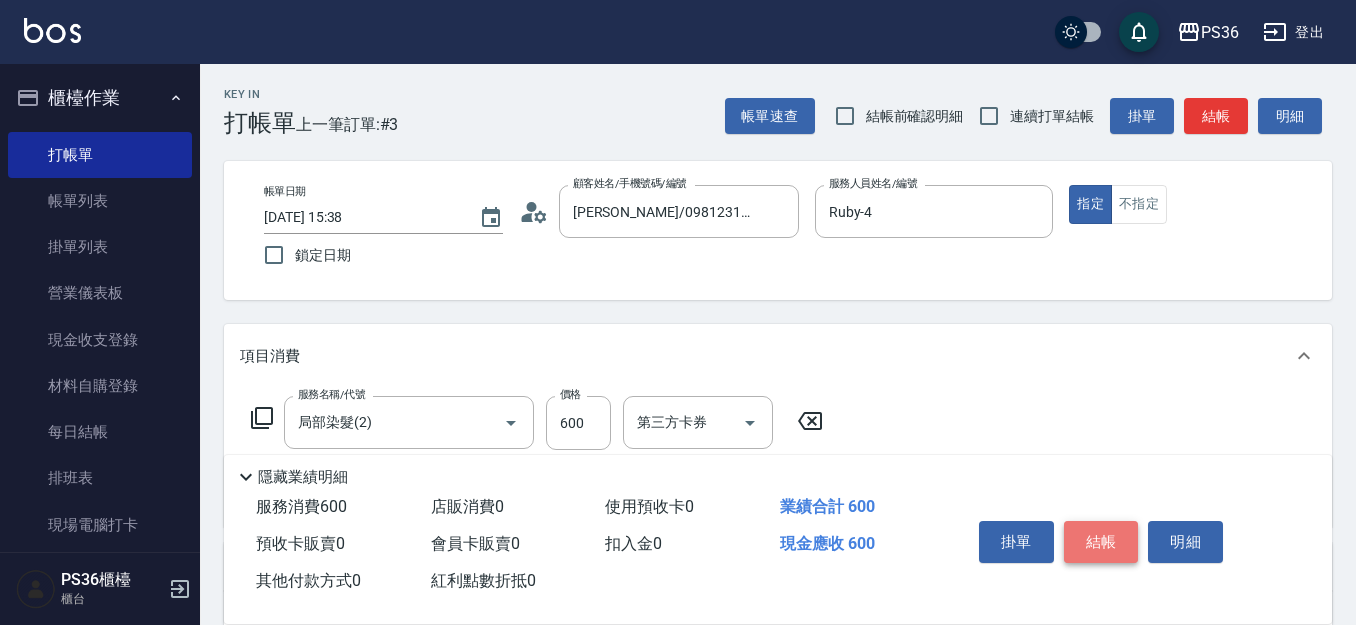 click on "結帳" at bounding box center [1101, 542] 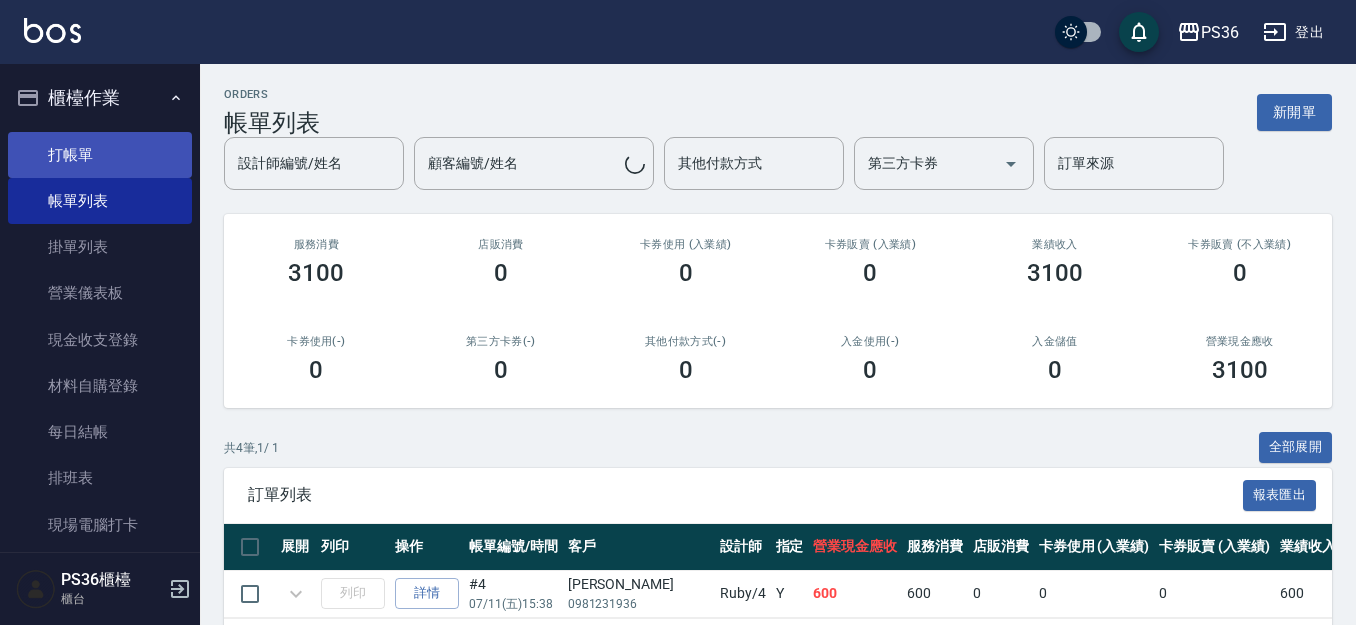 click on "打帳單" at bounding box center (100, 155) 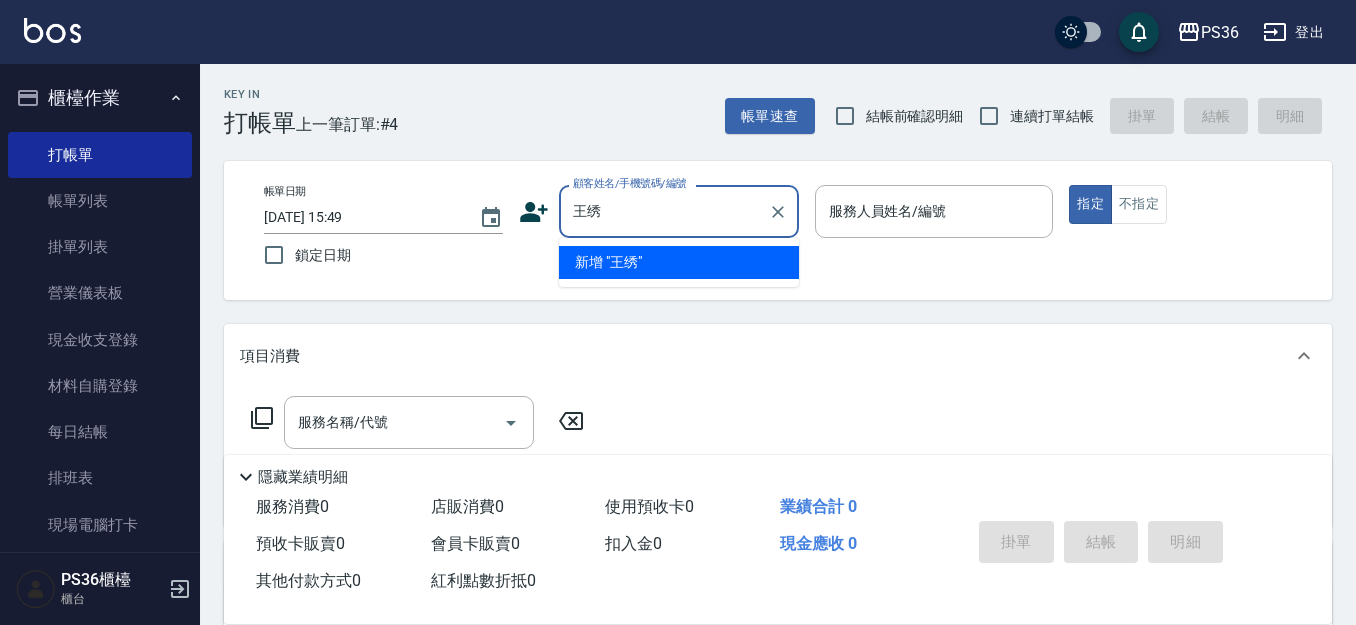 click on "王绣" at bounding box center (664, 211) 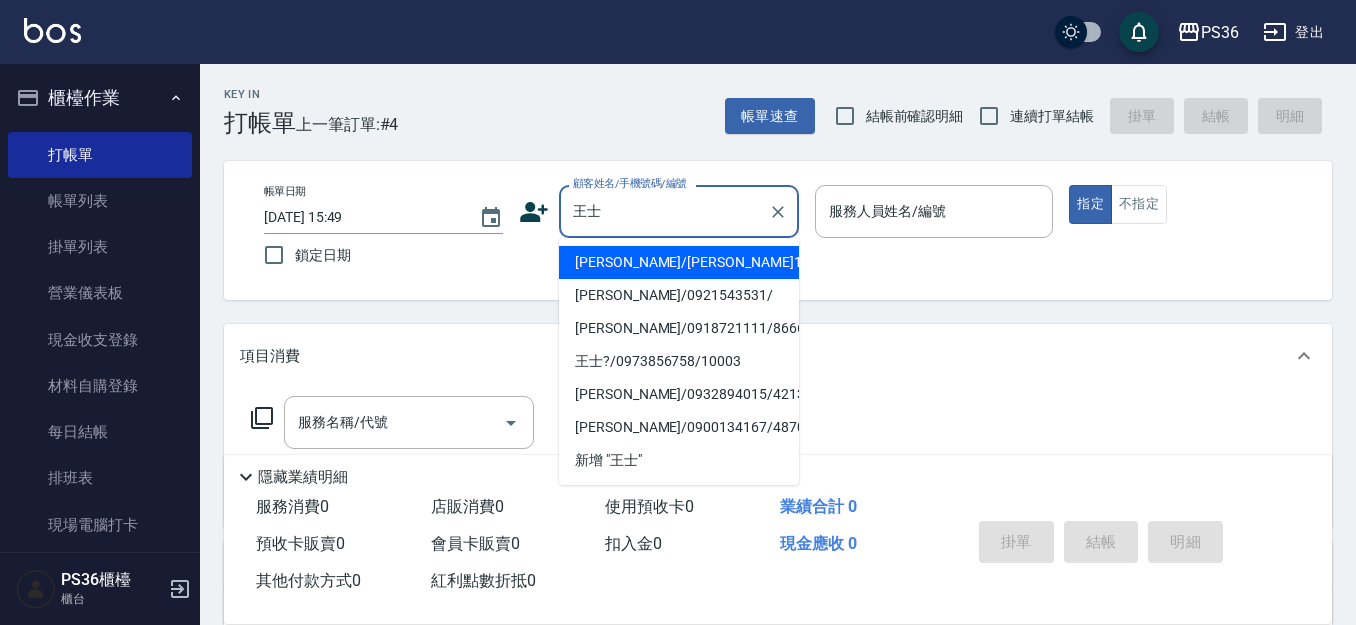 click on "[PERSON_NAME]/[PERSON_NAME]1661/1661" at bounding box center (679, 262) 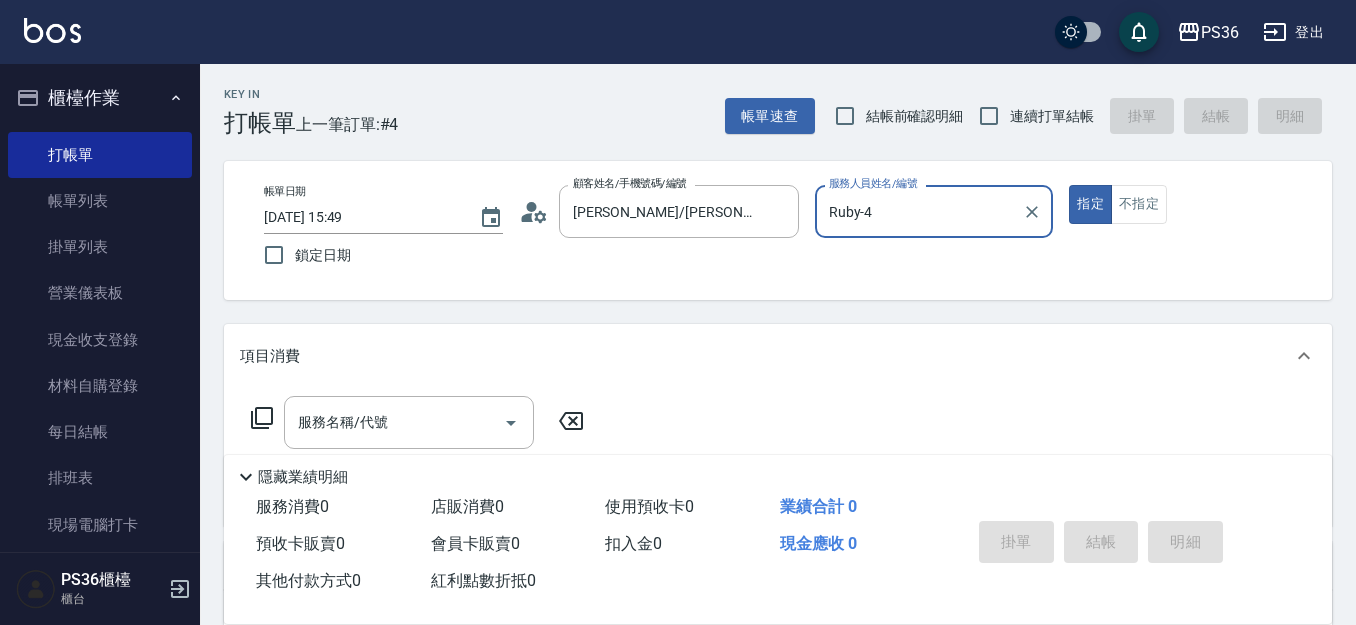 type on "Ruby-4" 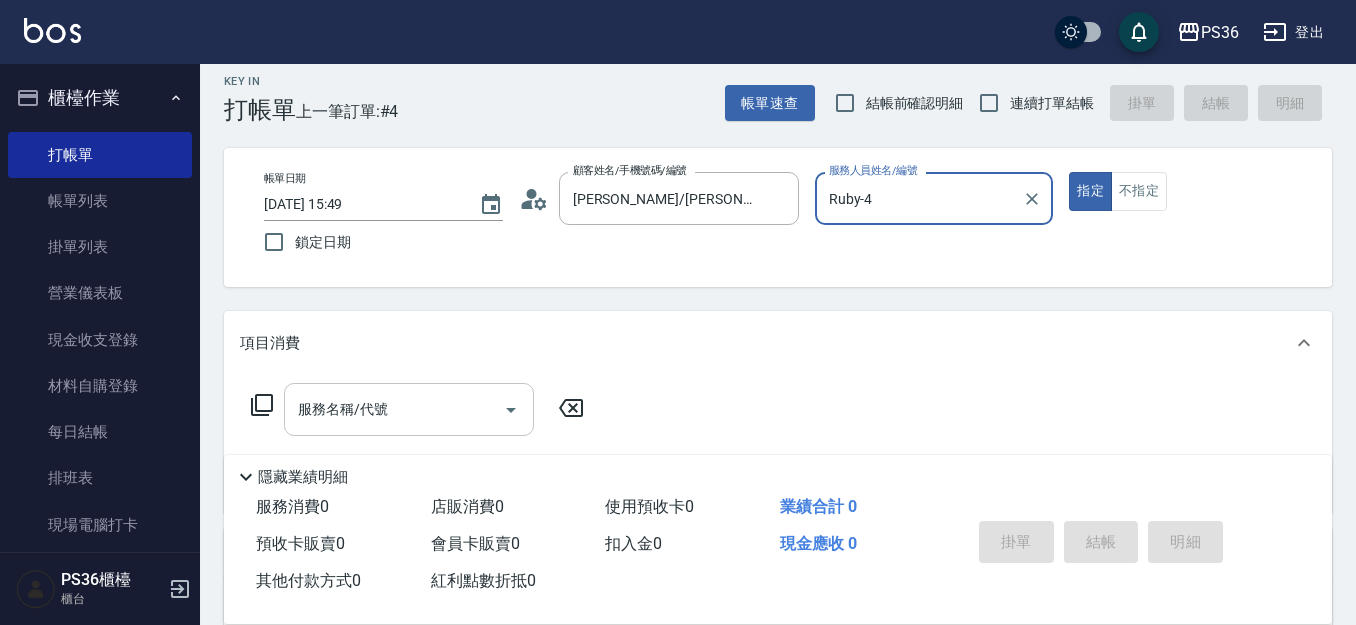 scroll, scrollTop: 100, scrollLeft: 0, axis: vertical 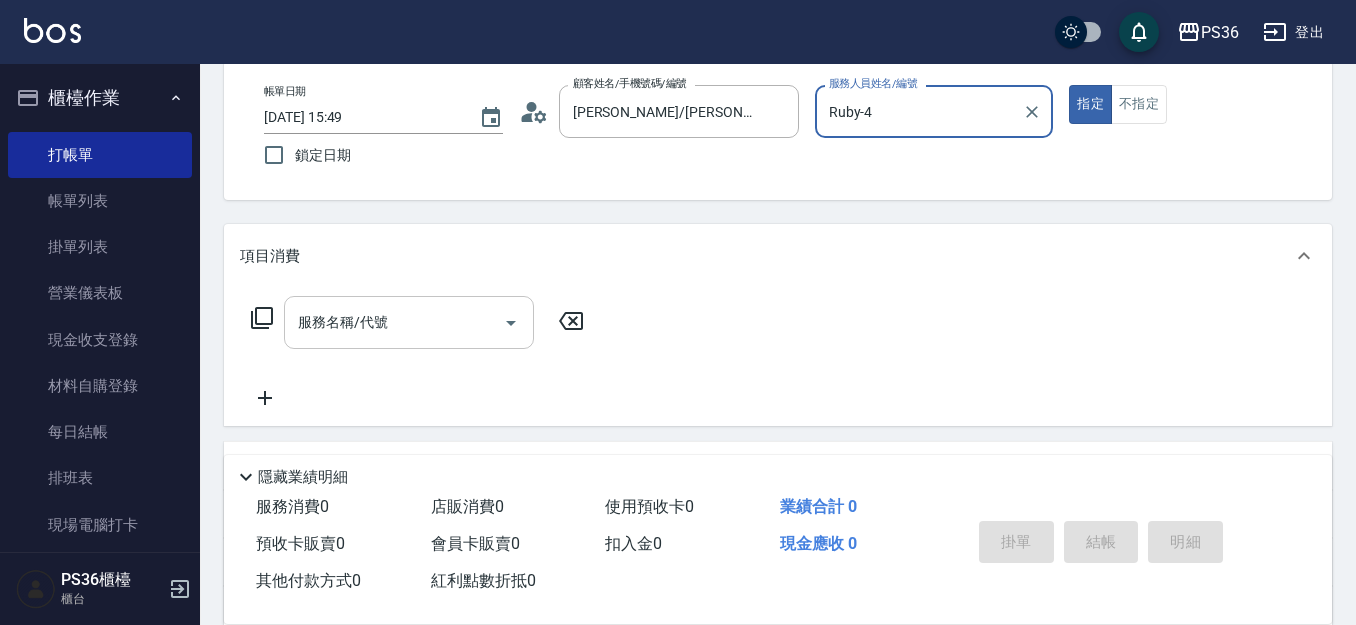 click on "服務名稱/代號" at bounding box center (394, 322) 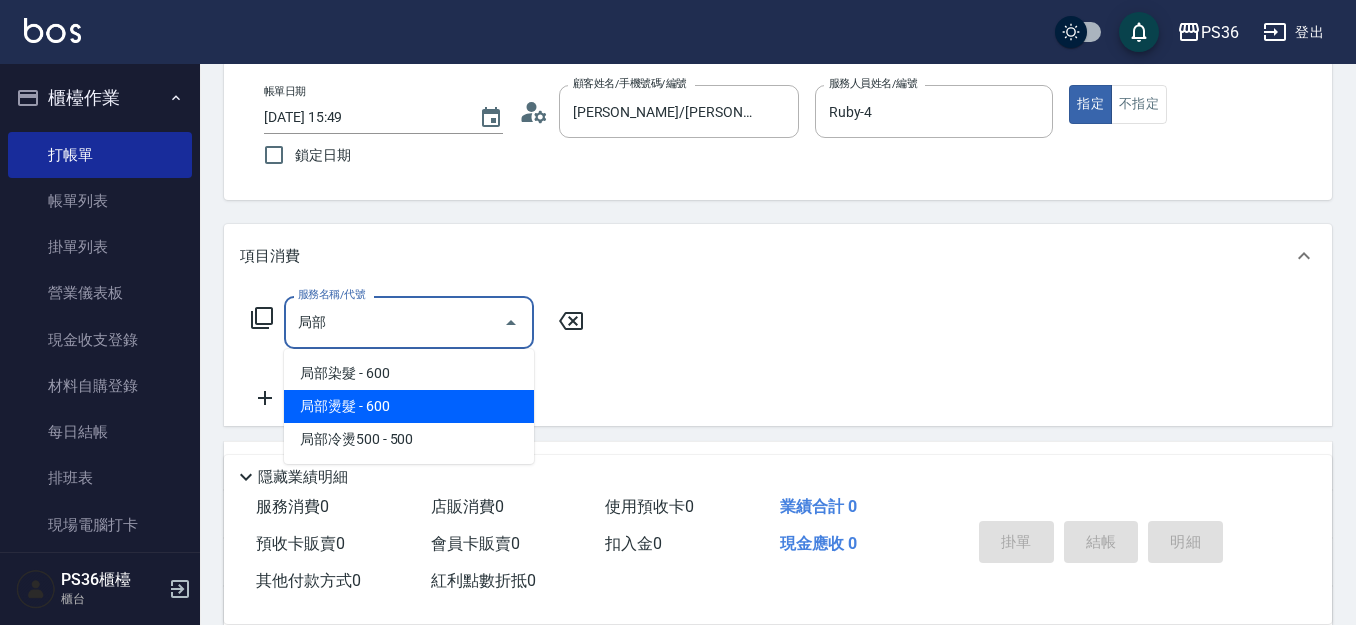 drag, startPoint x: 474, startPoint y: 392, endPoint x: 536, endPoint y: 346, distance: 77.201035 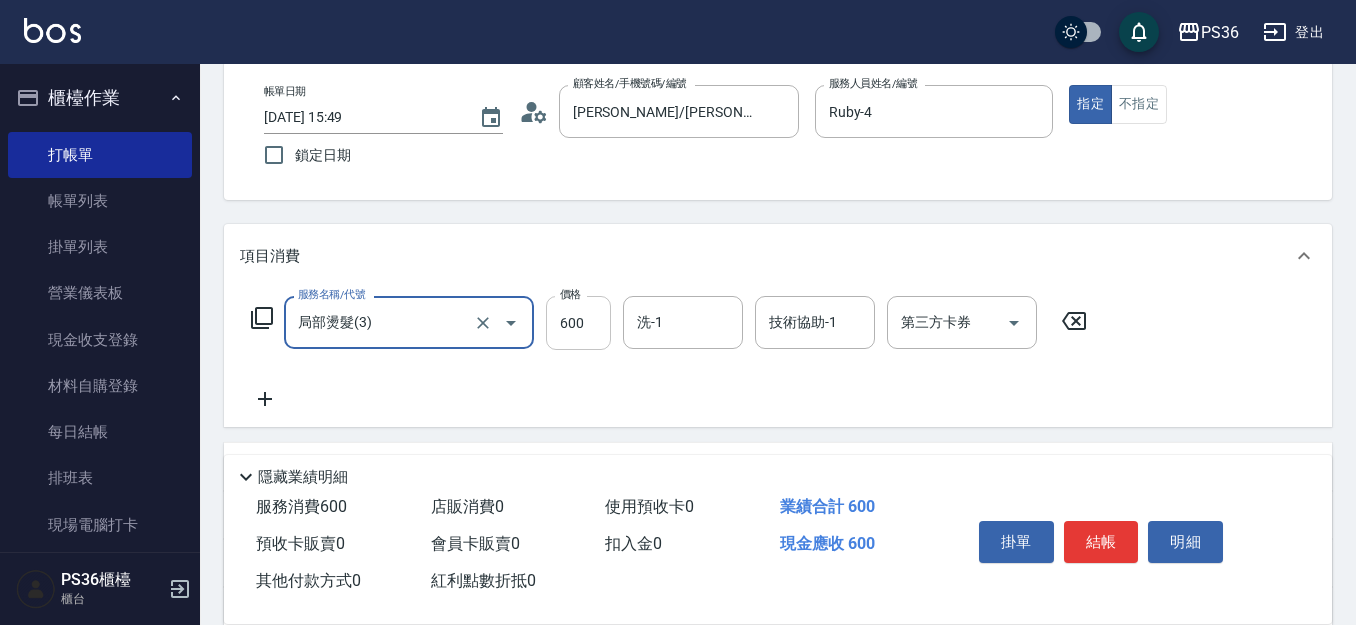 type on "局部燙髮(3)" 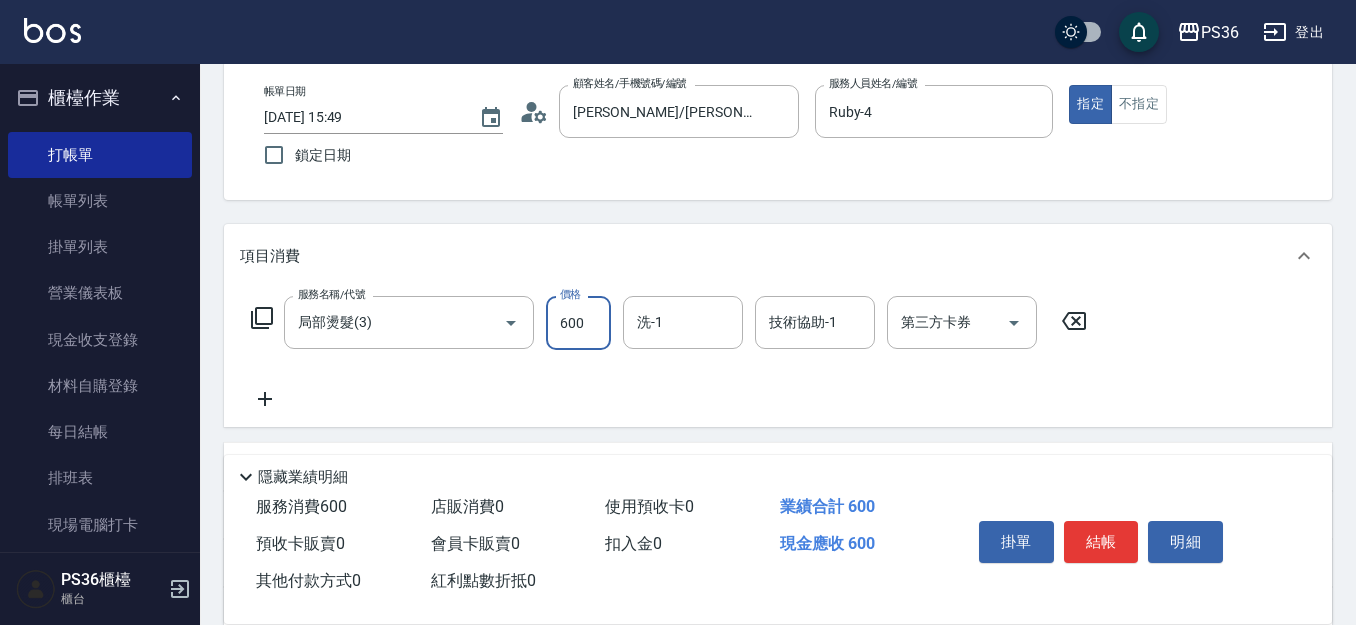 click on "600" at bounding box center (578, 323) 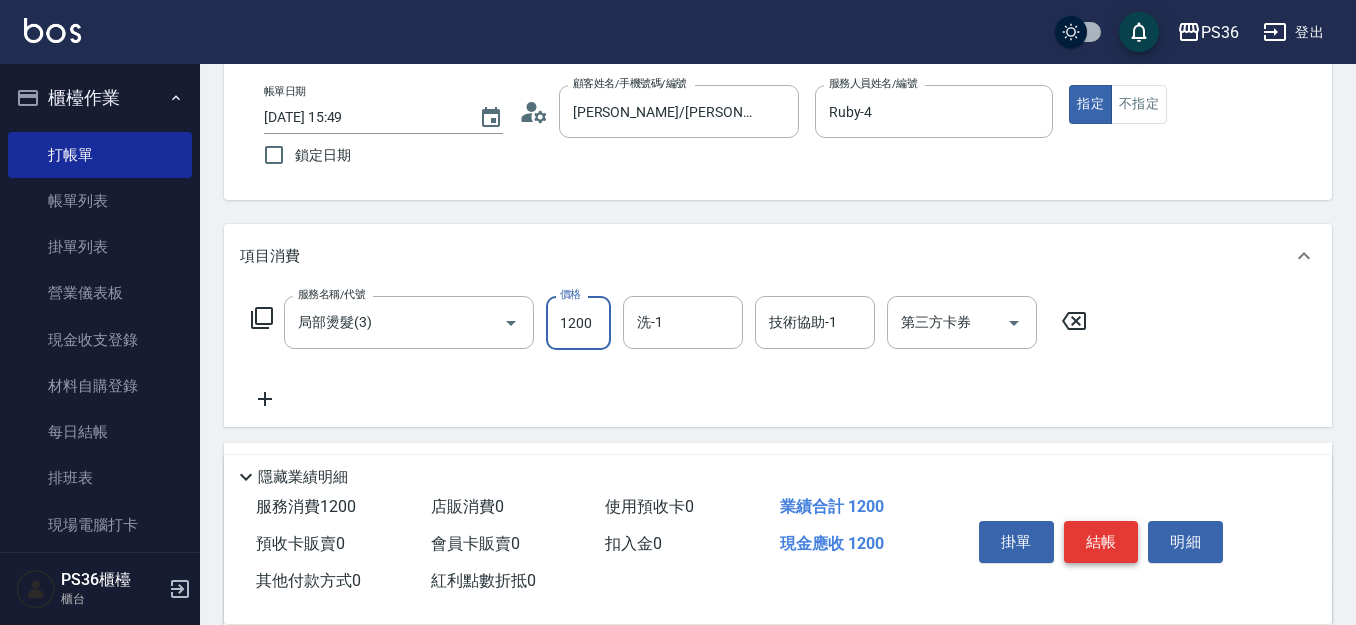 type on "1200" 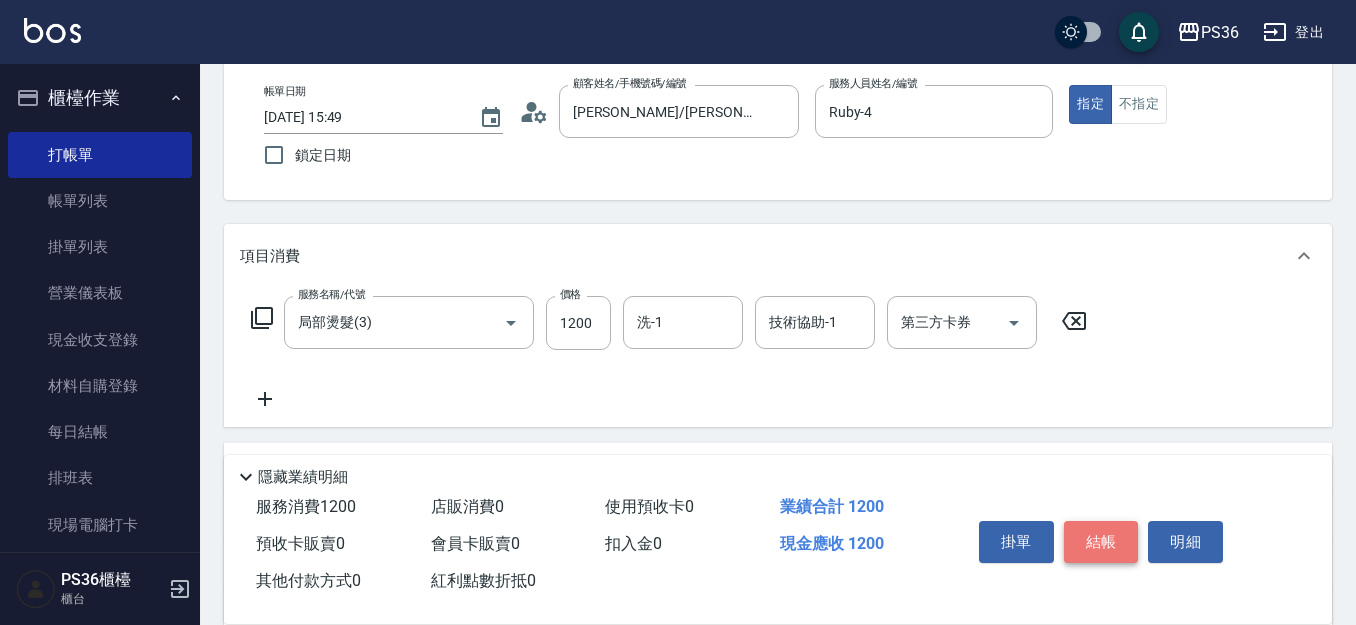 click on "結帳" at bounding box center [1101, 542] 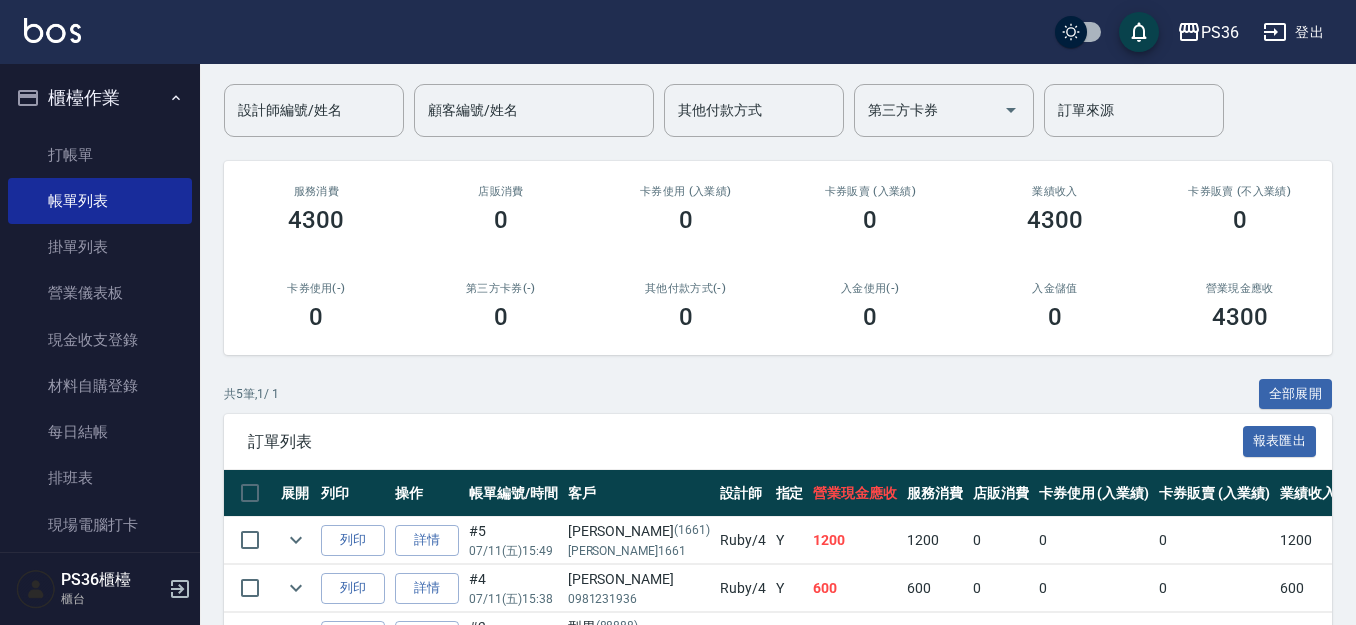 scroll, scrollTop: 300, scrollLeft: 0, axis: vertical 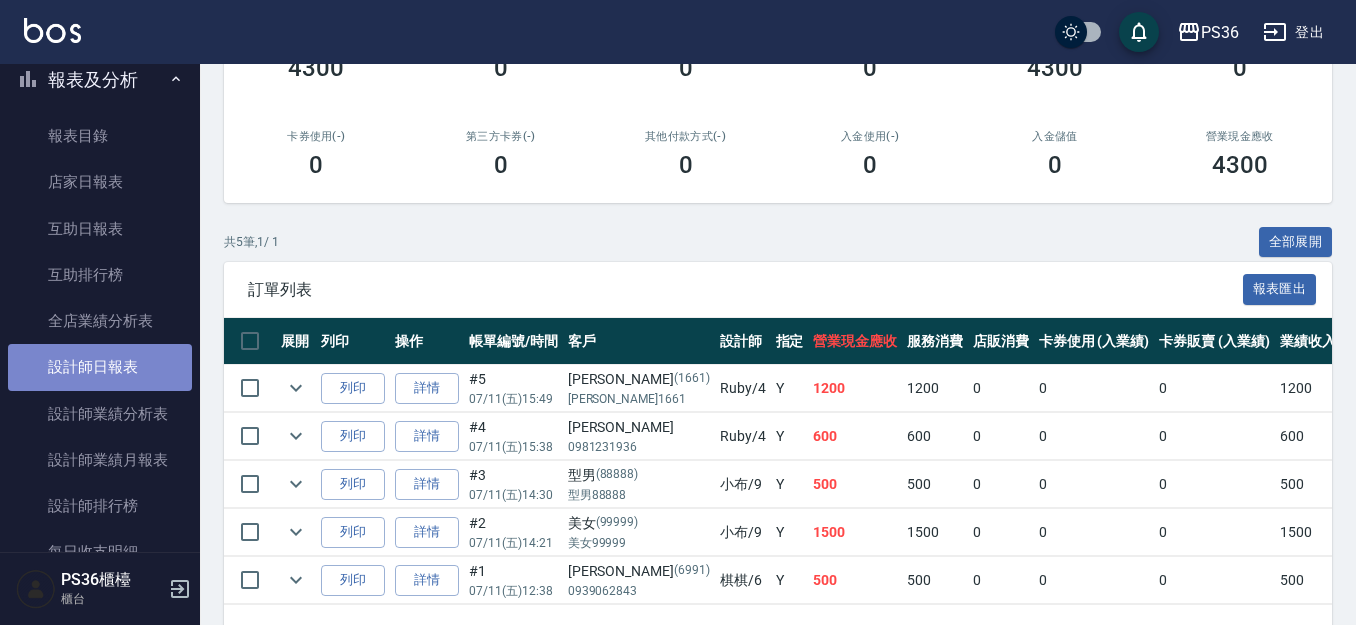 click on "設計師日報表" at bounding box center [100, 367] 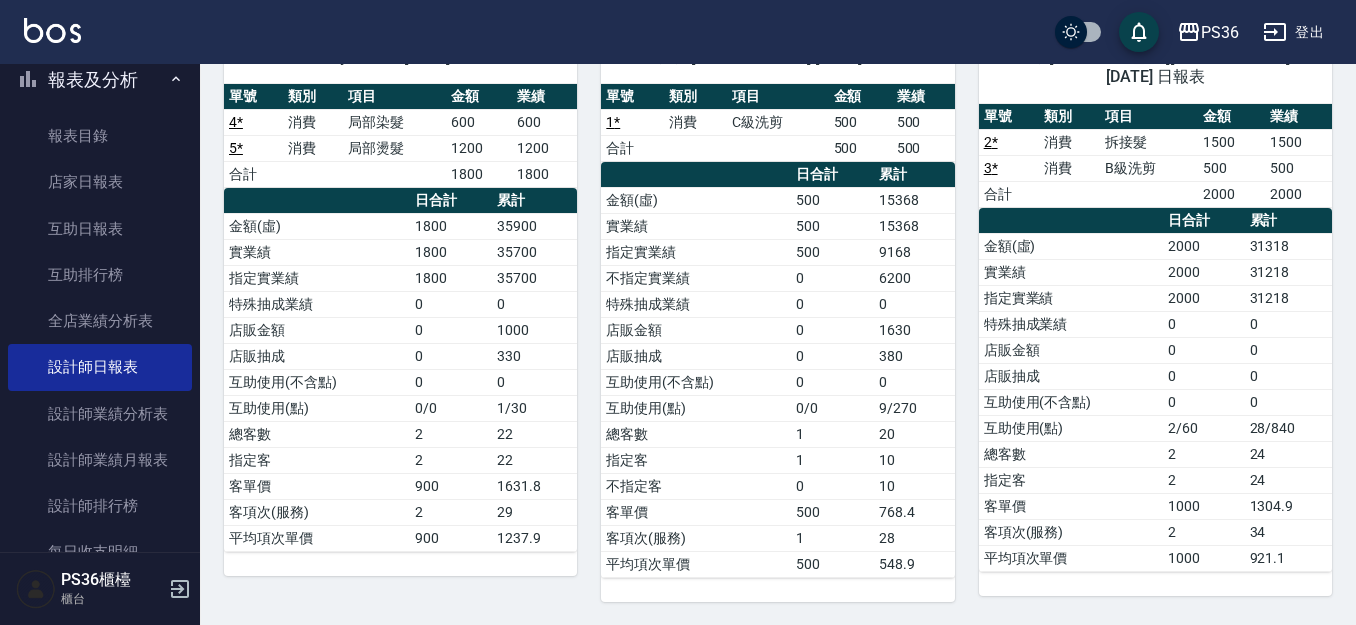 scroll, scrollTop: 192, scrollLeft: 0, axis: vertical 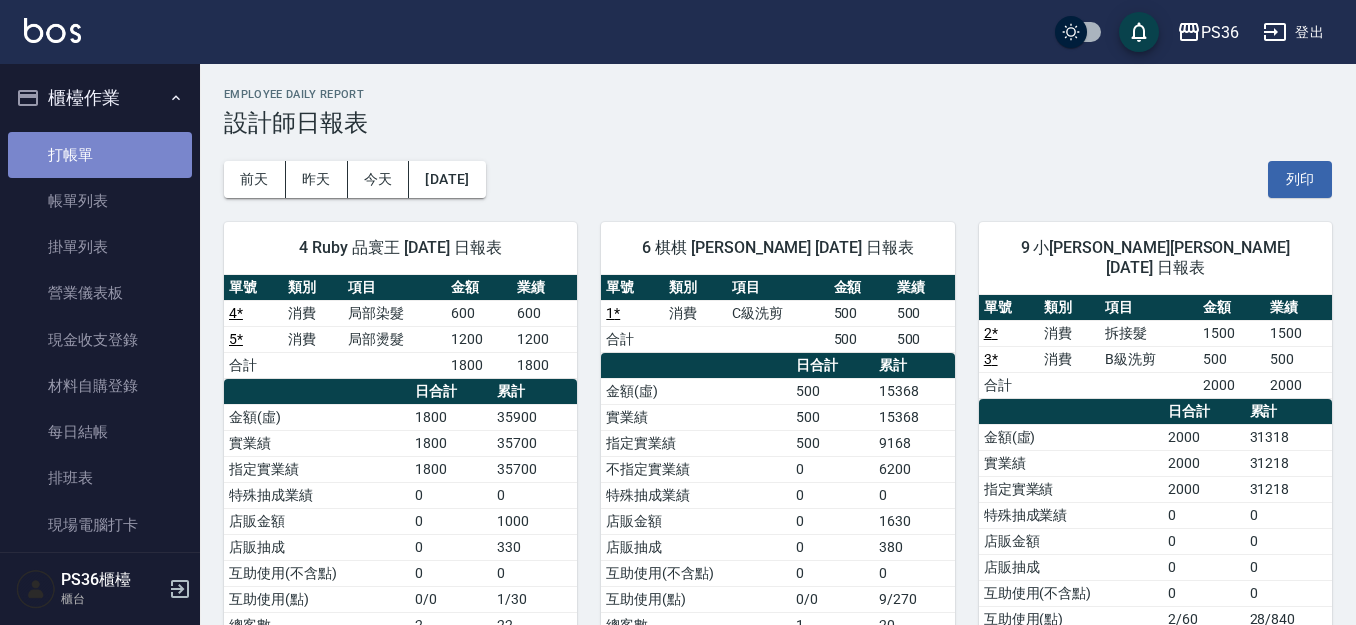 click on "打帳單" at bounding box center (100, 155) 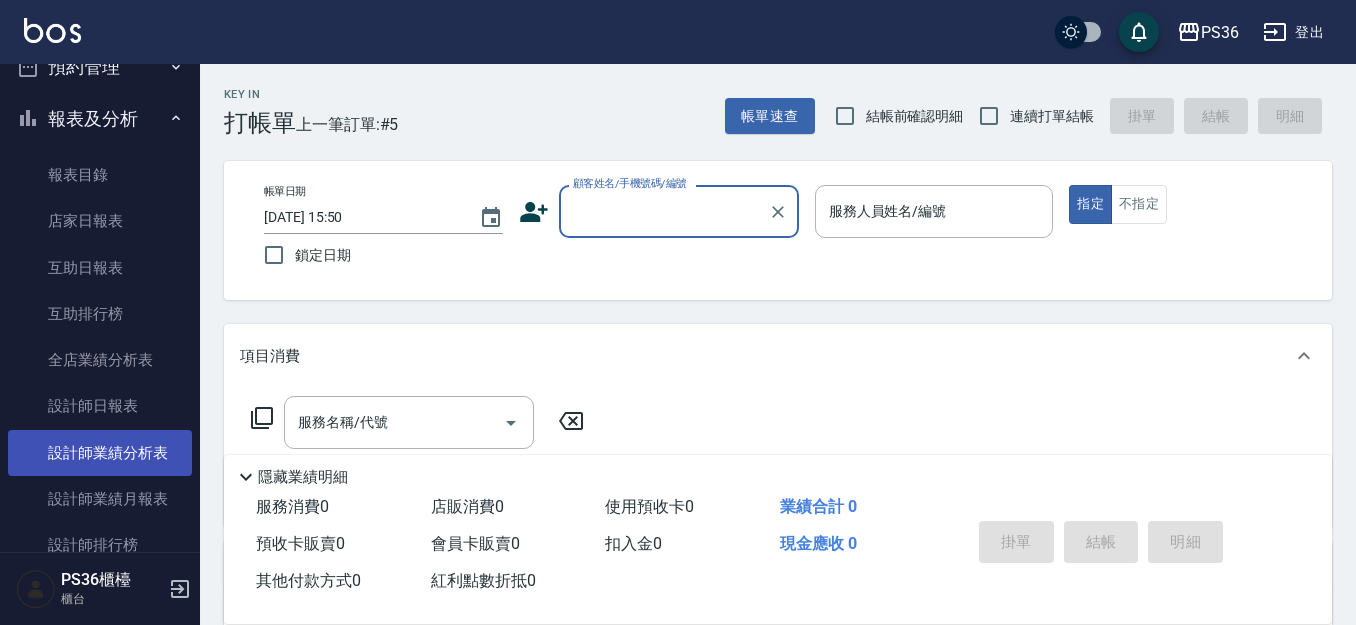 scroll, scrollTop: 600, scrollLeft: 0, axis: vertical 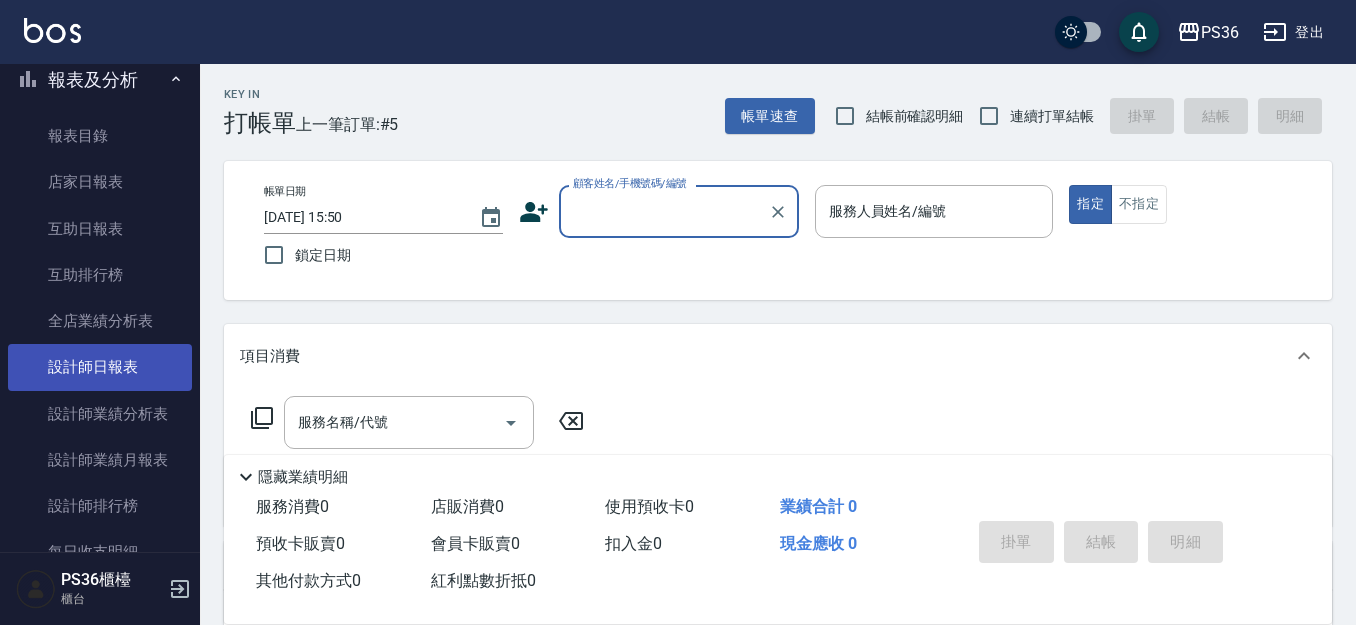 click on "設計師日報表" at bounding box center [100, 367] 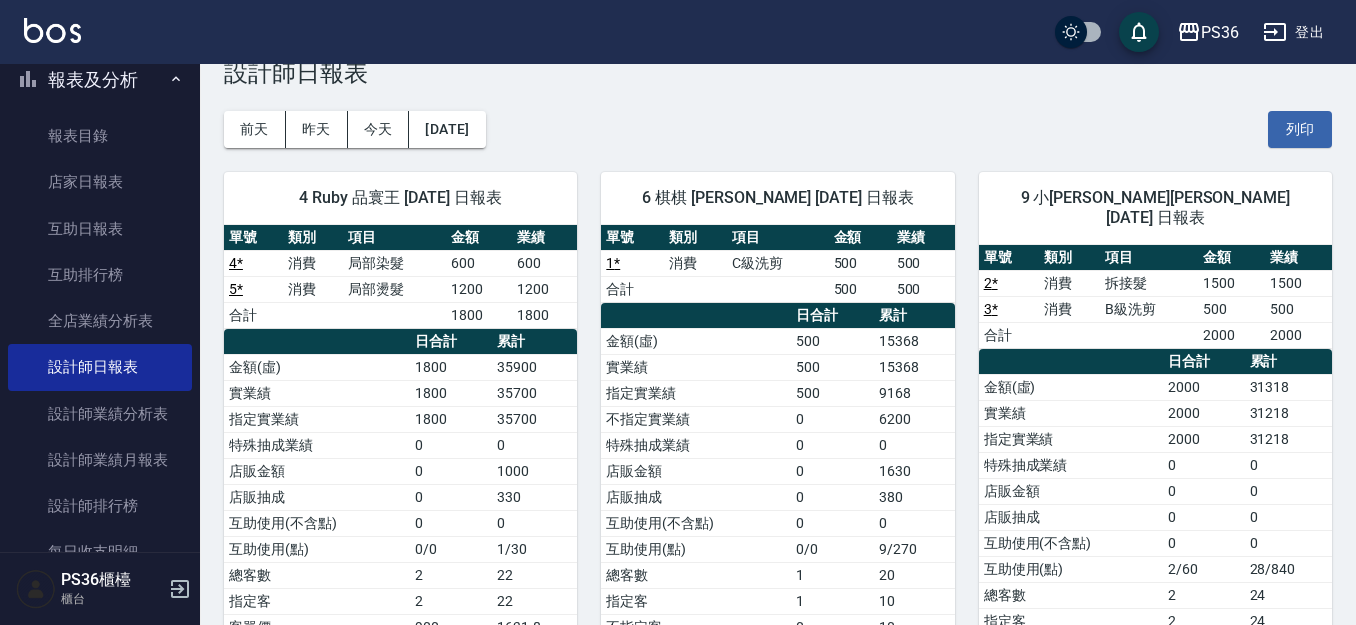 scroll, scrollTop: 100, scrollLeft: 0, axis: vertical 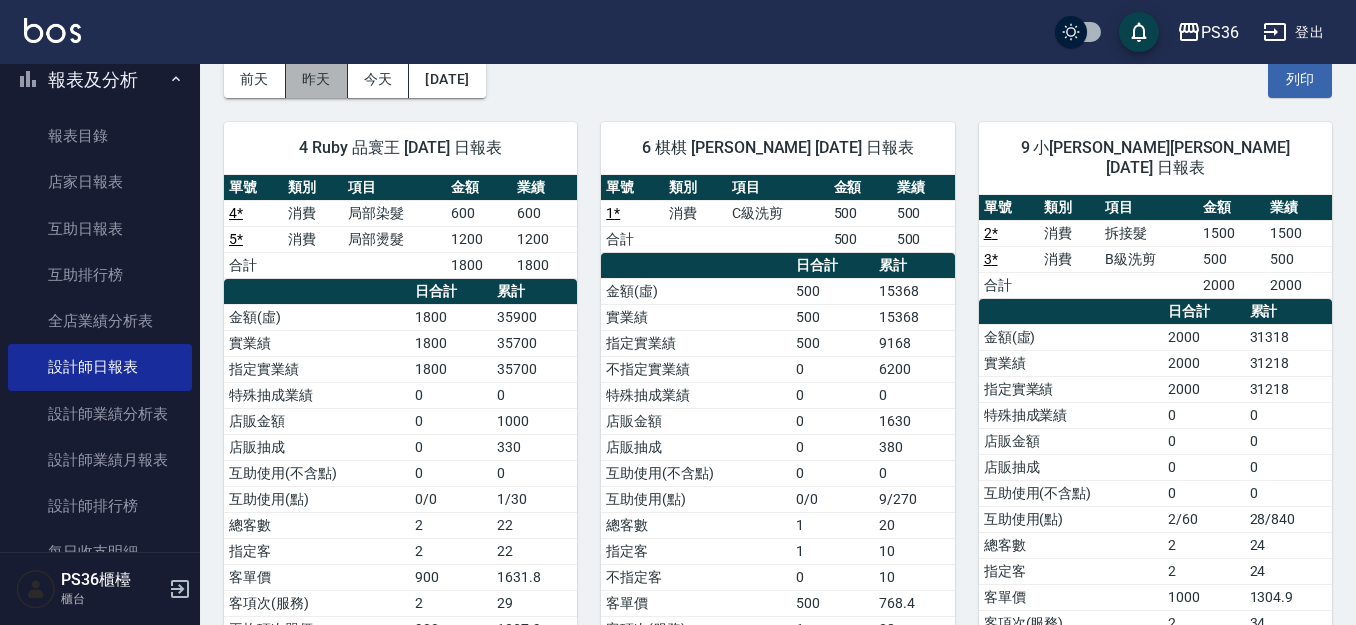 click on "昨天" at bounding box center [317, 79] 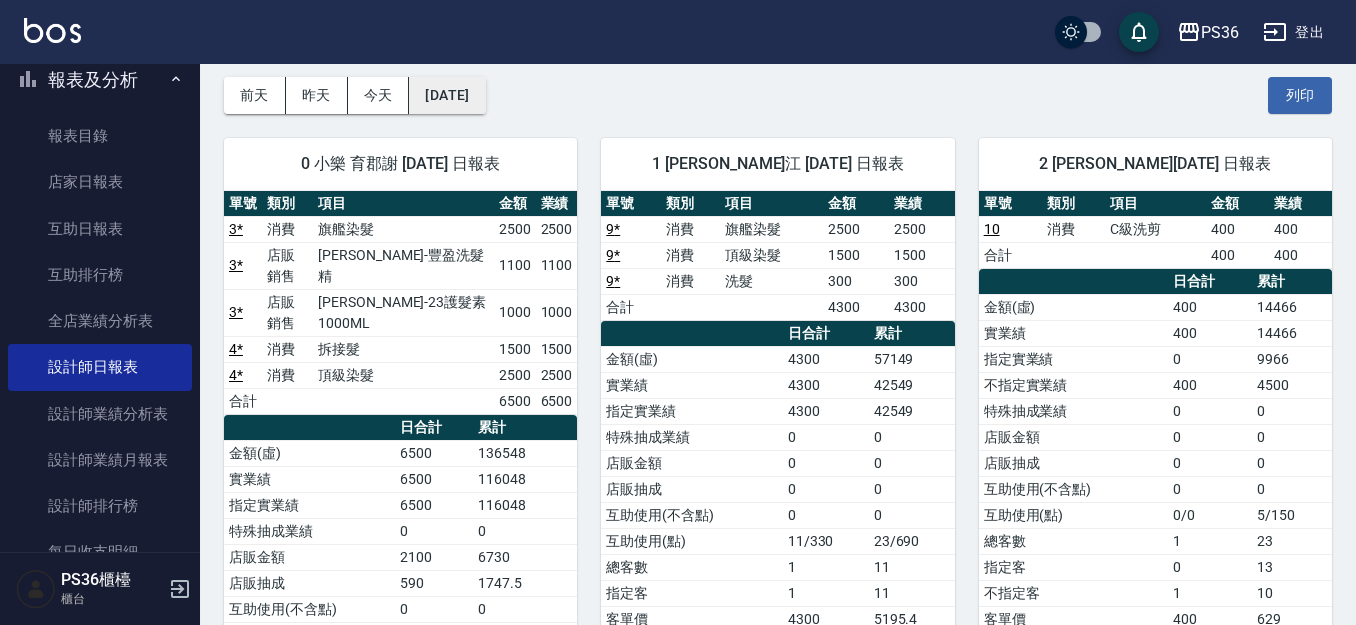 scroll, scrollTop: 0, scrollLeft: 0, axis: both 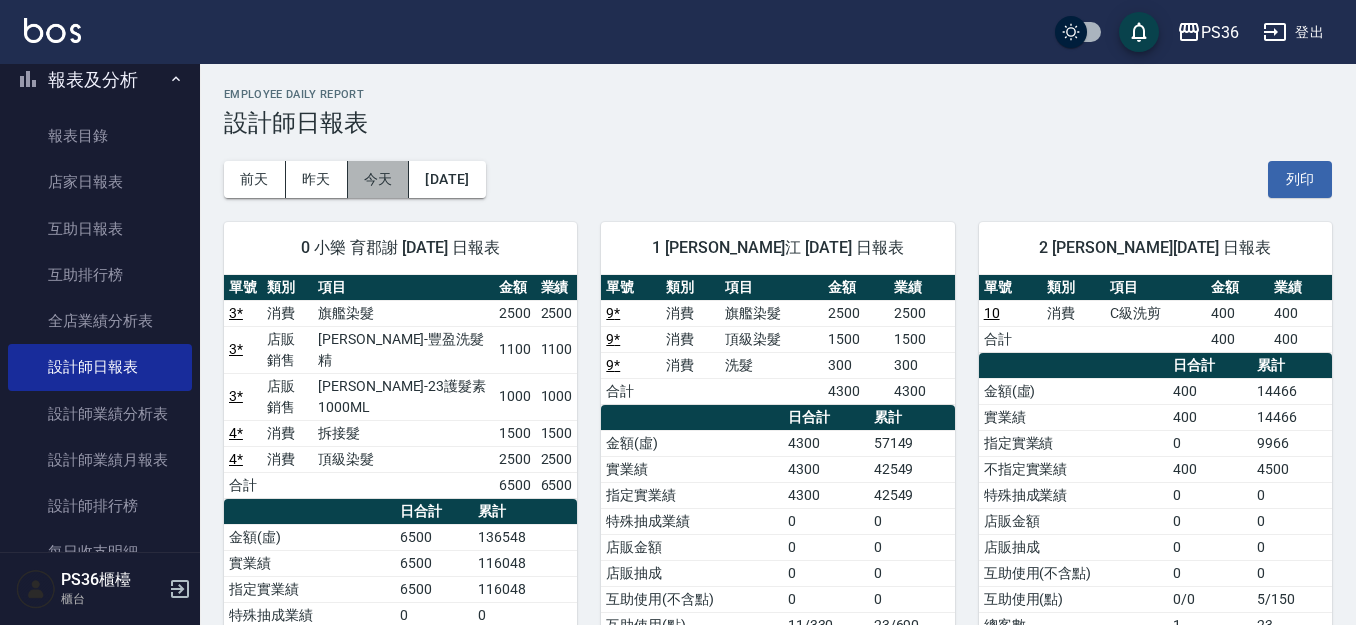click on "今天" at bounding box center (379, 179) 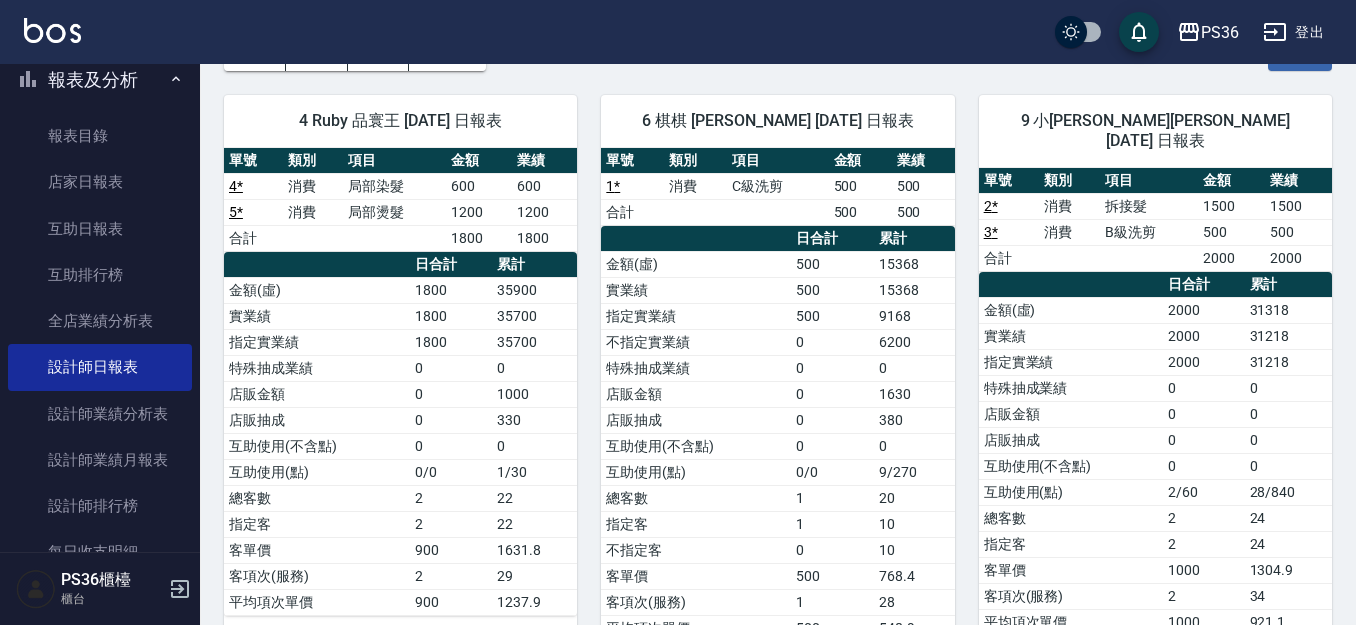 scroll, scrollTop: 92, scrollLeft: 0, axis: vertical 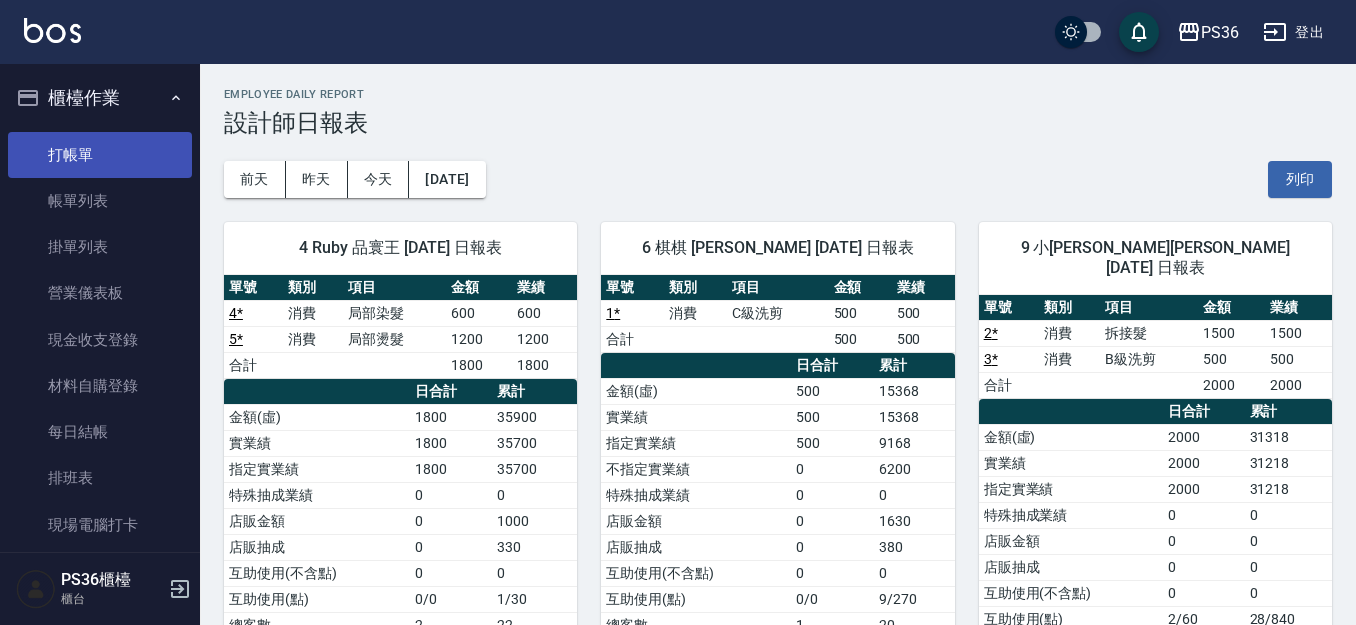 click on "打帳單" at bounding box center (100, 155) 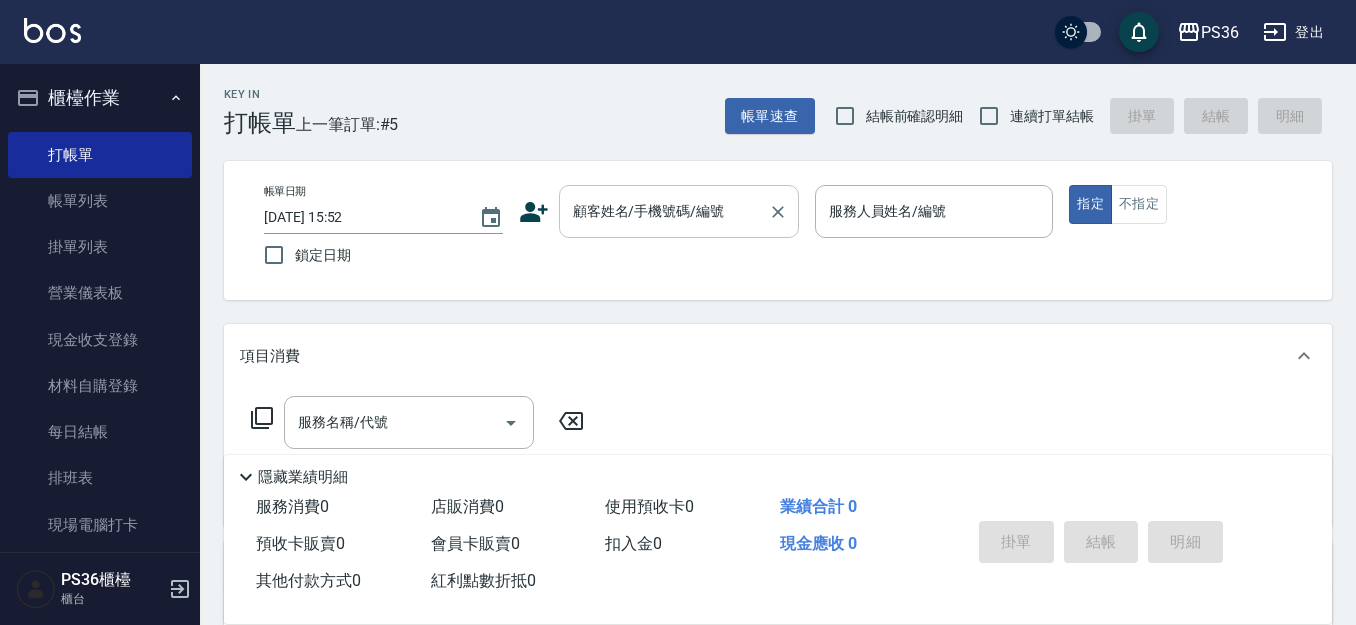 click on "顧客姓名/手機號碼/編號" at bounding box center [664, 211] 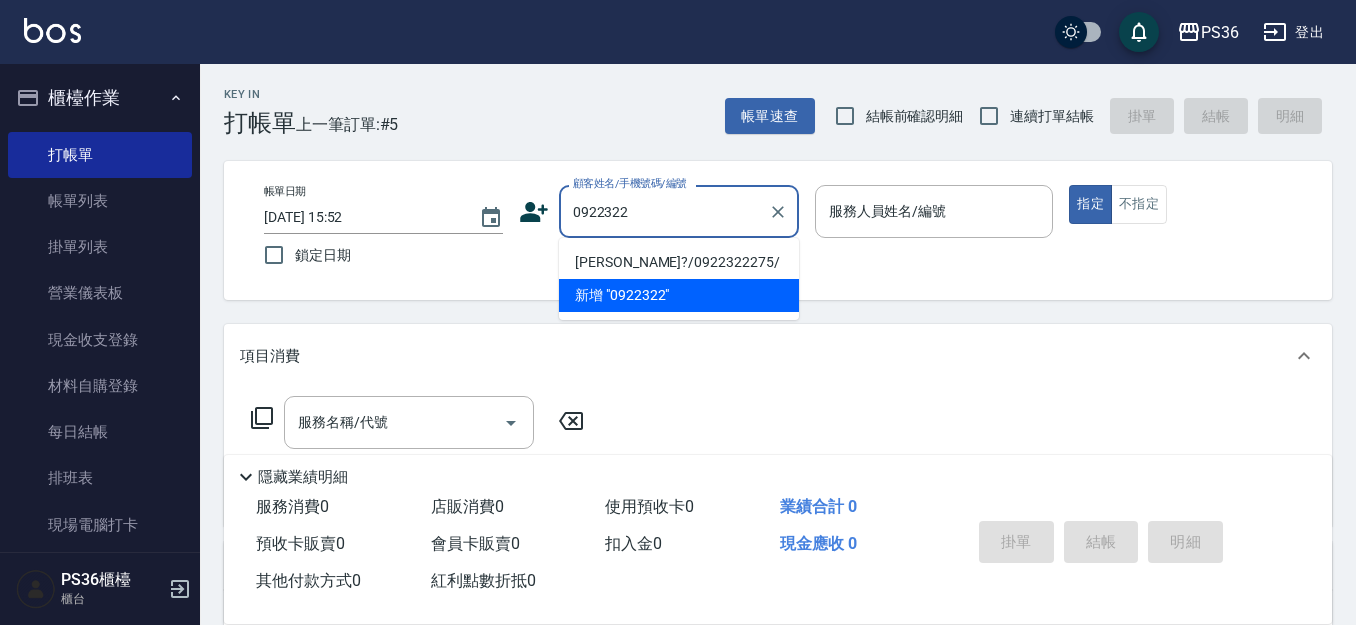 click on "[PERSON_NAME]?/0922322275/" at bounding box center [679, 262] 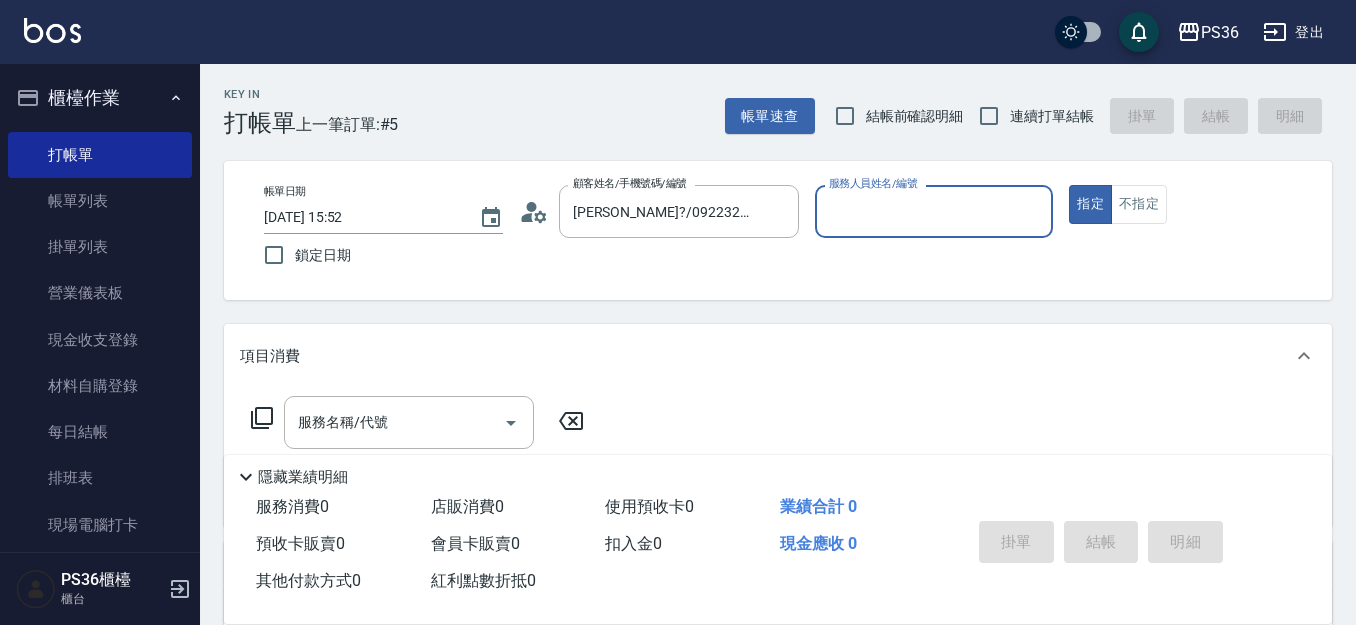 type on "EJ-7" 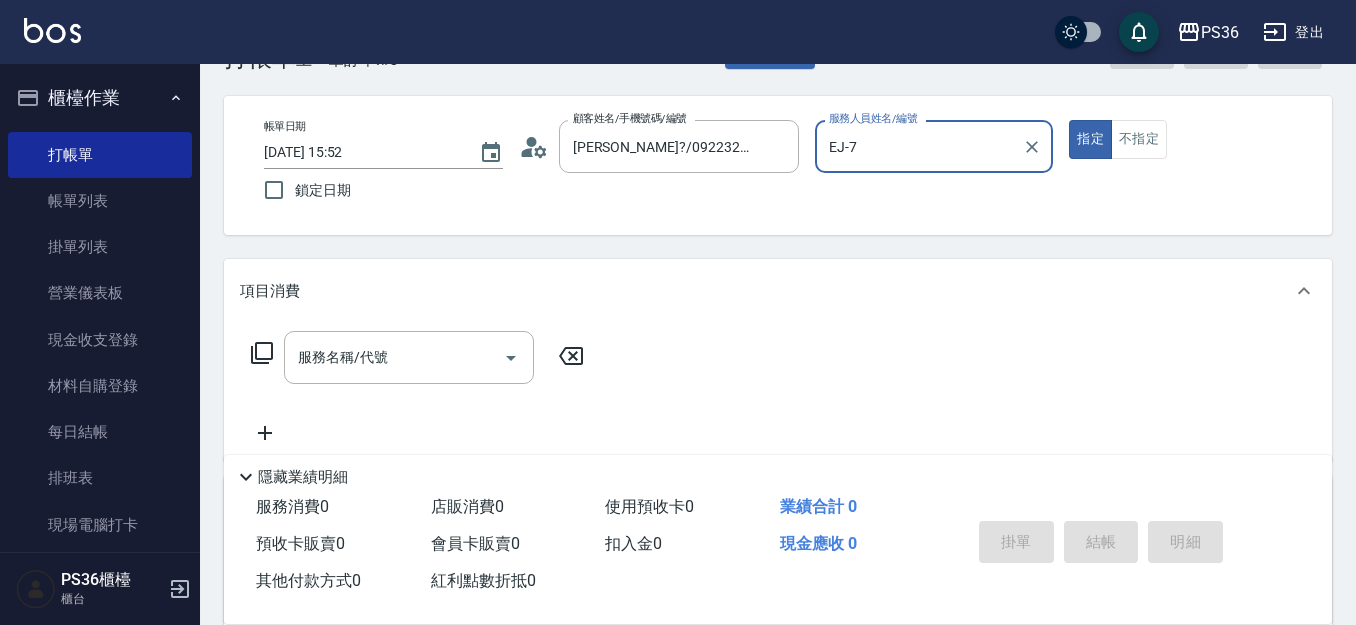 scroll, scrollTop: 100, scrollLeft: 0, axis: vertical 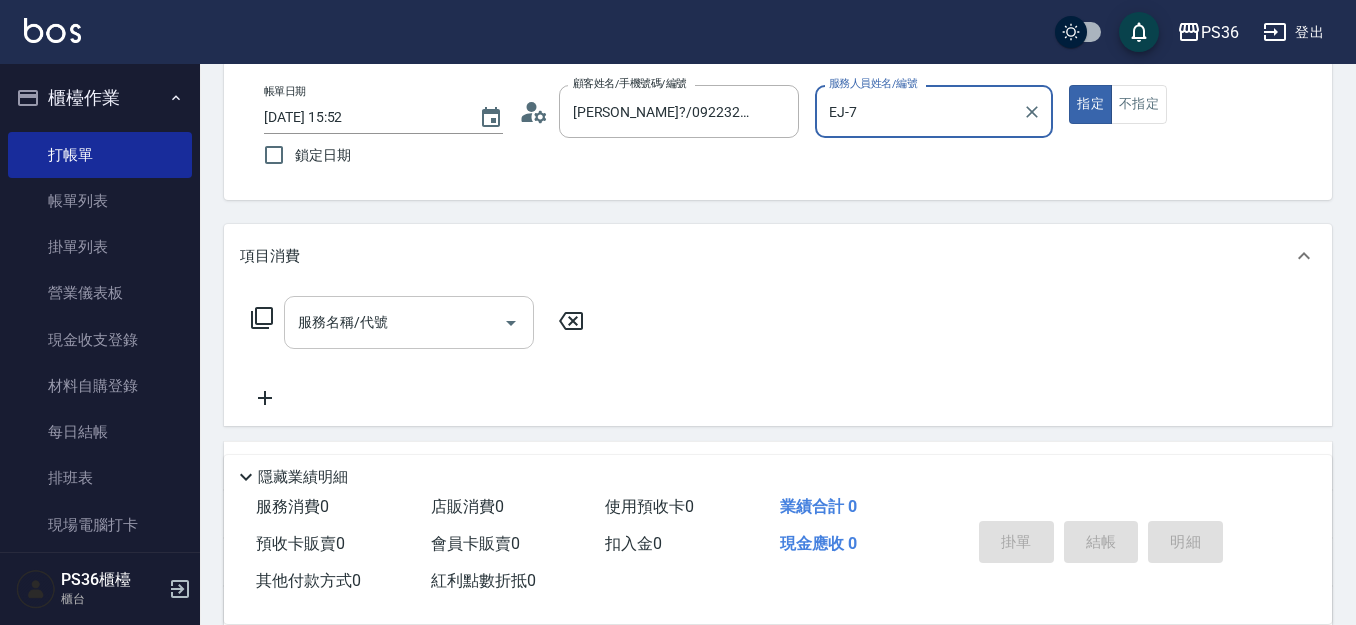 click on "服務名稱/代號" at bounding box center (409, 322) 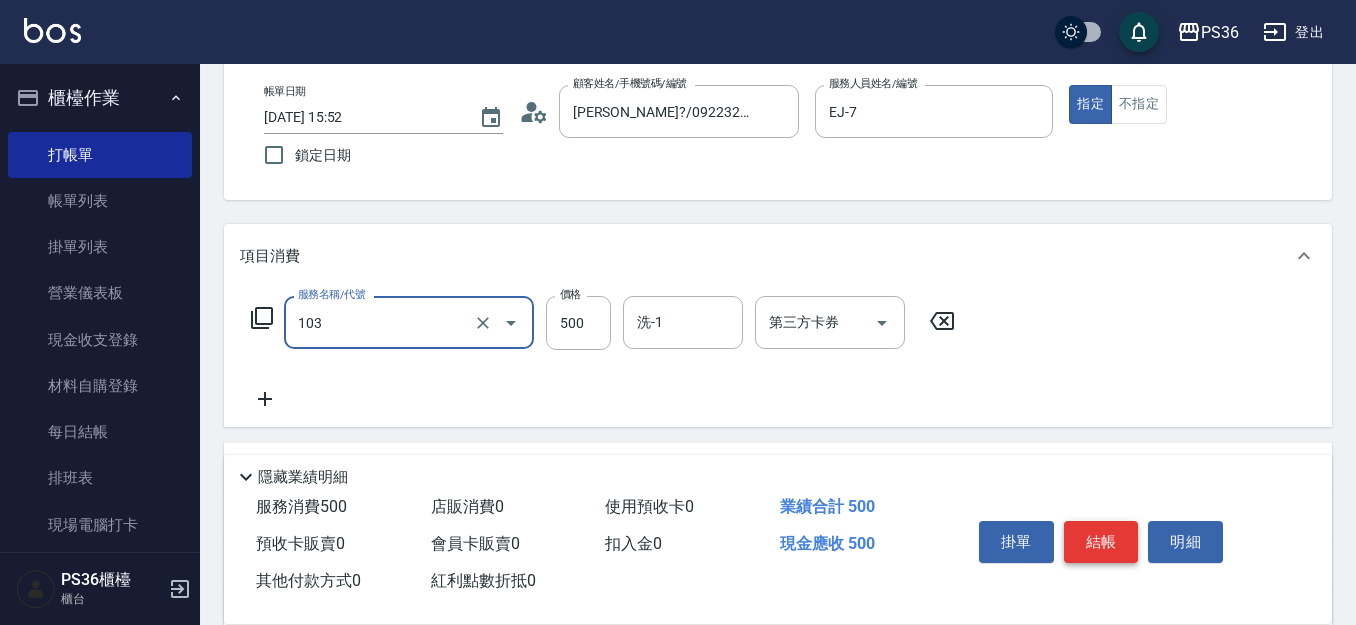 type on "B級洗剪(103)" 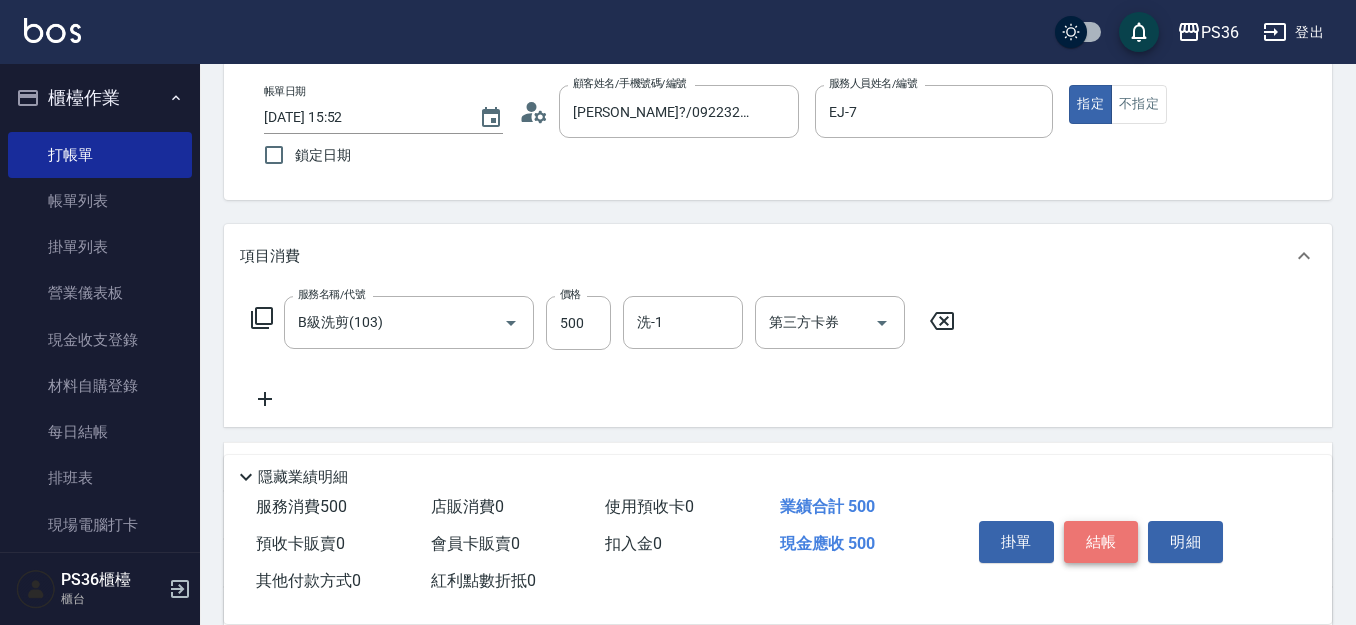 click on "結帳" at bounding box center (1101, 542) 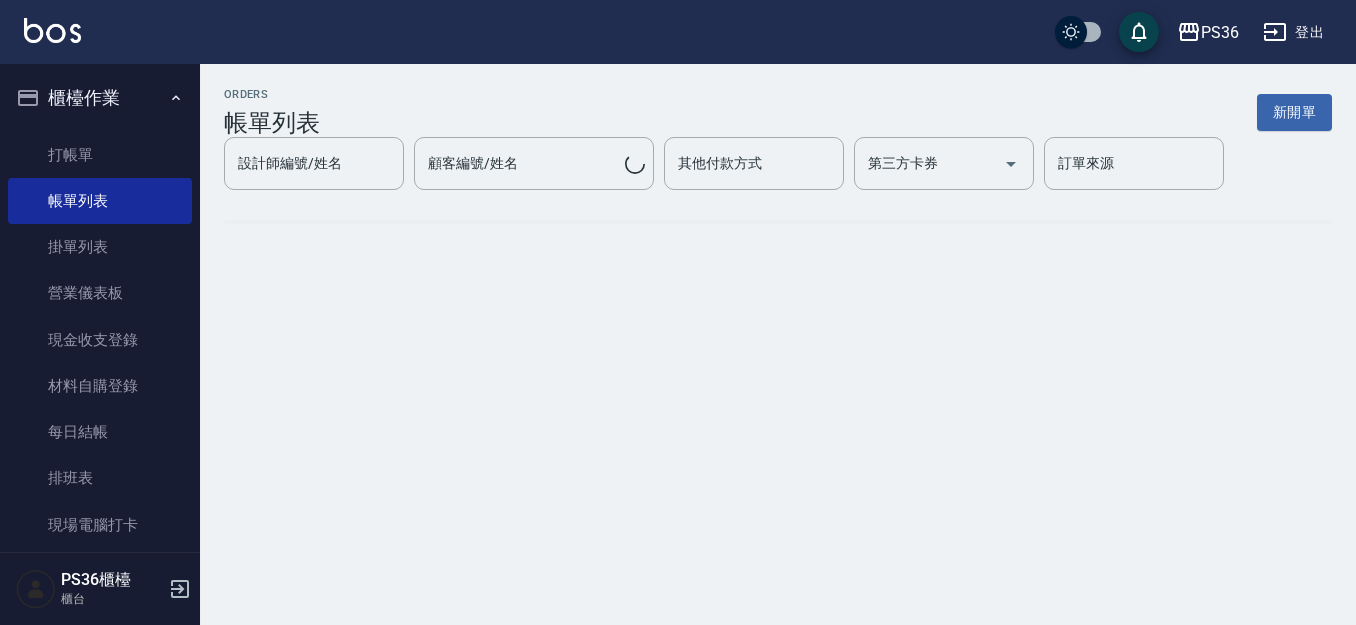 scroll, scrollTop: 0, scrollLeft: 0, axis: both 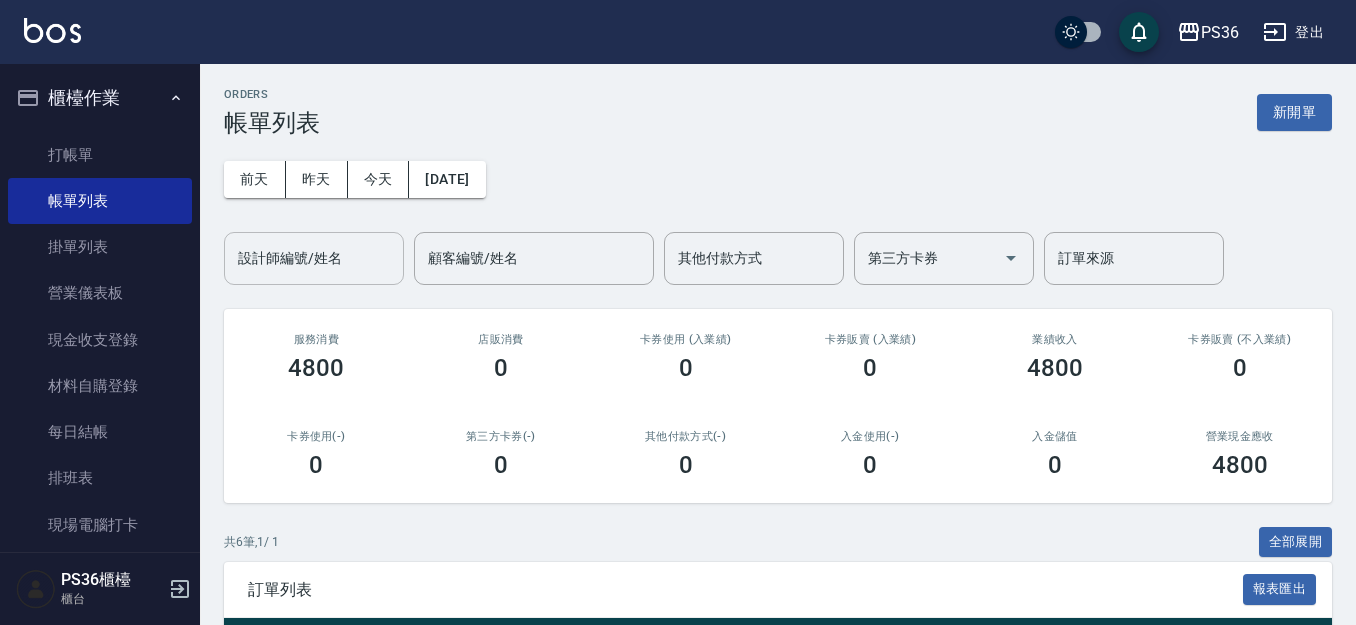 click on "設計師編號/姓名" at bounding box center (314, 258) 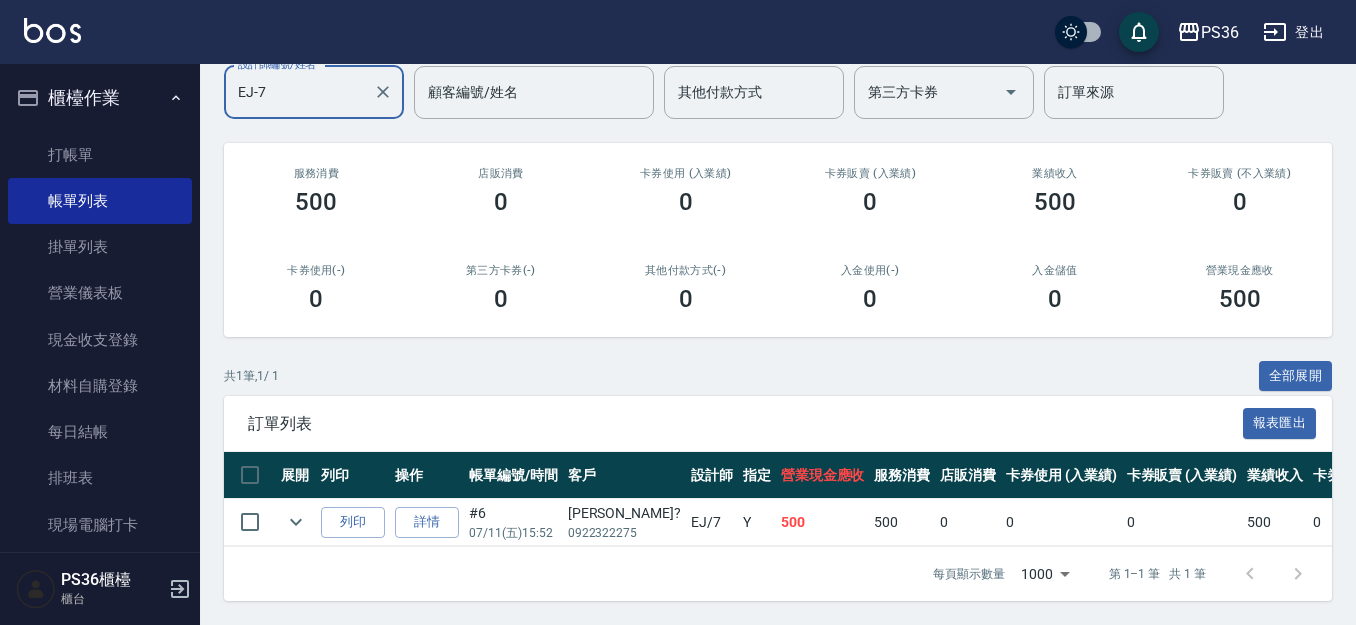 scroll, scrollTop: 183, scrollLeft: 0, axis: vertical 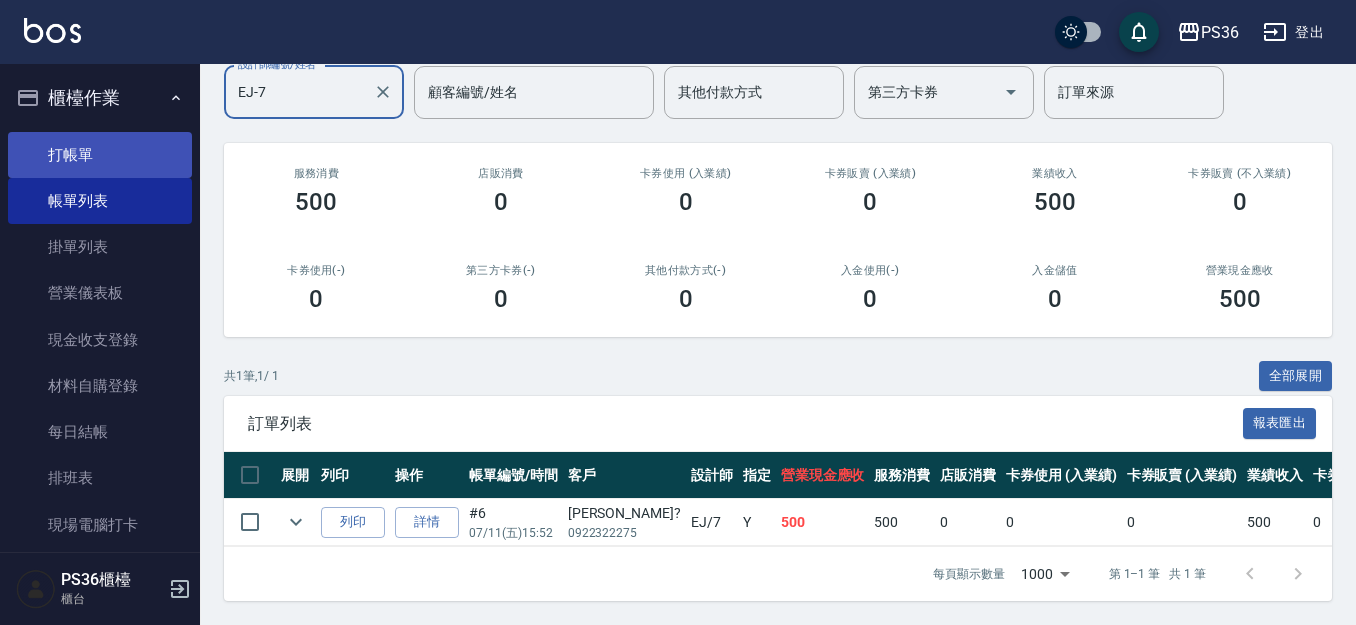 type on "EJ-7" 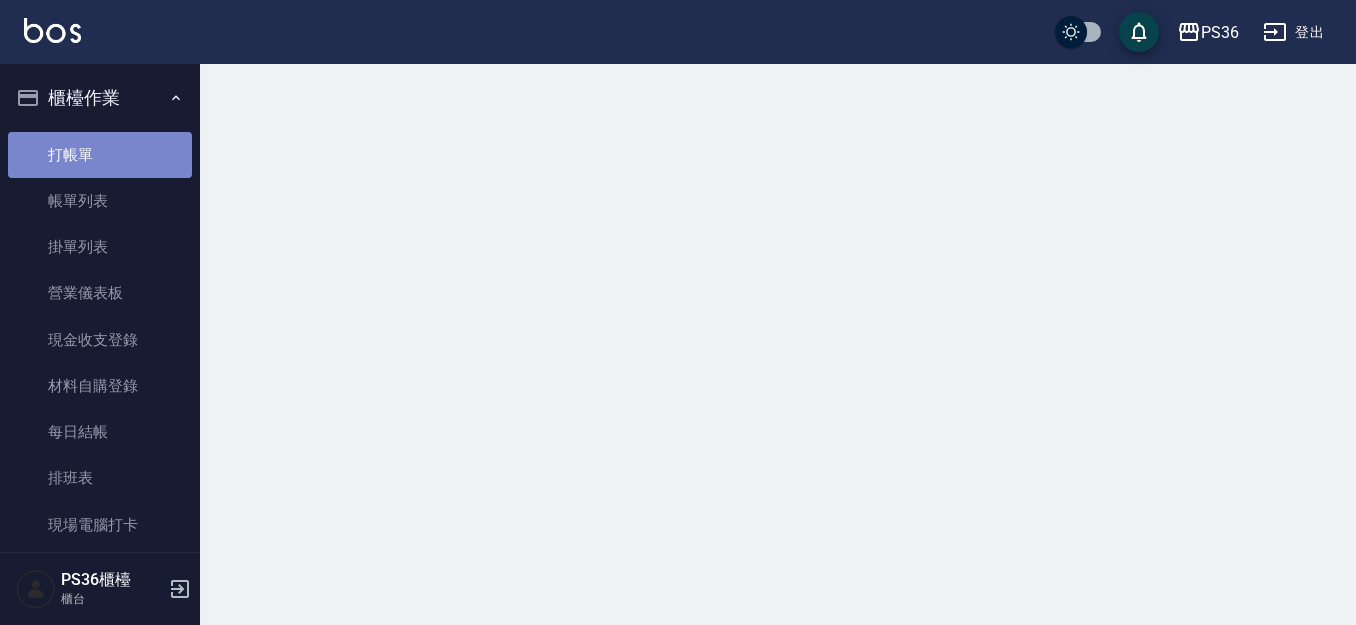 scroll, scrollTop: 0, scrollLeft: 0, axis: both 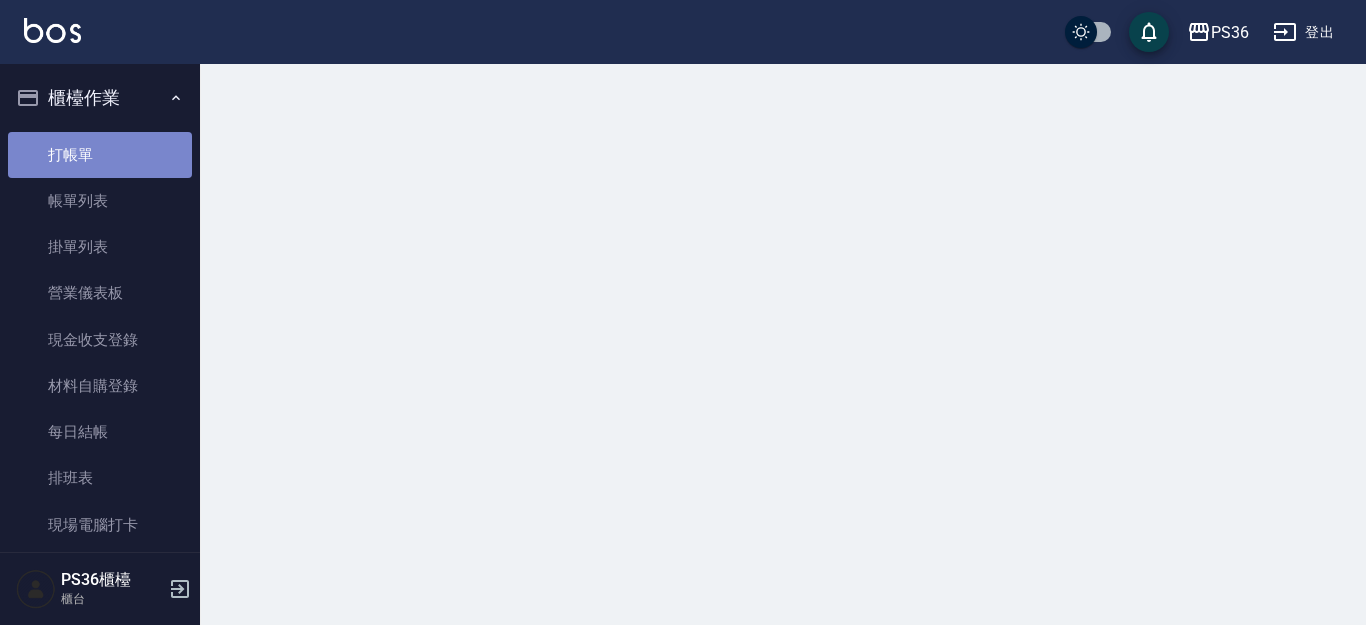 click on "打帳單" at bounding box center (100, 155) 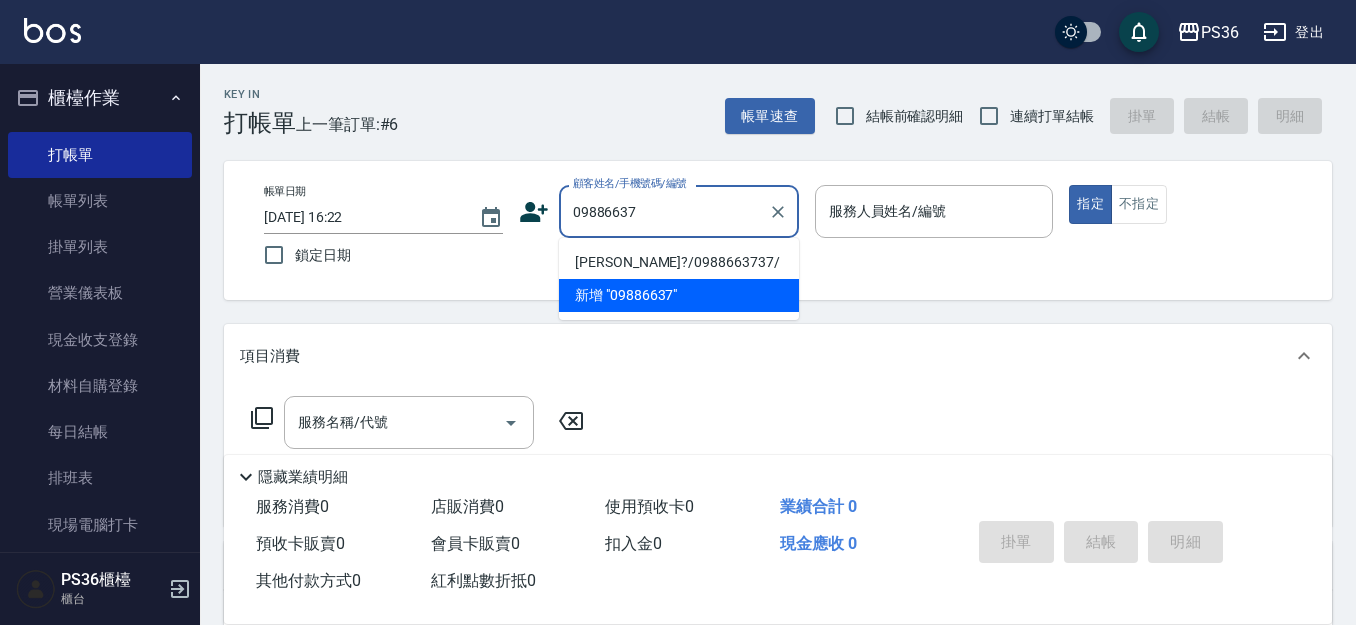 click on "[PERSON_NAME]?/0988663737/" at bounding box center (679, 262) 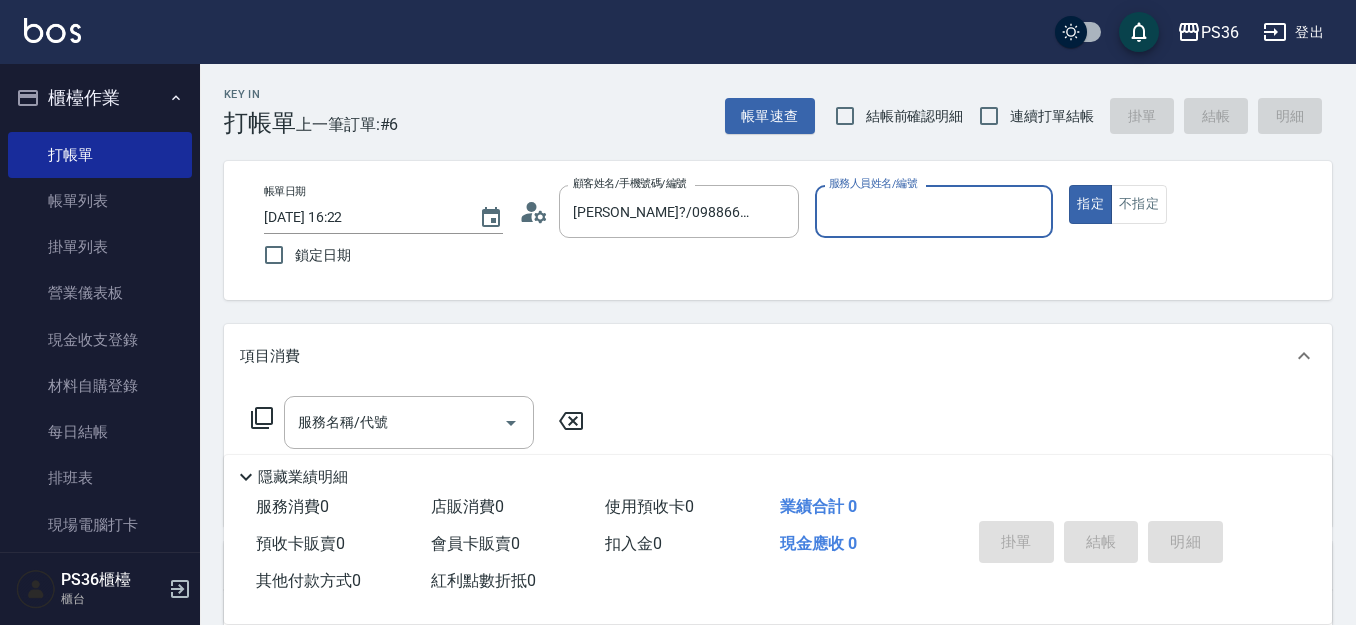 click on "服務人員姓名/編號" at bounding box center [934, 211] 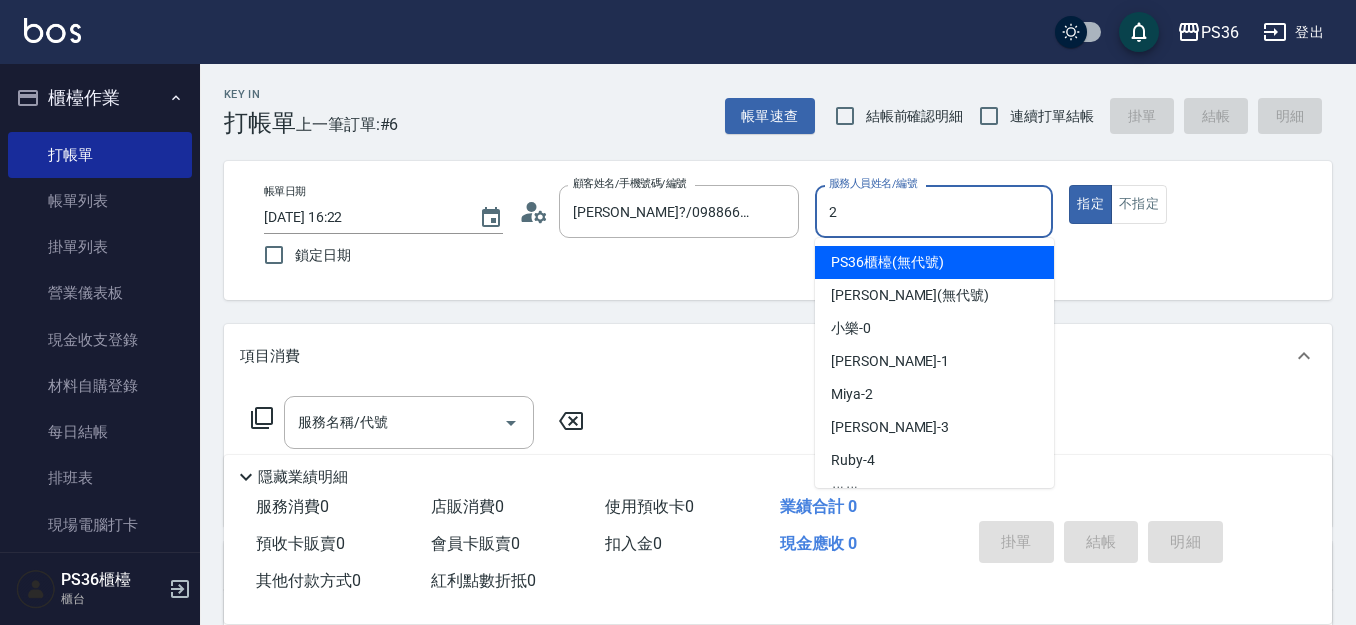 type on "2" 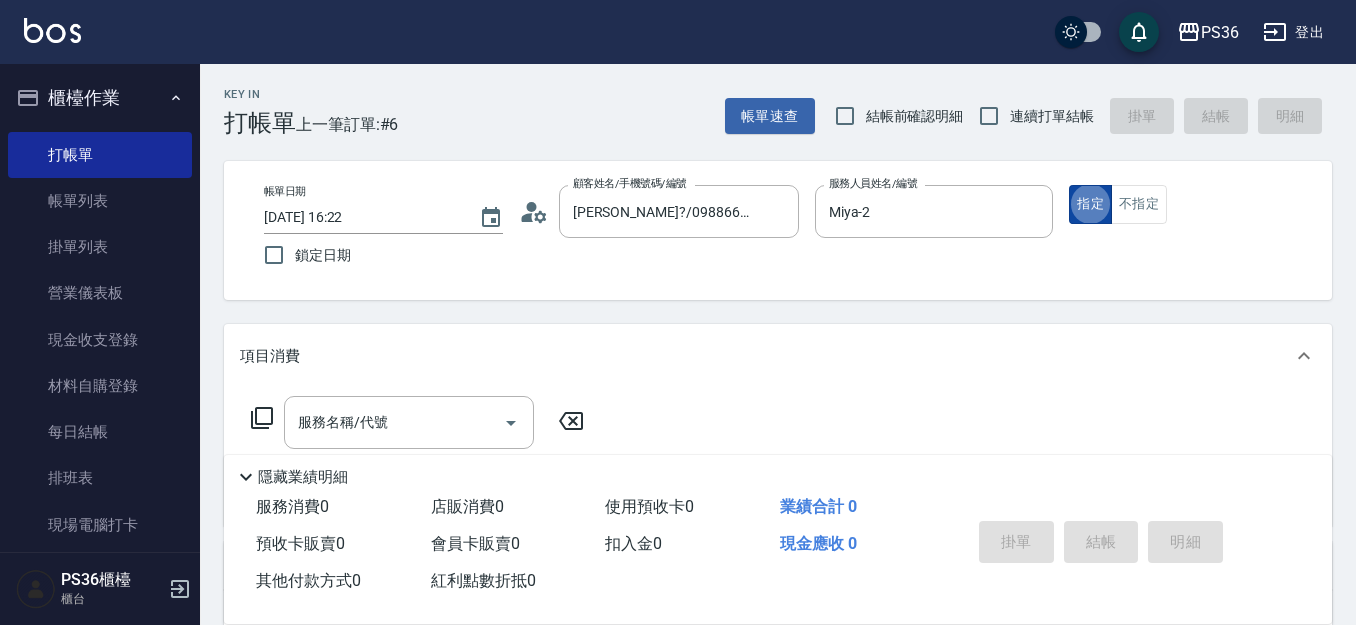 click on "指定" at bounding box center (1090, 204) 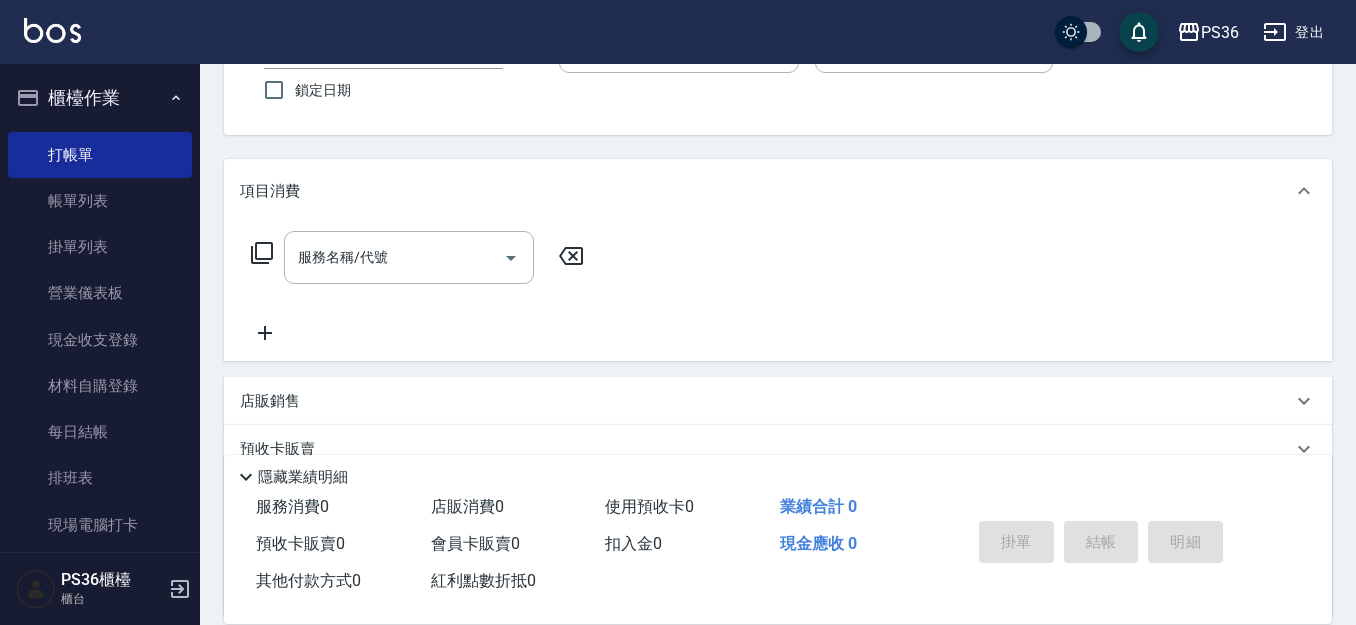 scroll, scrollTop: 200, scrollLeft: 0, axis: vertical 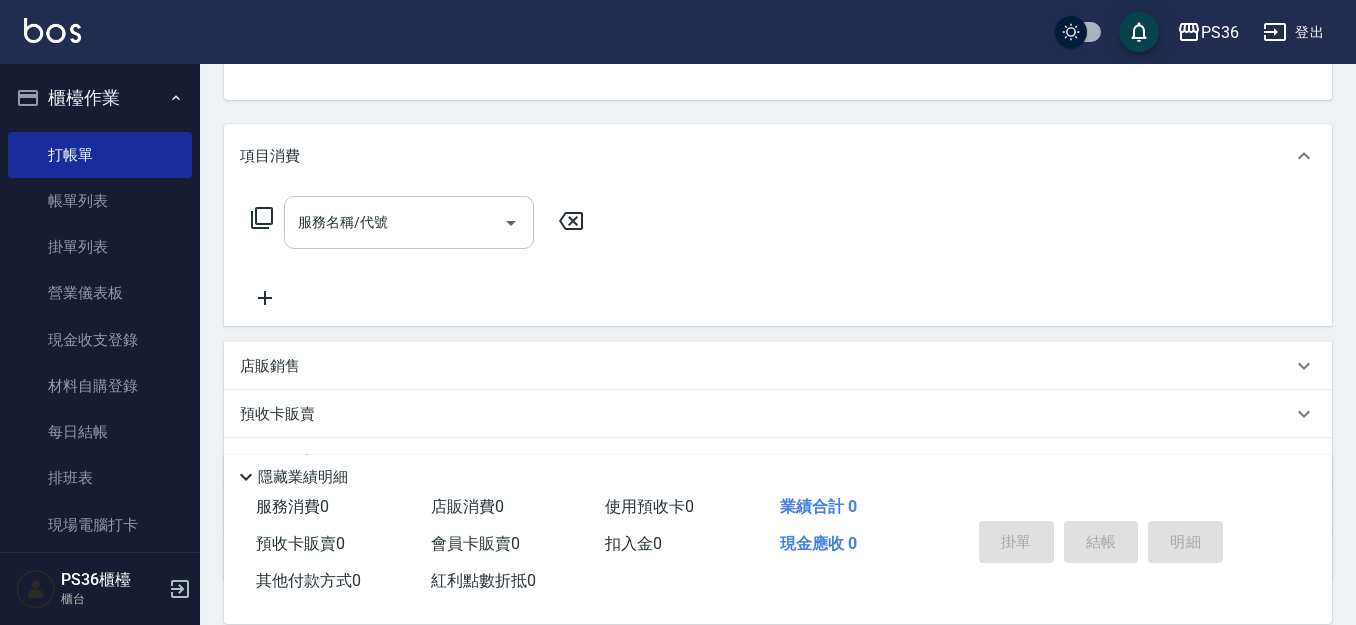 click on "服務名稱/代號" at bounding box center (394, 222) 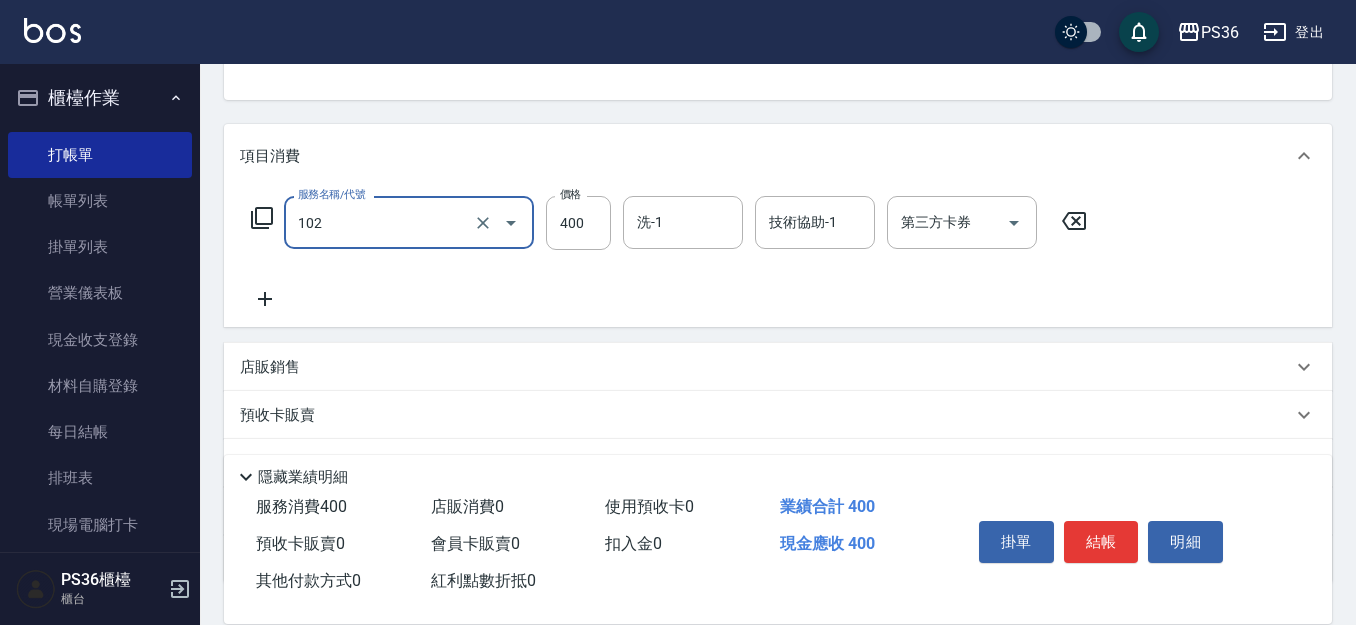 type on "精油洗髮(102)" 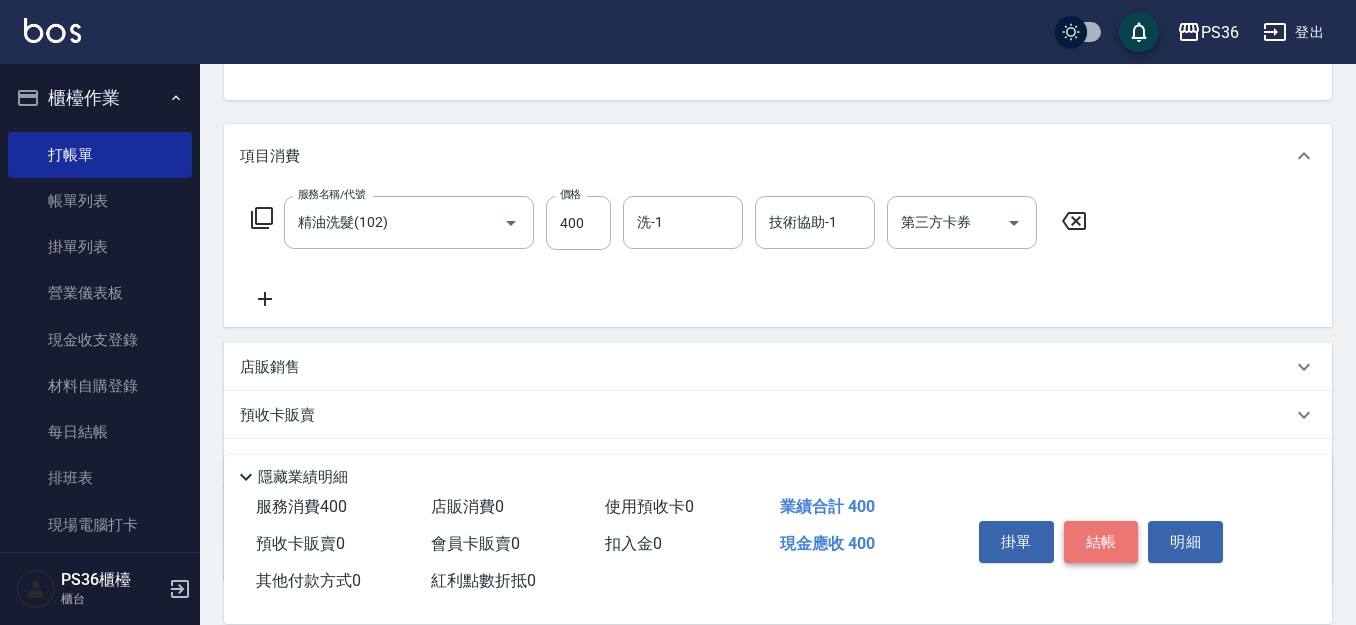click on "結帳" at bounding box center (1101, 542) 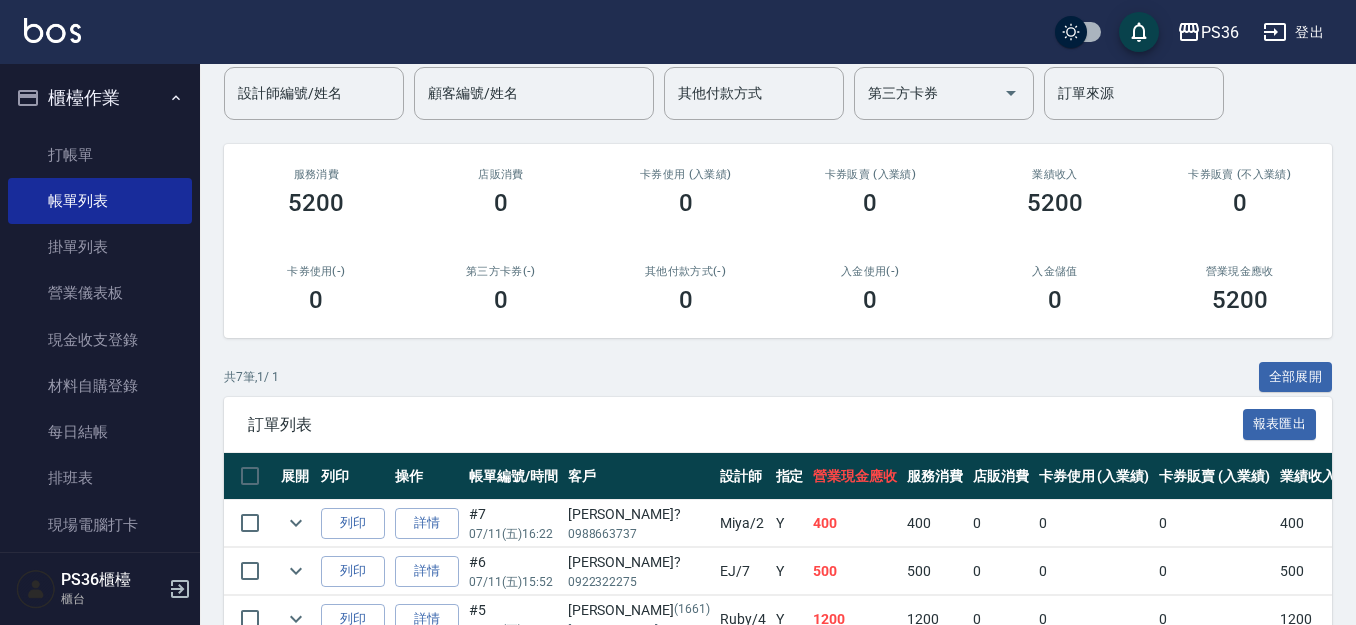 scroll, scrollTop: 200, scrollLeft: 0, axis: vertical 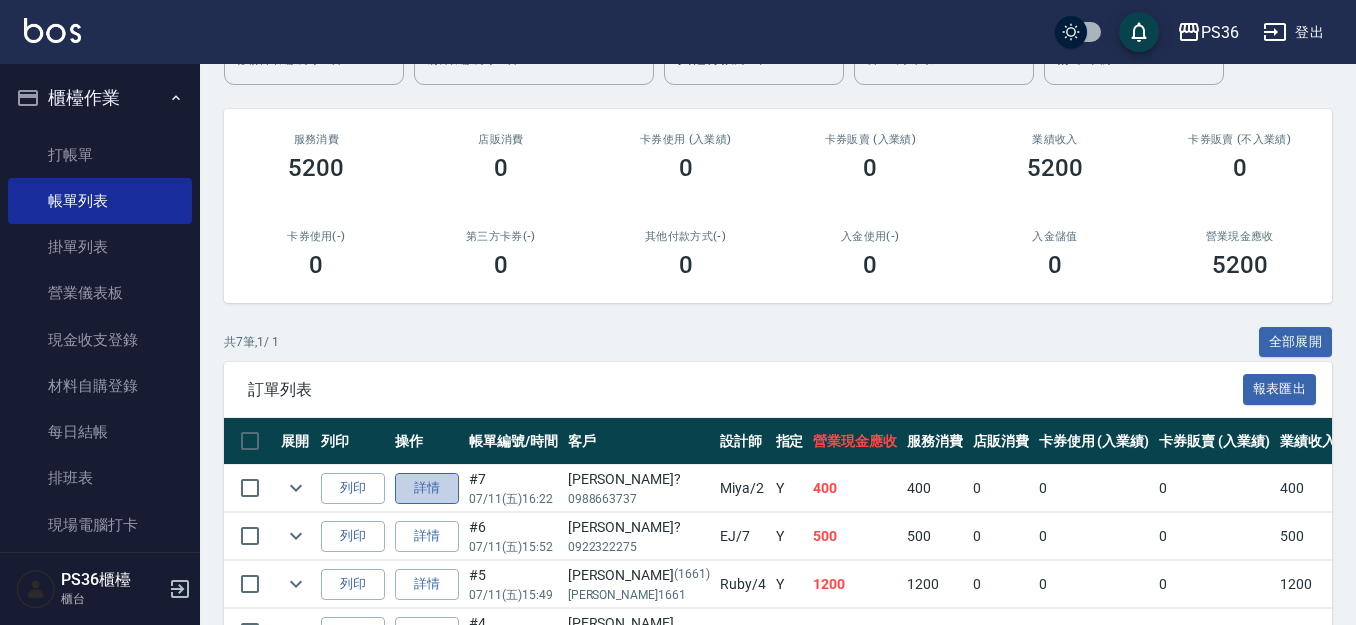 click on "詳情" at bounding box center (427, 488) 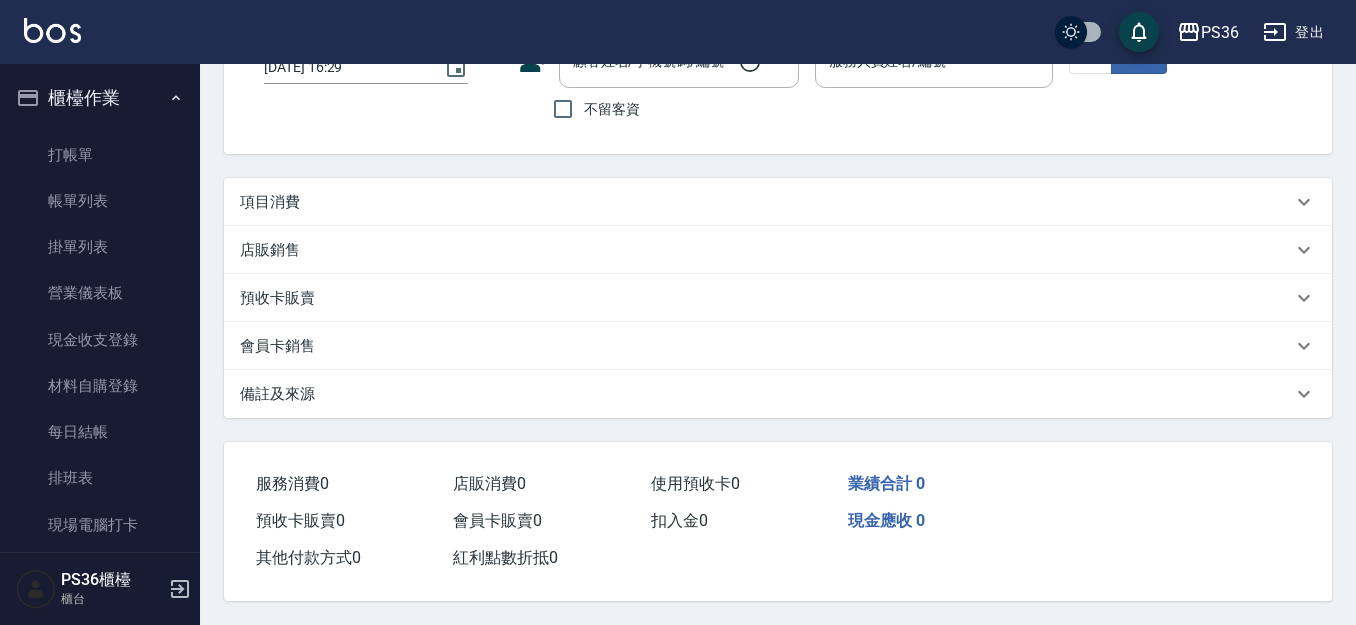 scroll, scrollTop: 0, scrollLeft: 0, axis: both 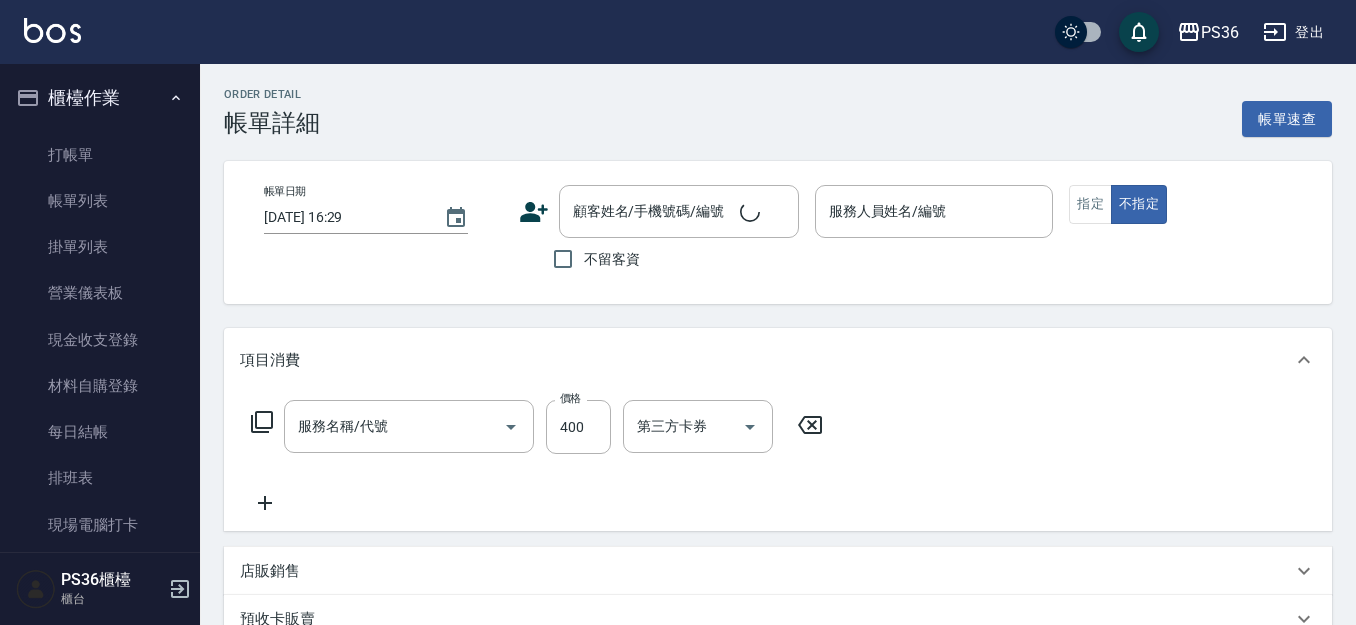type on "[DATE] 16:22" 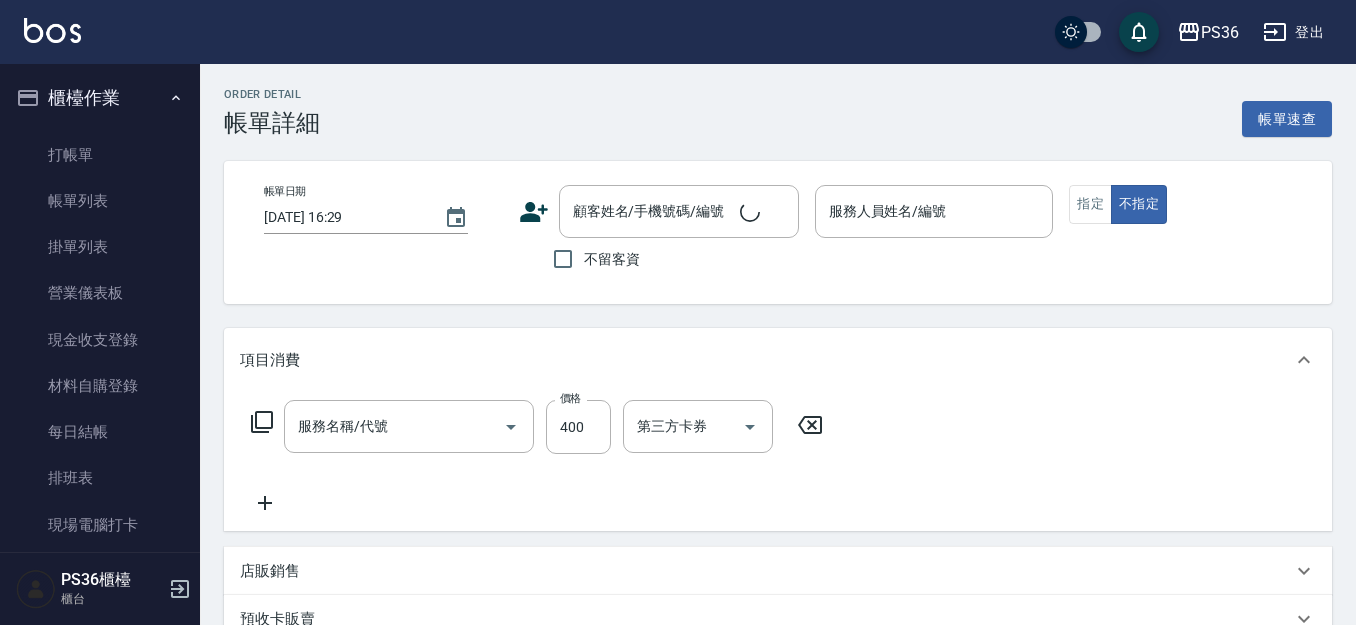 type on "Miya-2" 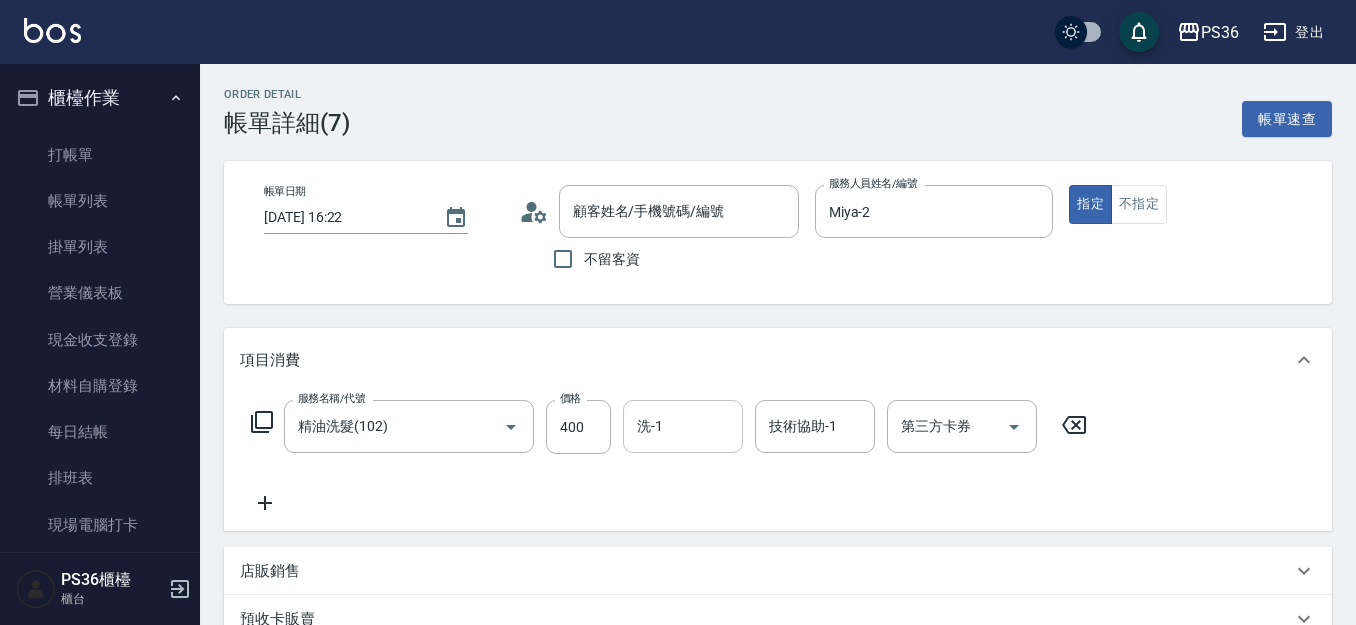 click on "洗-1" at bounding box center (683, 426) 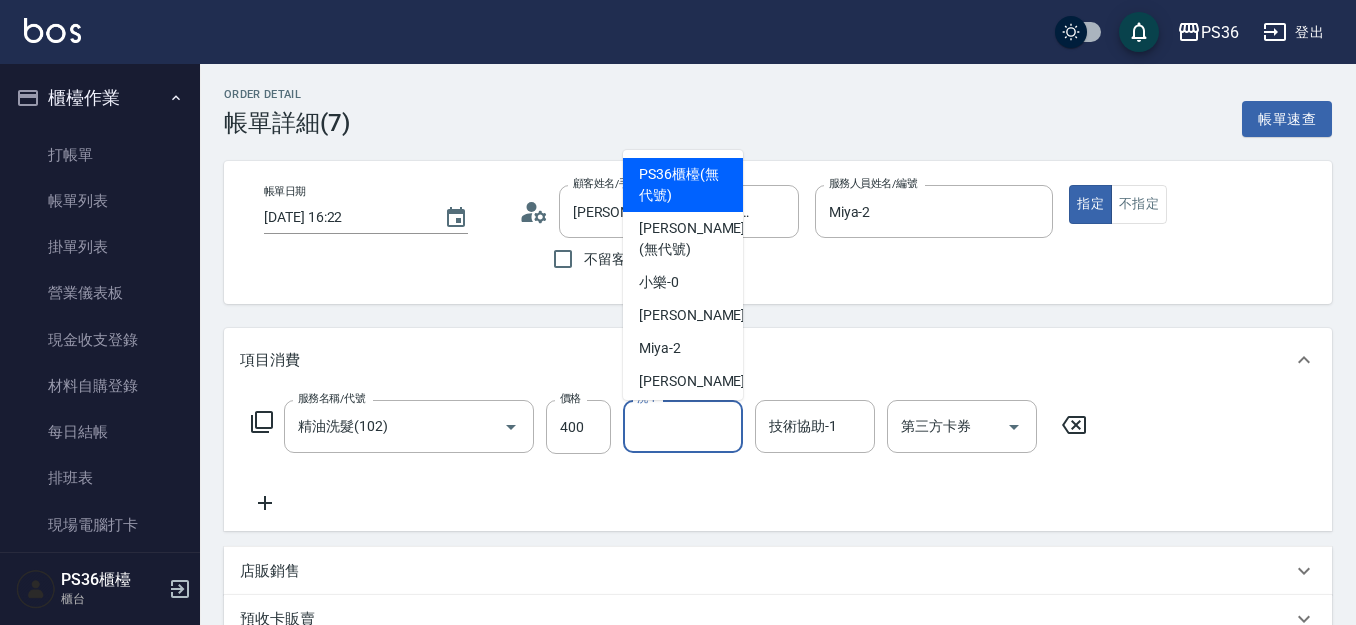 type on "[PERSON_NAME]?/0988663737/" 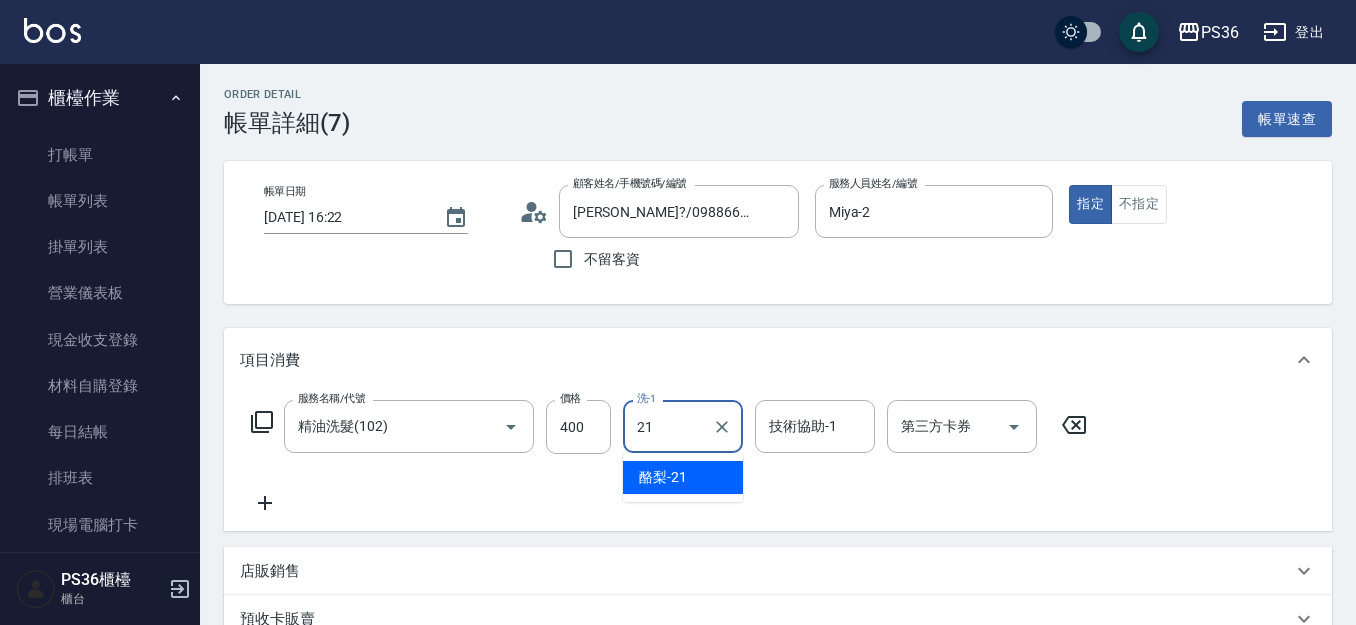 type on "酪梨-21" 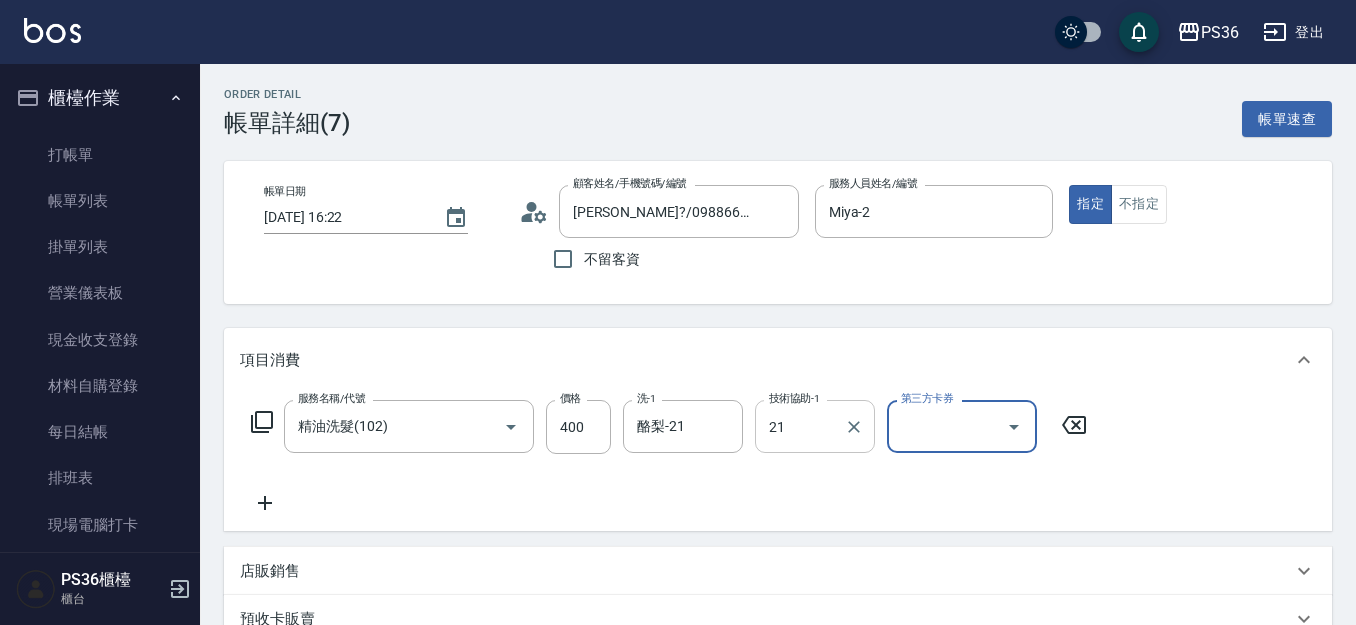 type on "酪梨-21" 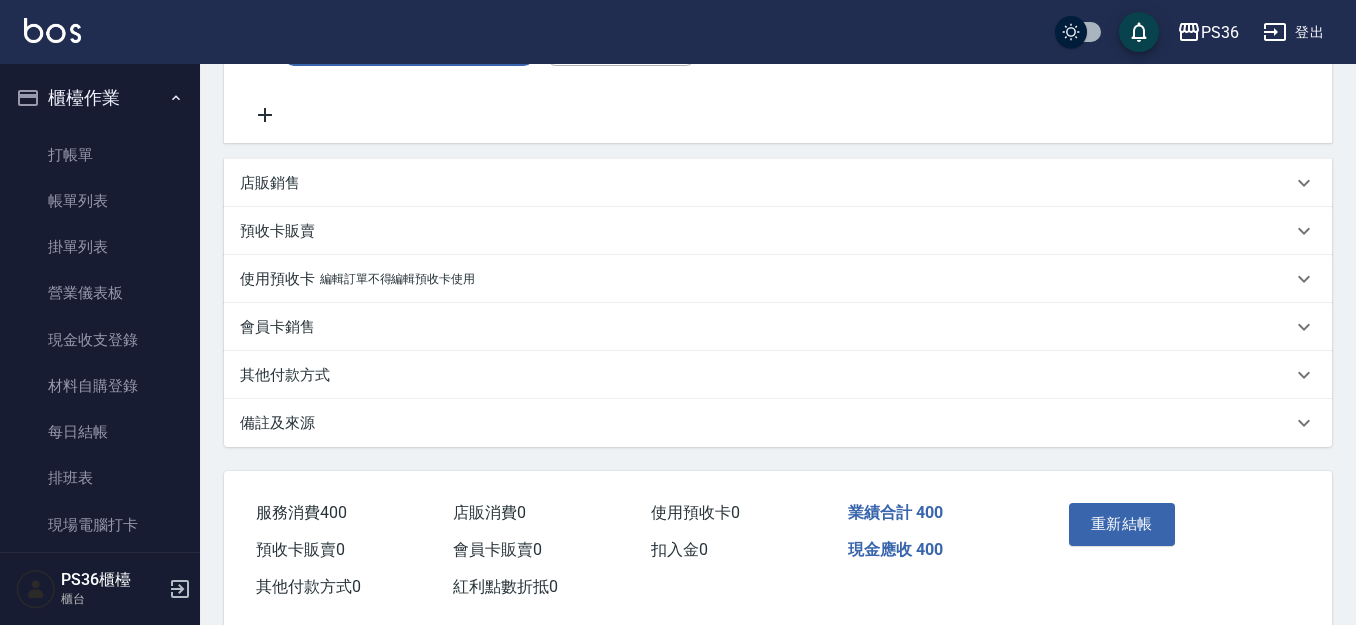 scroll, scrollTop: 500, scrollLeft: 0, axis: vertical 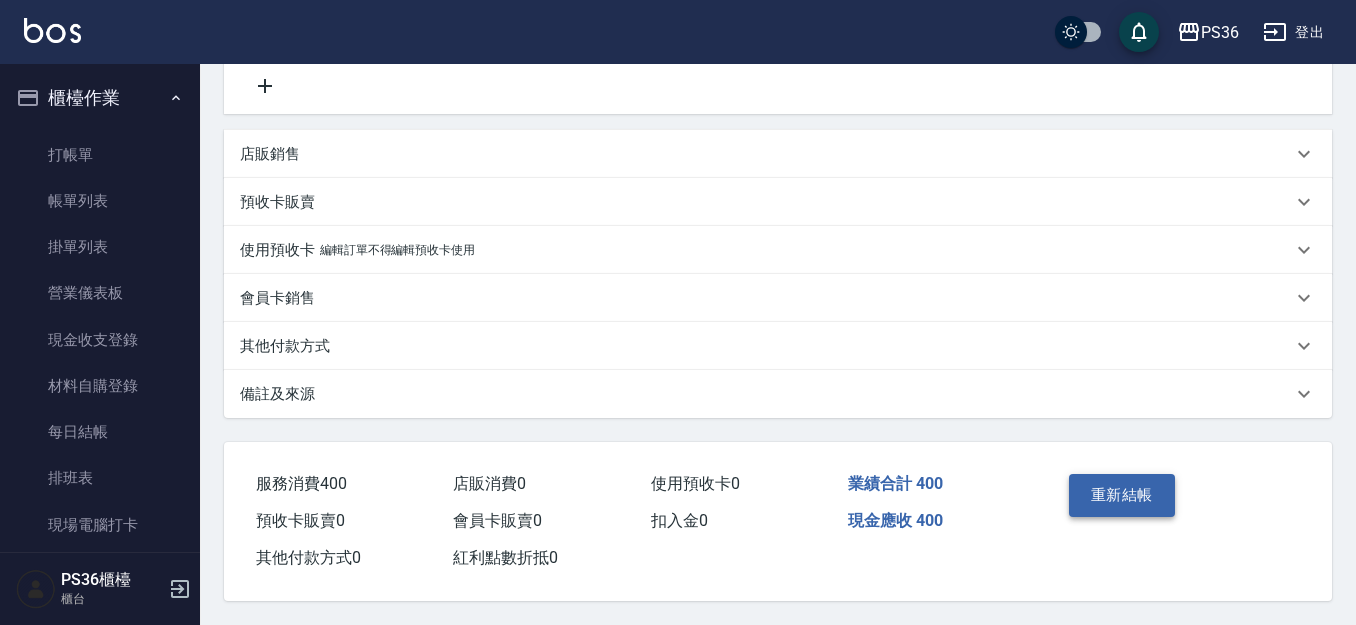 click on "重新結帳" at bounding box center [1122, 495] 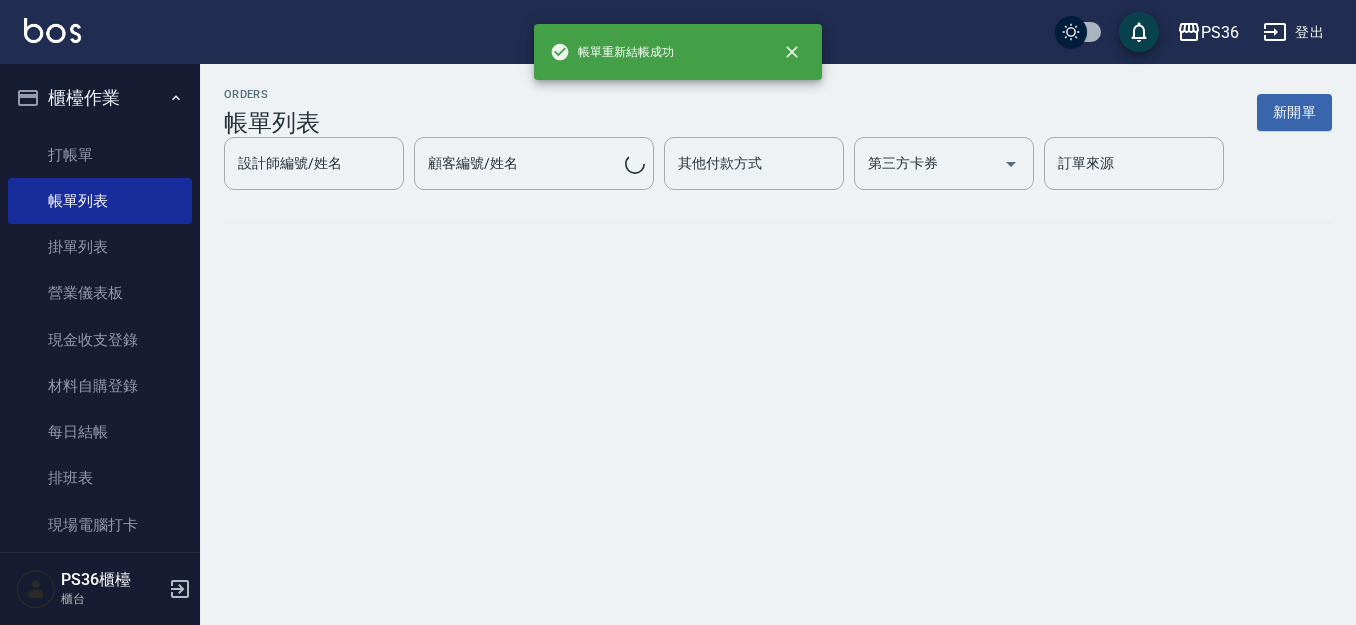 scroll, scrollTop: 0, scrollLeft: 0, axis: both 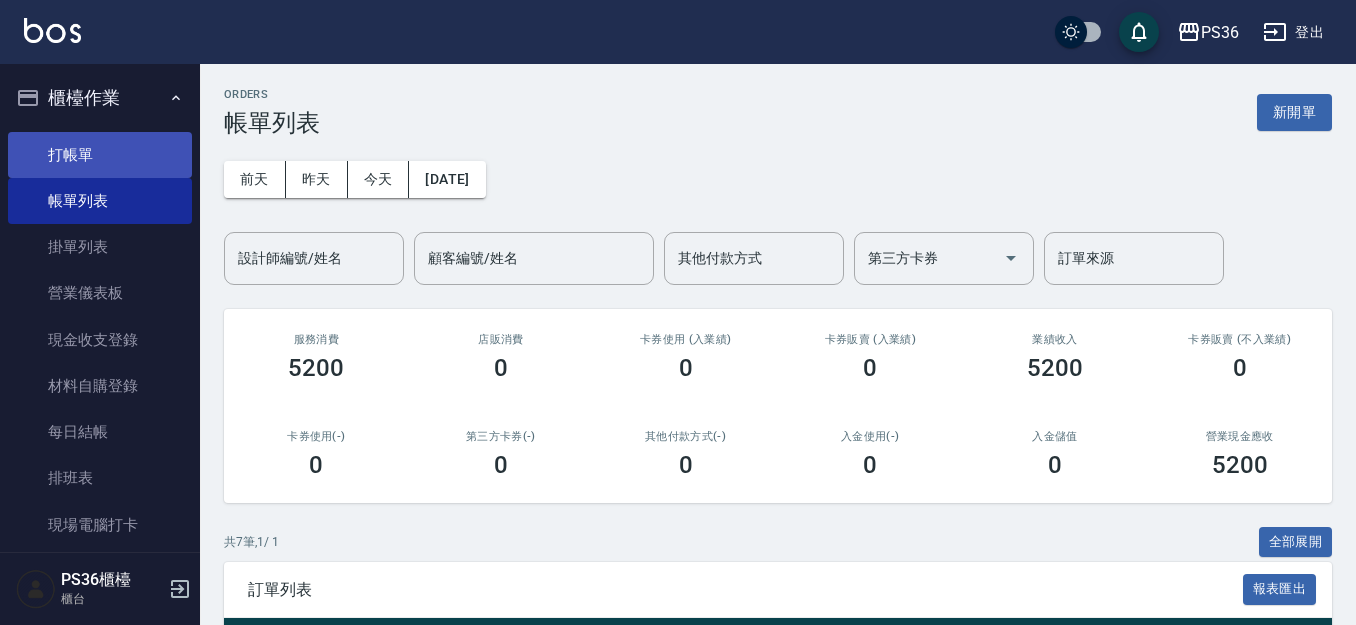 click on "打帳單" at bounding box center [100, 155] 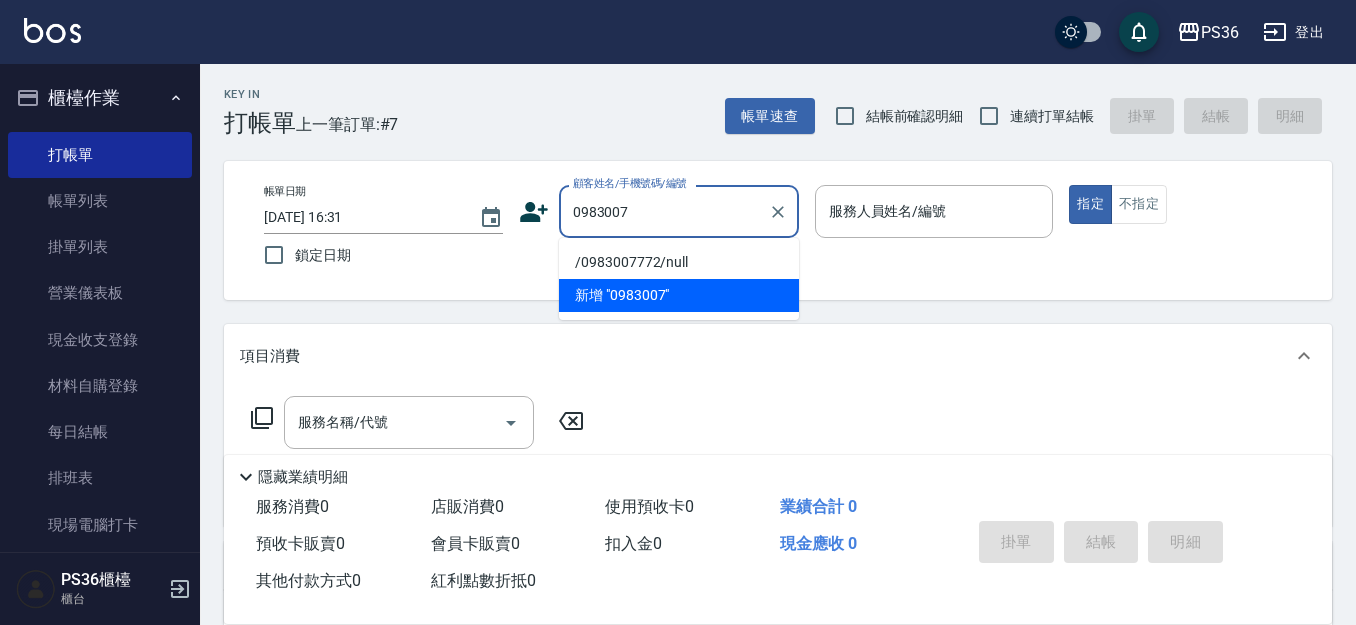click on "/0983007772/null" at bounding box center (679, 262) 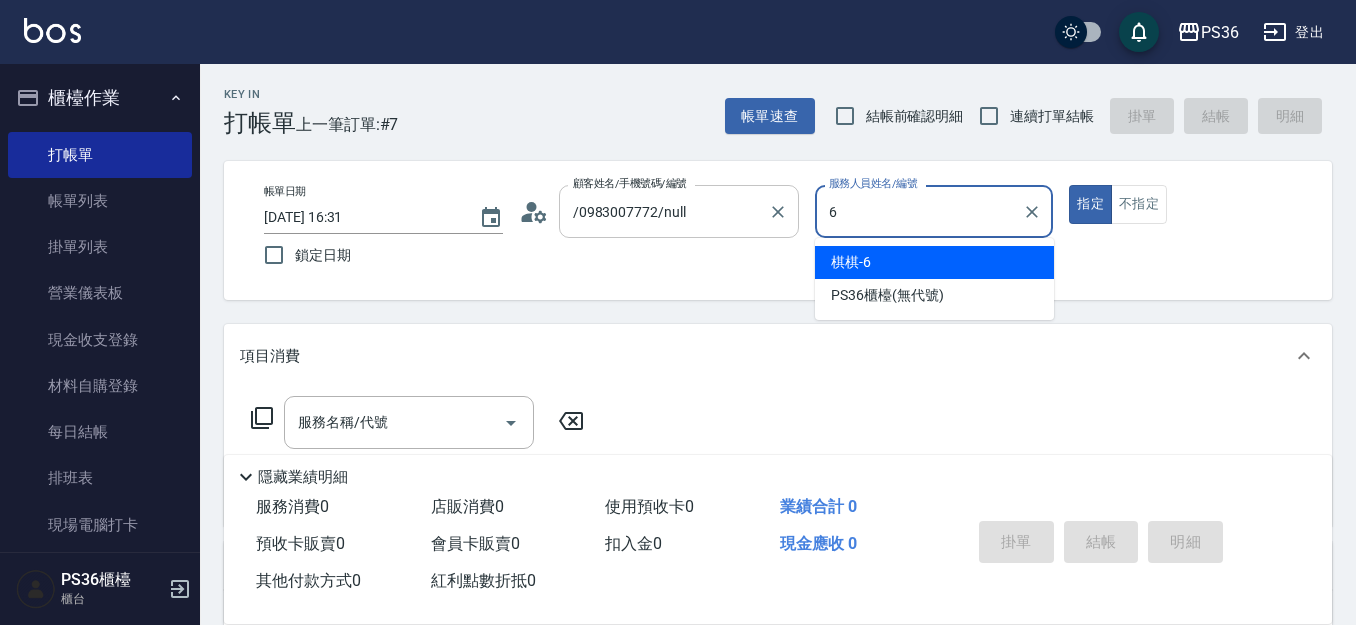 type on "棋棋-6" 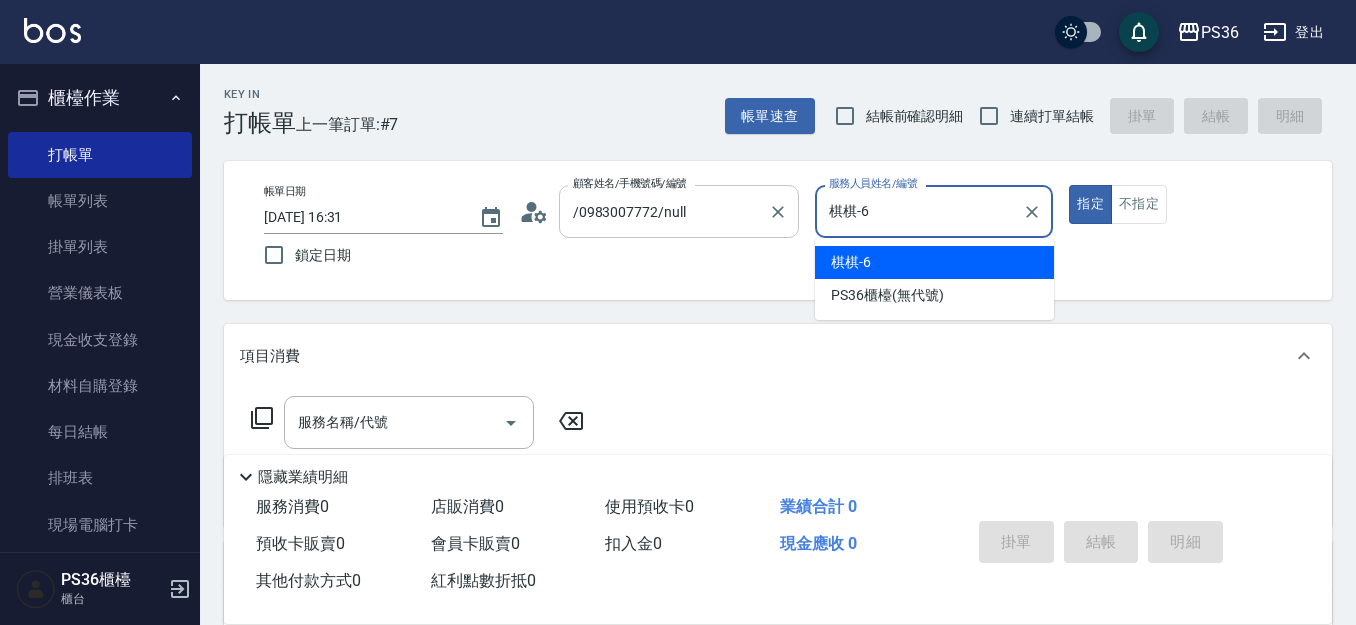 type on "true" 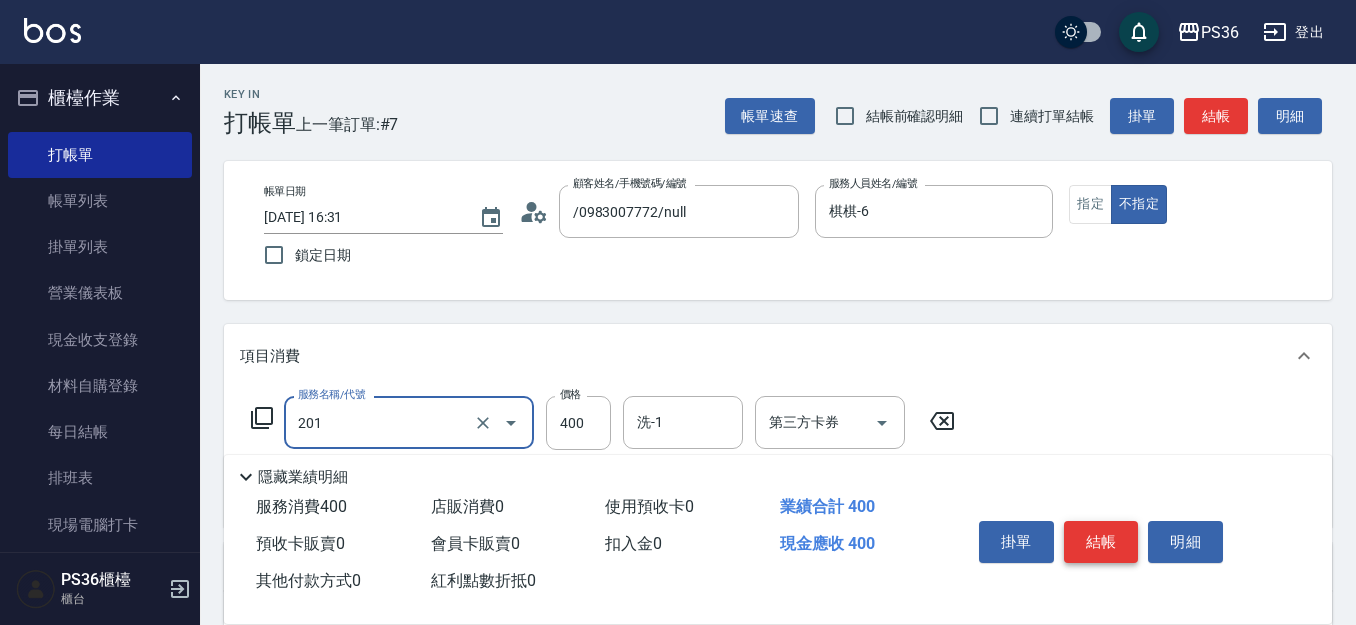 type on "C級洗剪(201)" 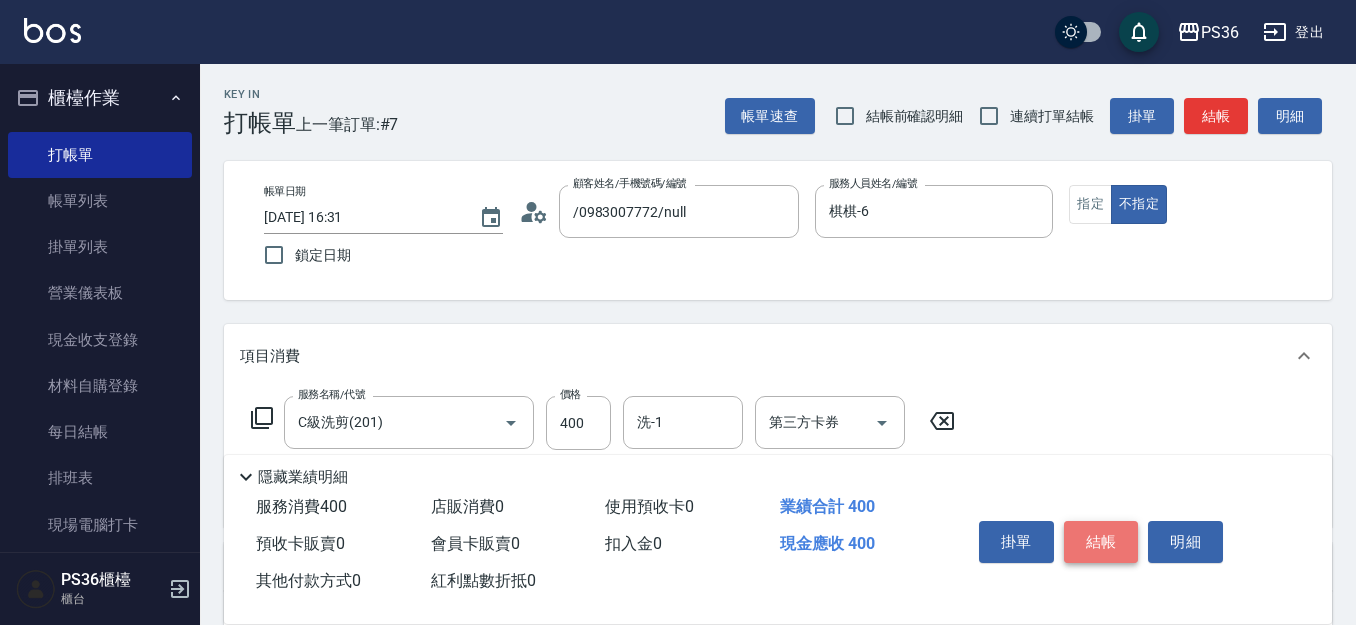 click on "結帳" at bounding box center (1101, 542) 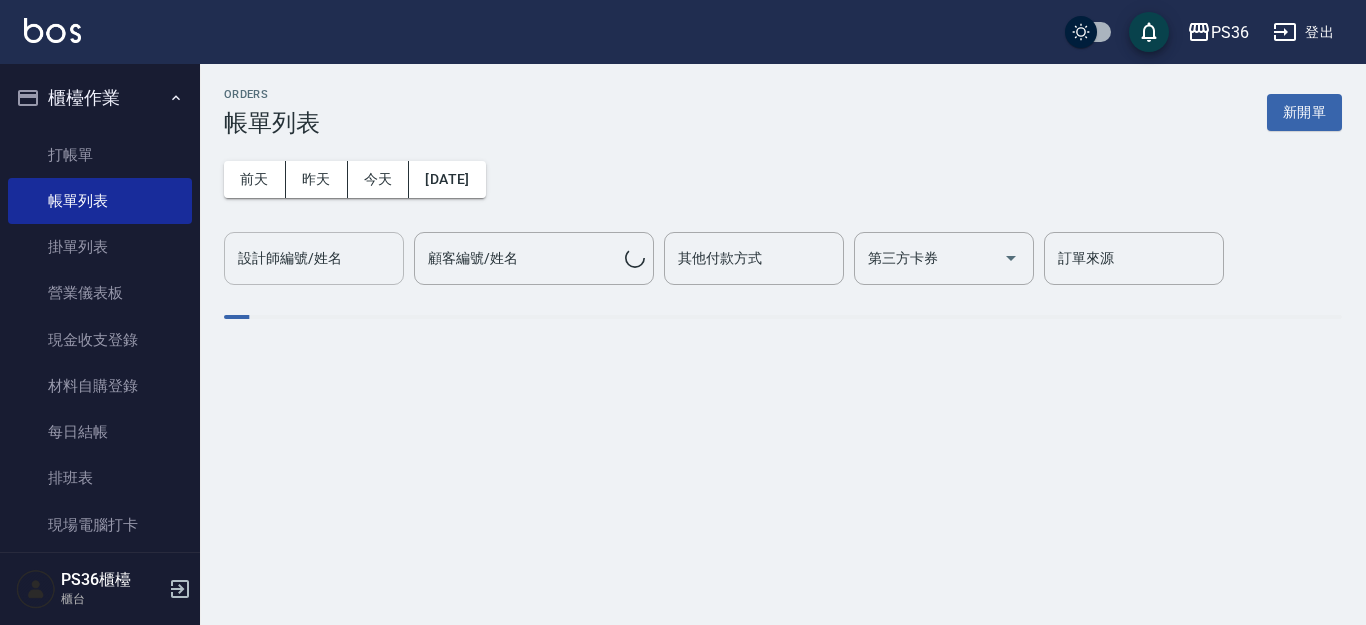 click on "設計師編號/姓名" at bounding box center (314, 258) 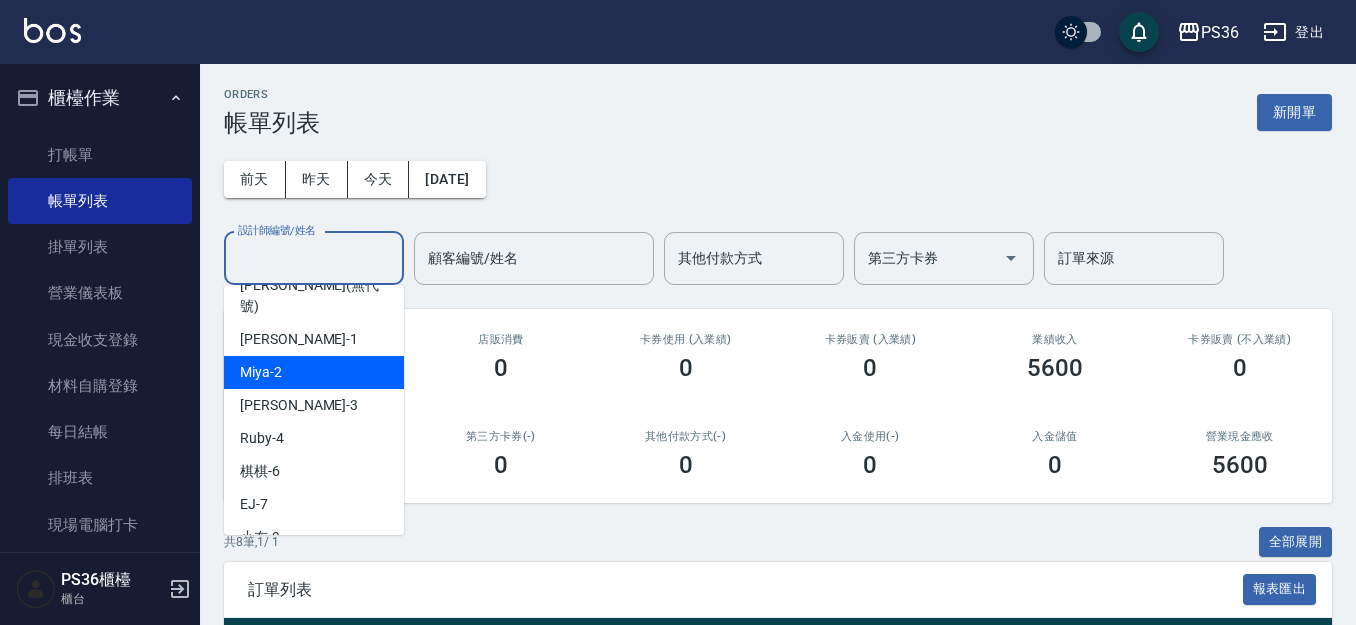 scroll, scrollTop: 200, scrollLeft: 0, axis: vertical 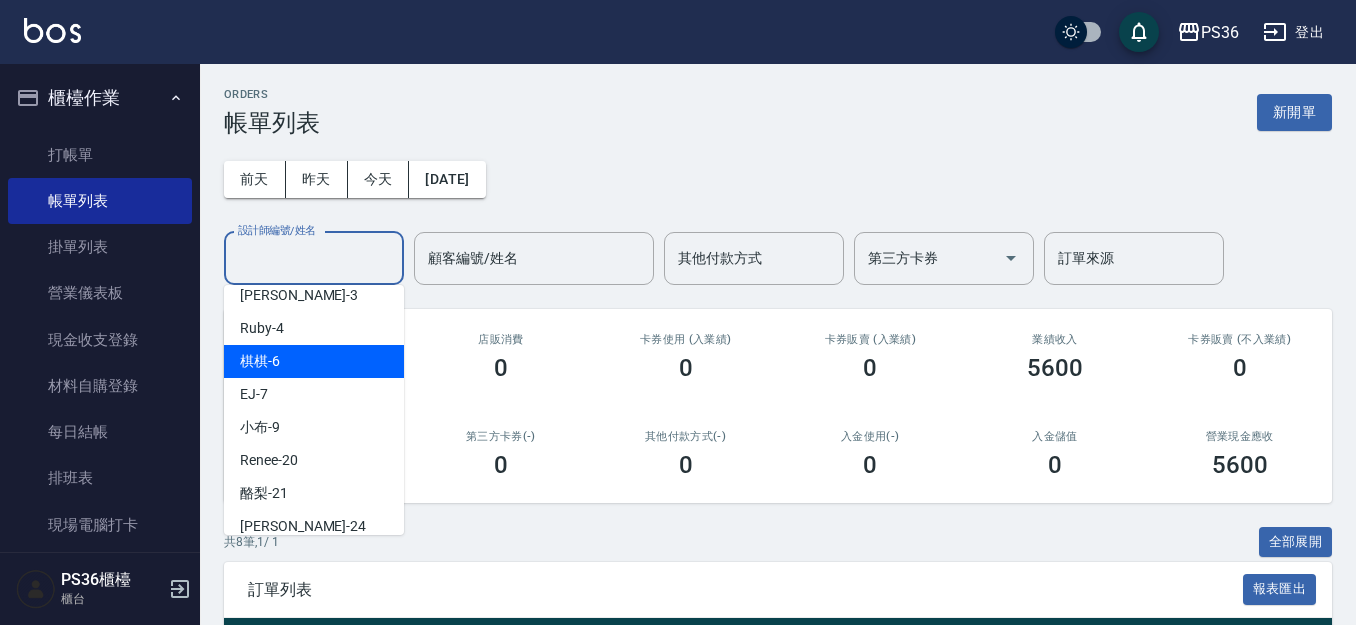 click on "棋棋 -6" at bounding box center [314, 361] 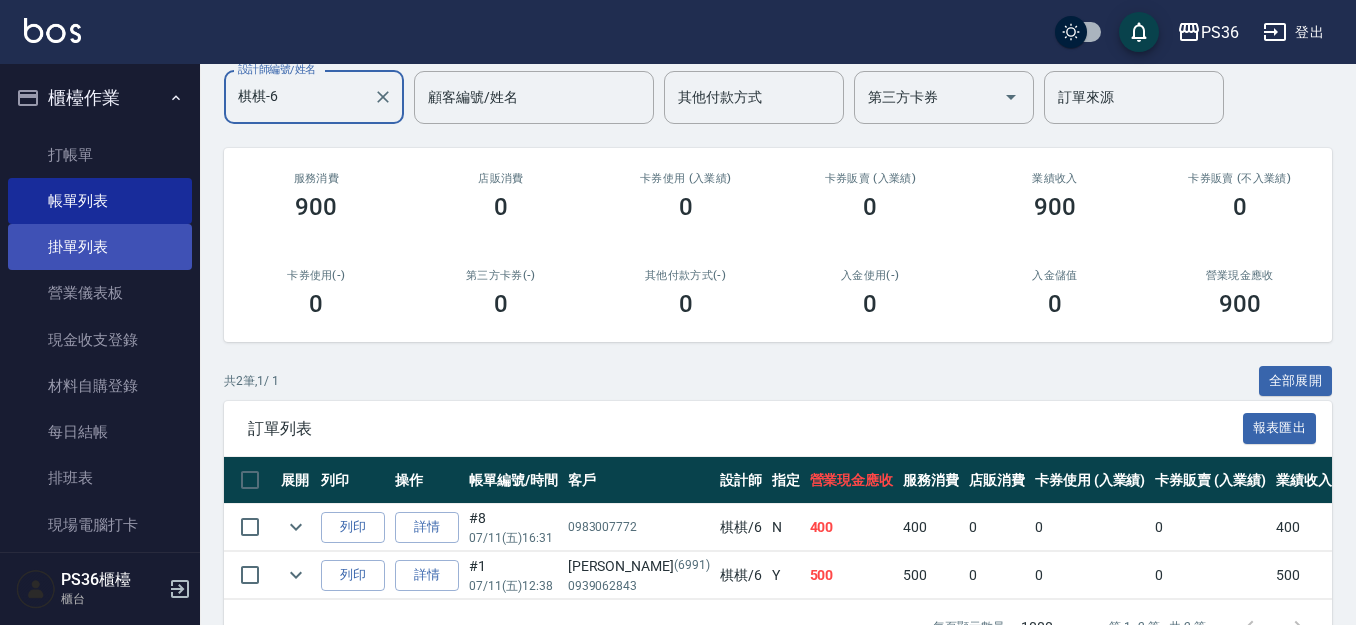 scroll, scrollTop: 0, scrollLeft: 0, axis: both 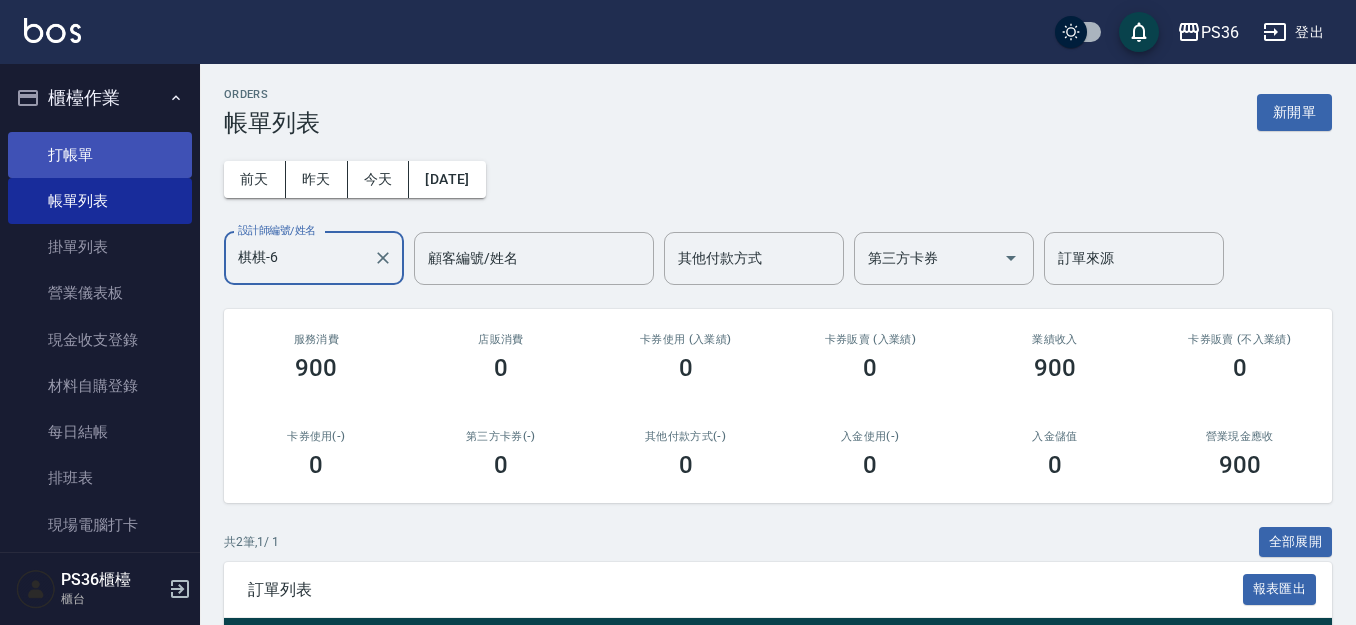click on "打帳單" at bounding box center (100, 155) 